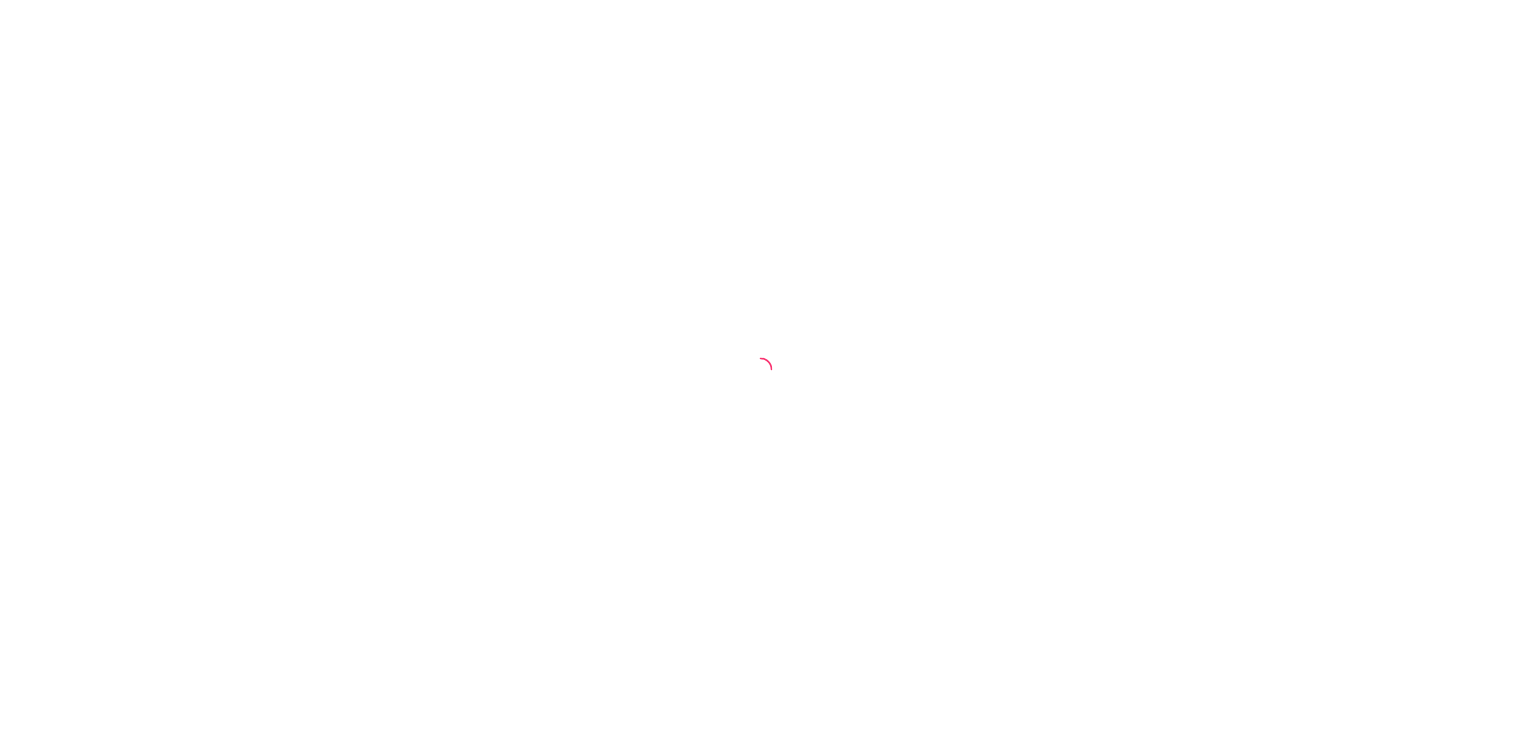 scroll, scrollTop: 0, scrollLeft: 0, axis: both 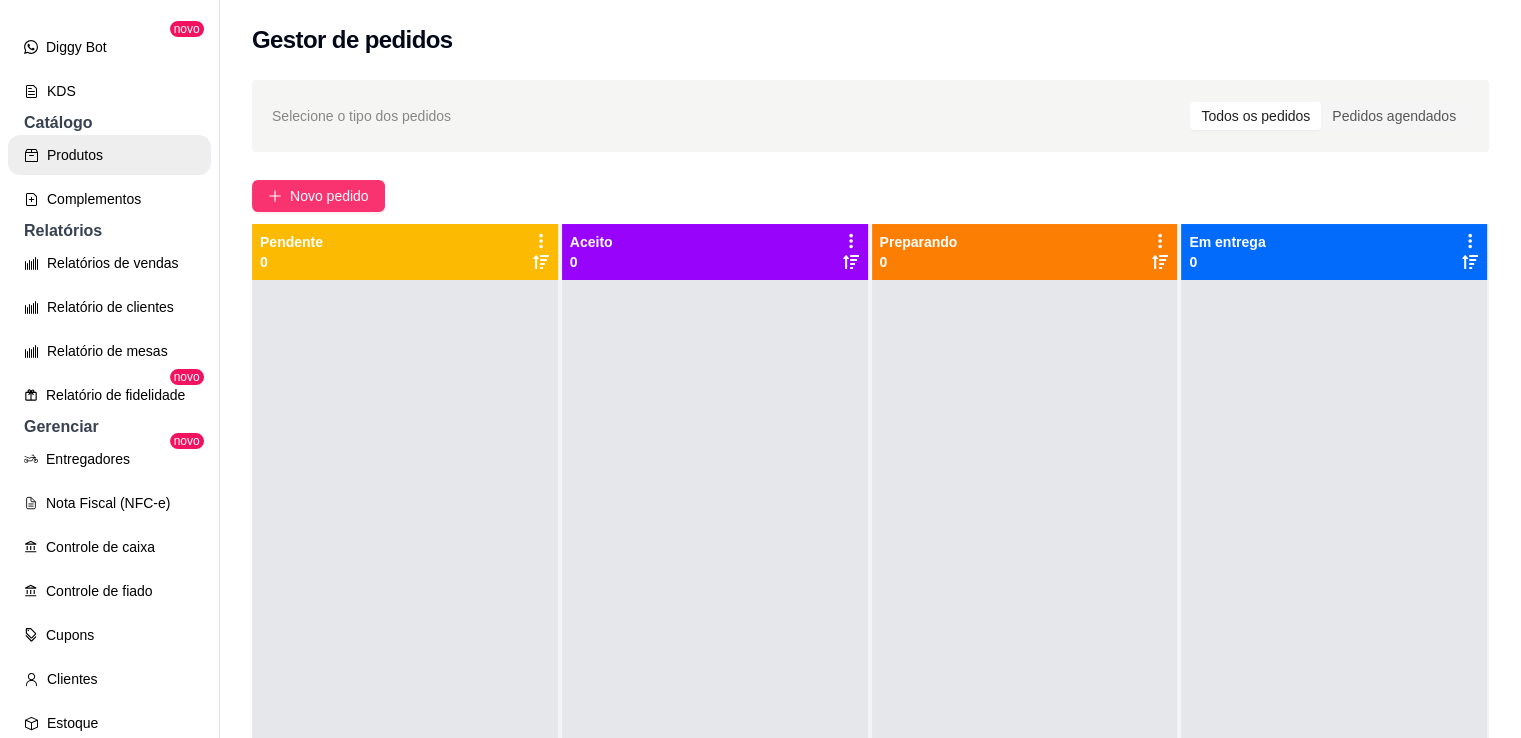 click on "Produtos" at bounding box center [109, 155] 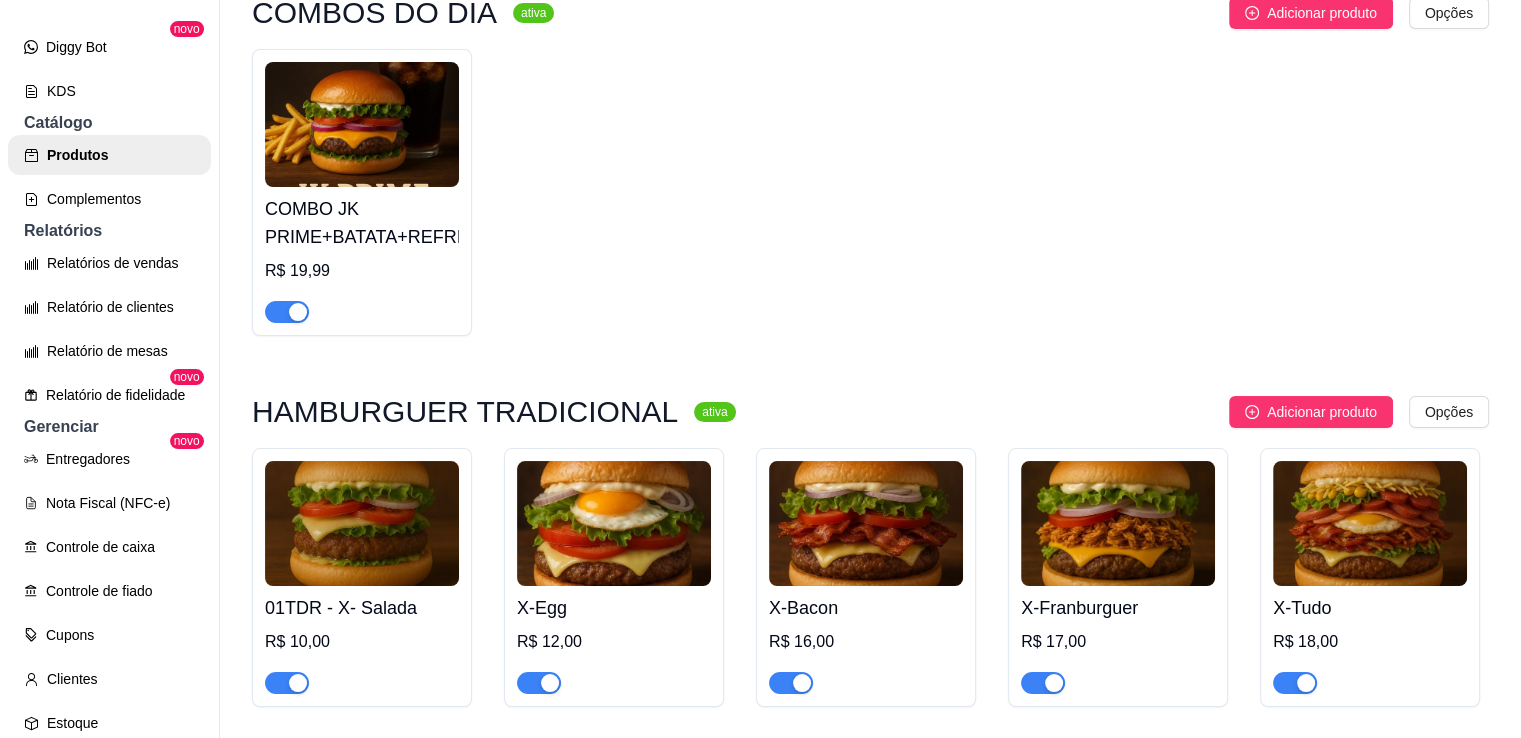 scroll, scrollTop: 211, scrollLeft: 0, axis: vertical 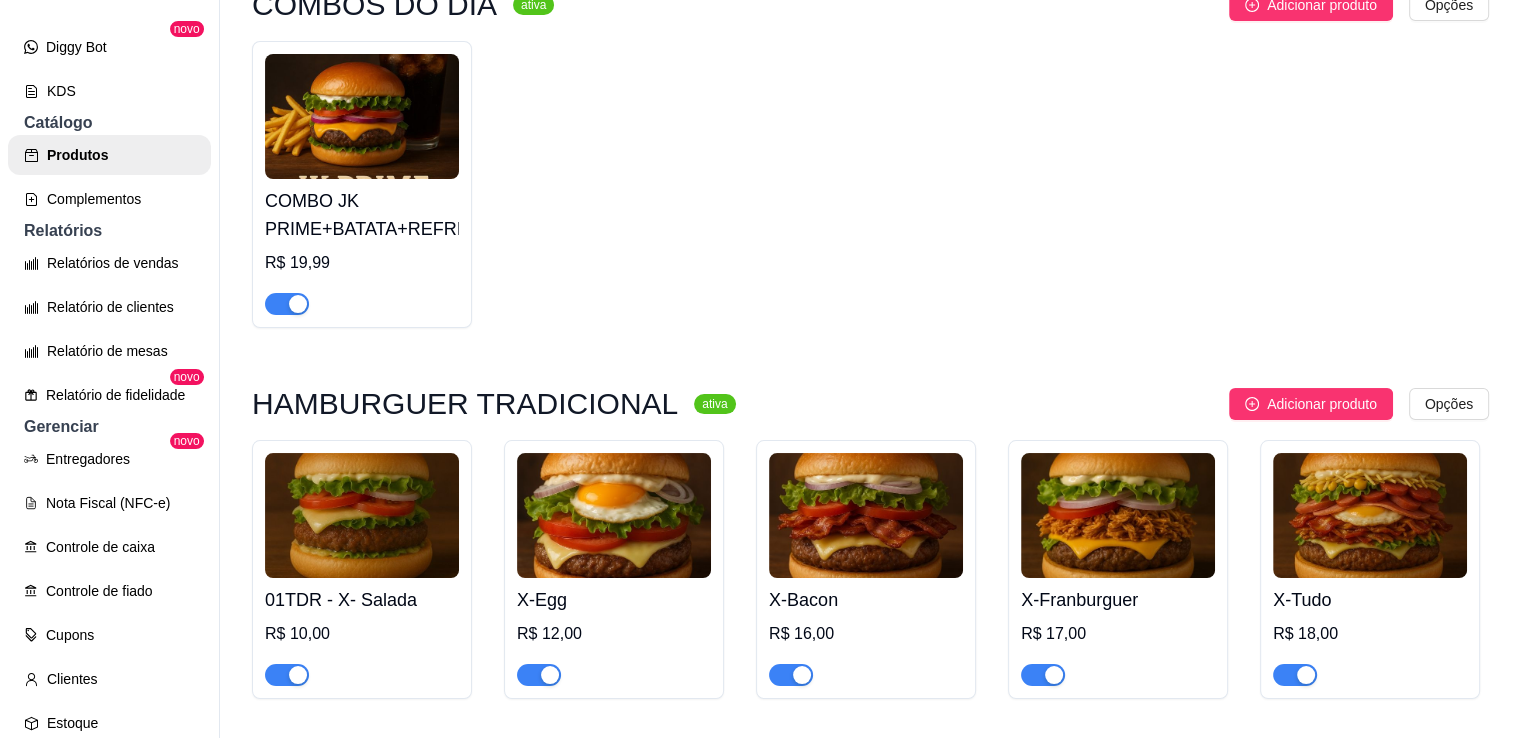 click at bounding box center (298, 304) 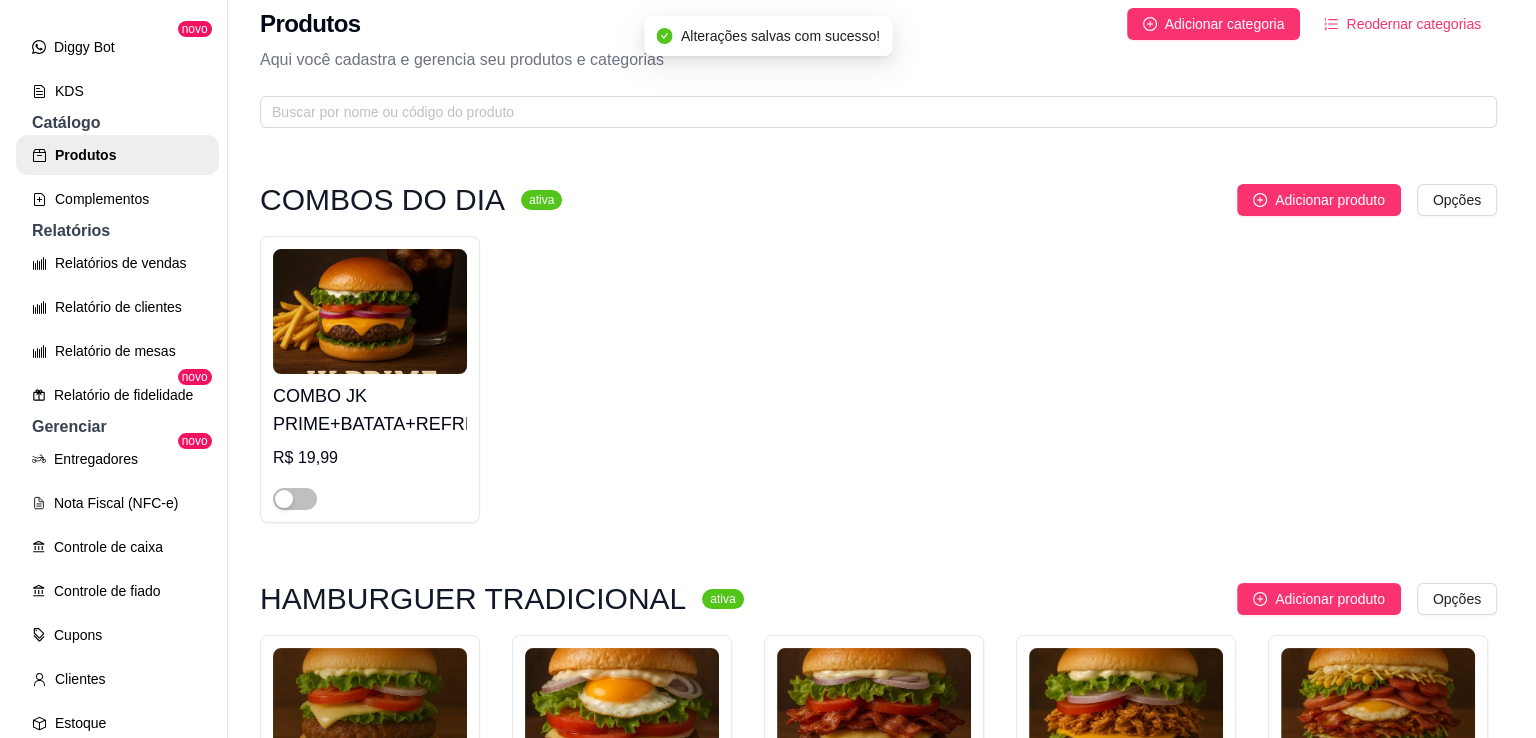 scroll, scrollTop: 0, scrollLeft: 0, axis: both 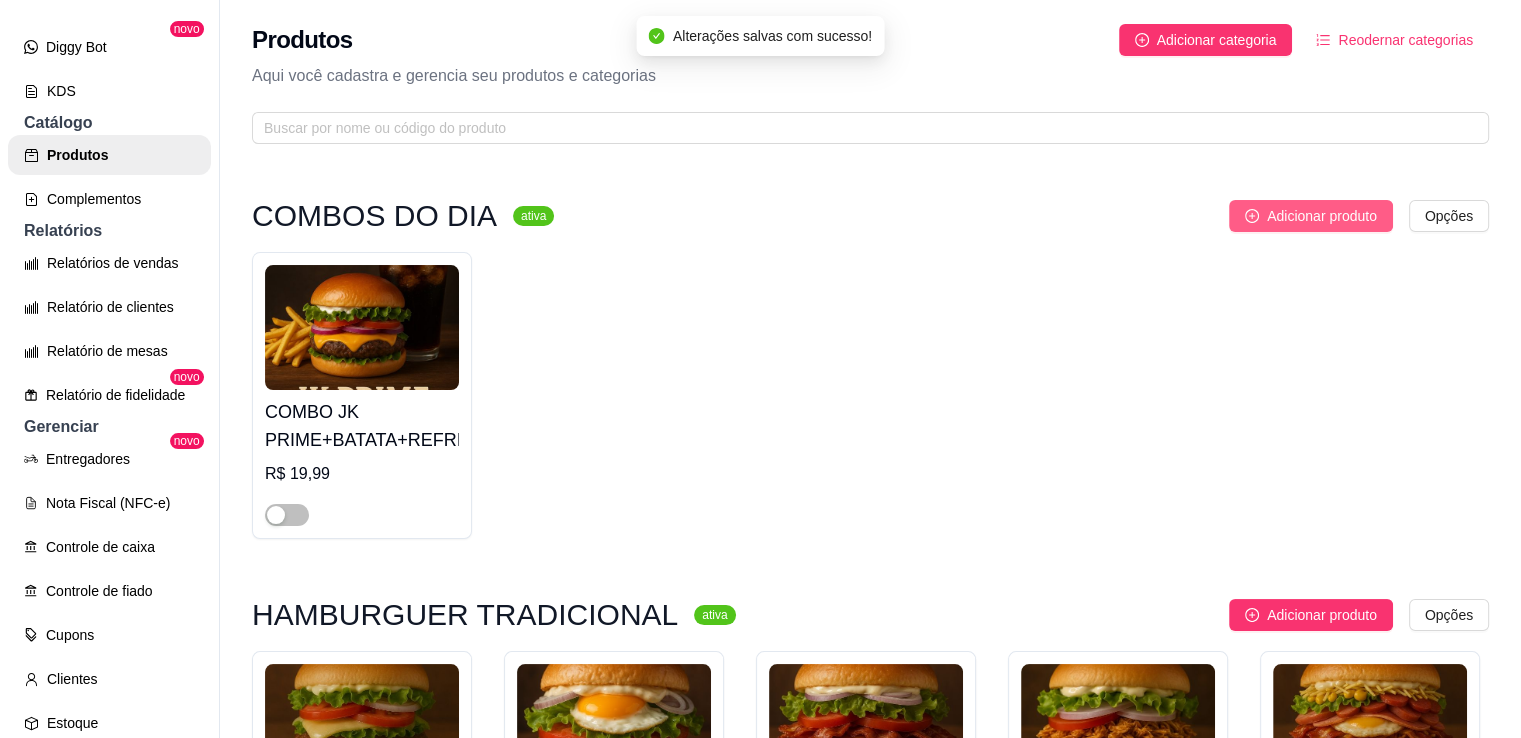 click on "Adicionar produto" at bounding box center (1322, 216) 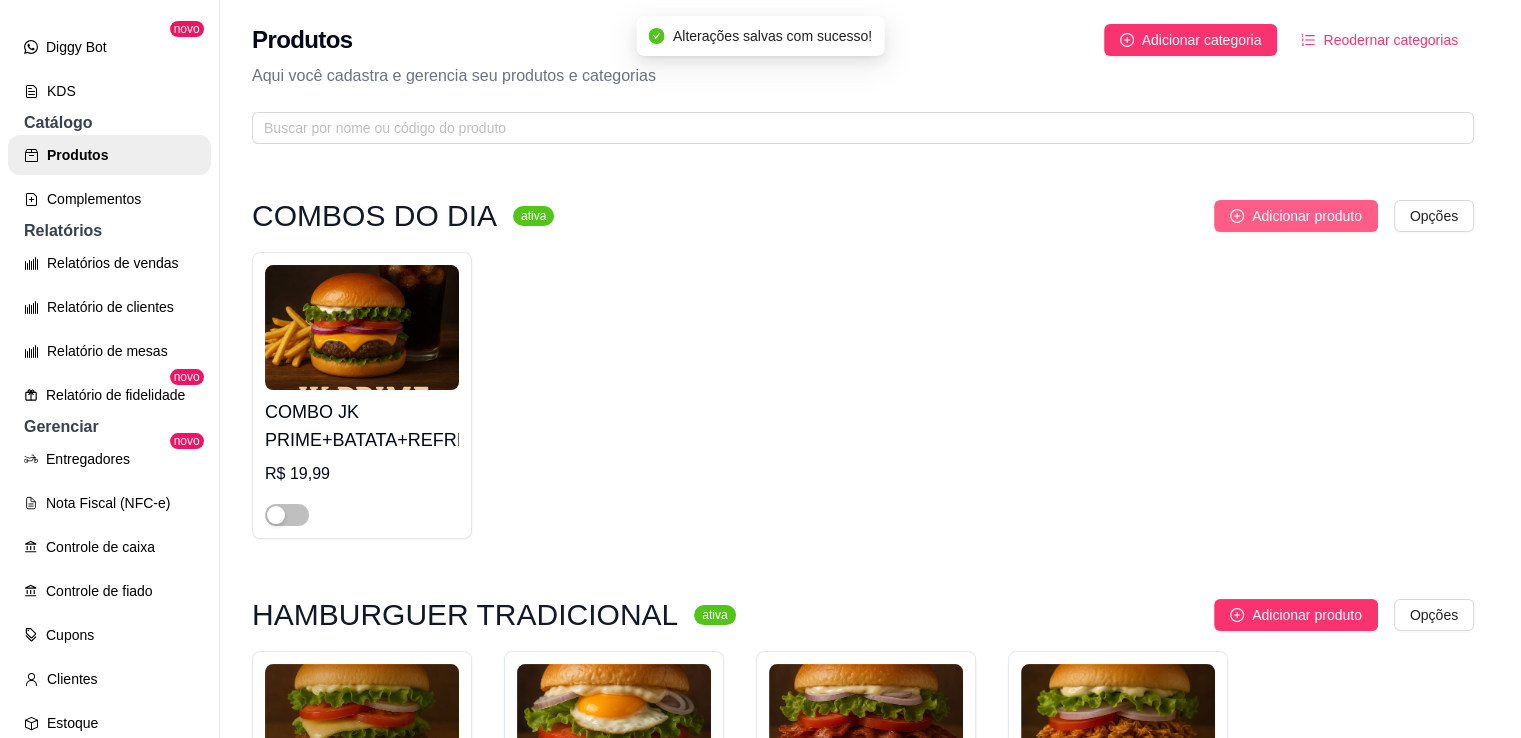 type 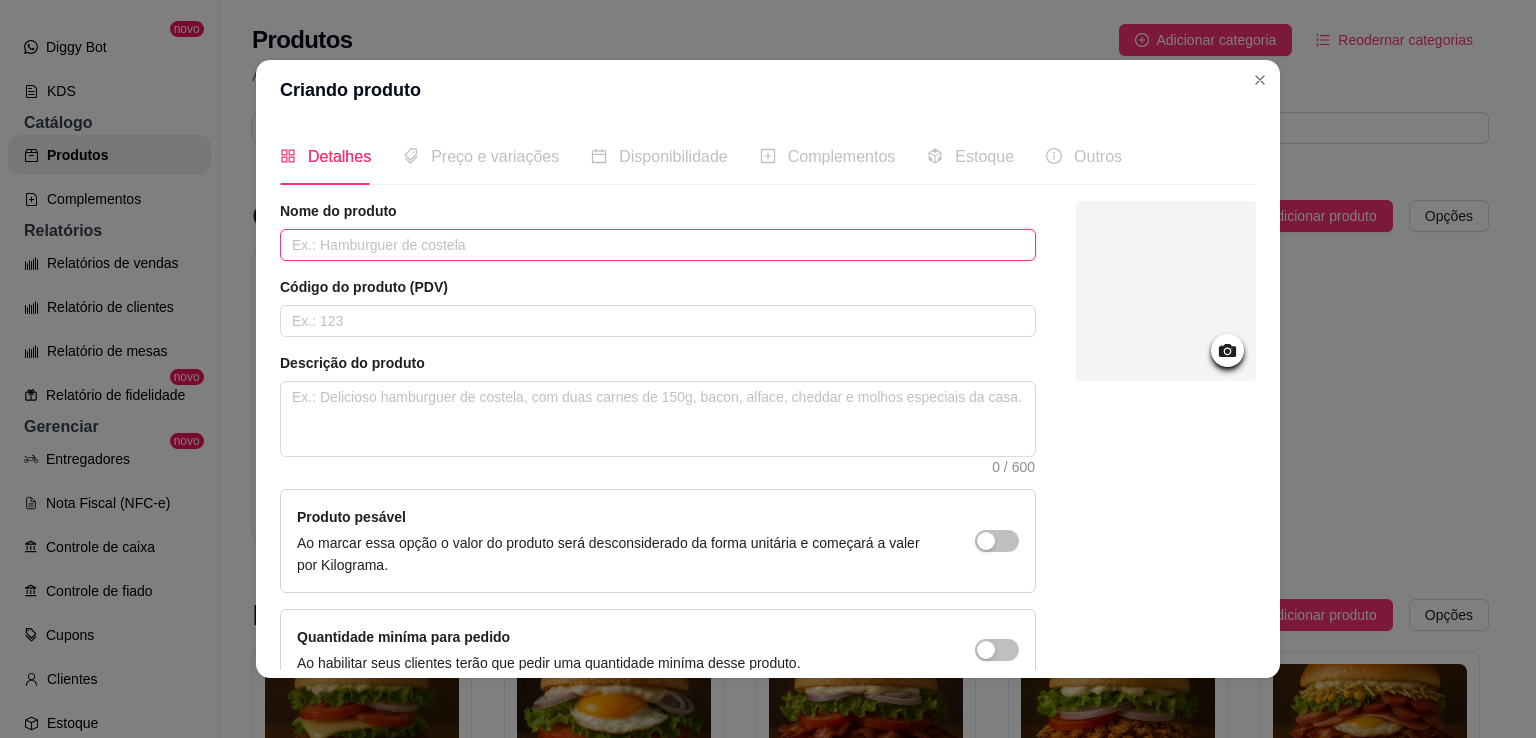 click at bounding box center [658, 245] 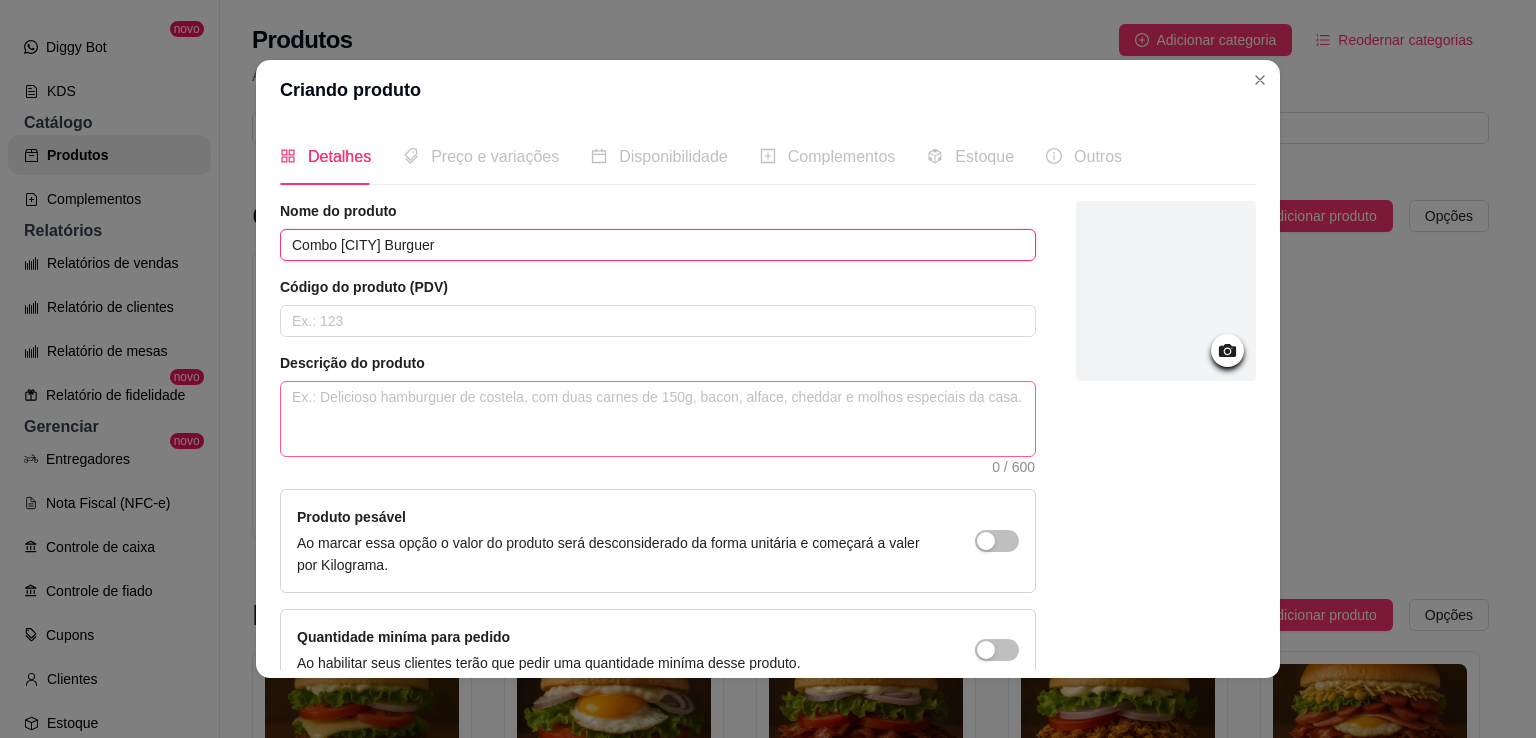 type on "Combo [CITY] Burguer" 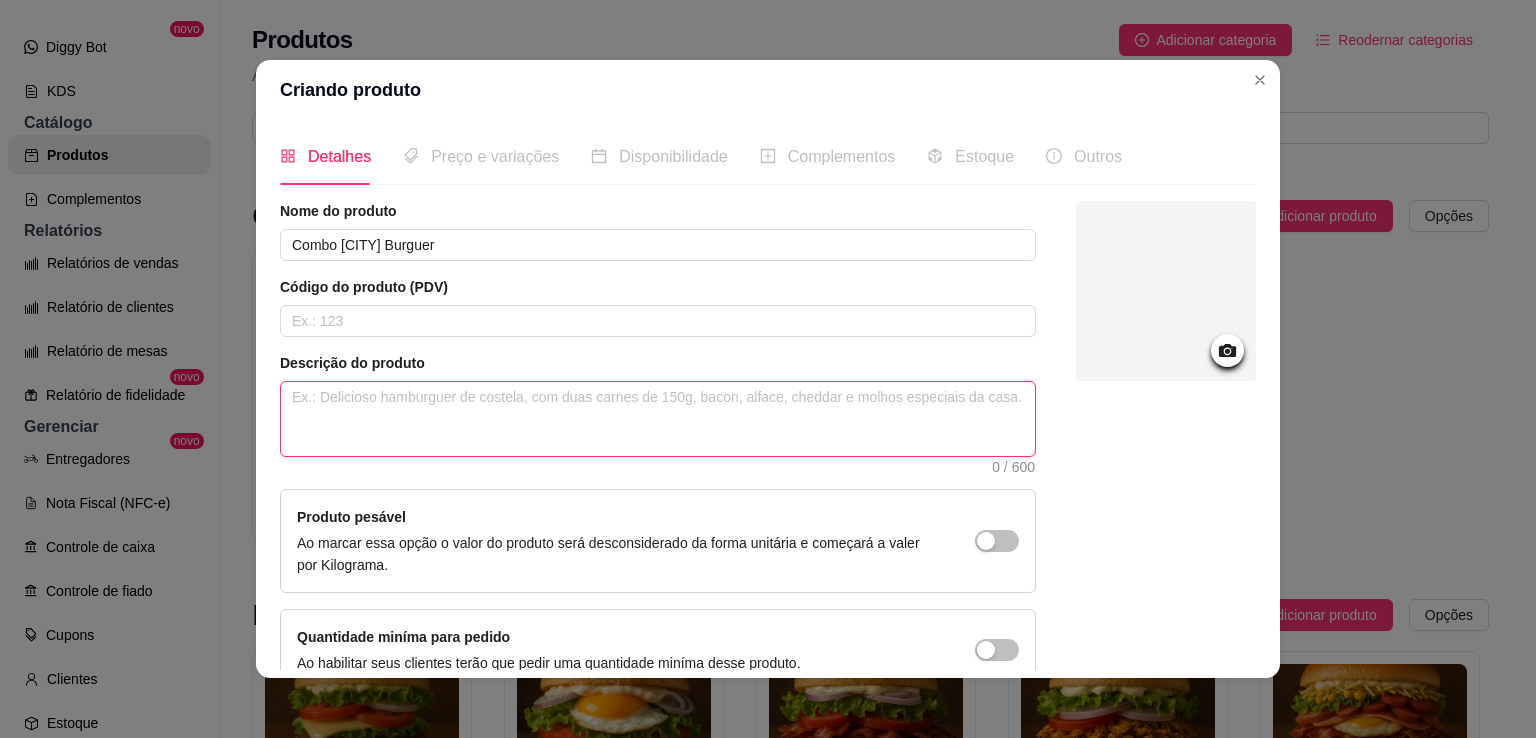 click at bounding box center (658, 419) 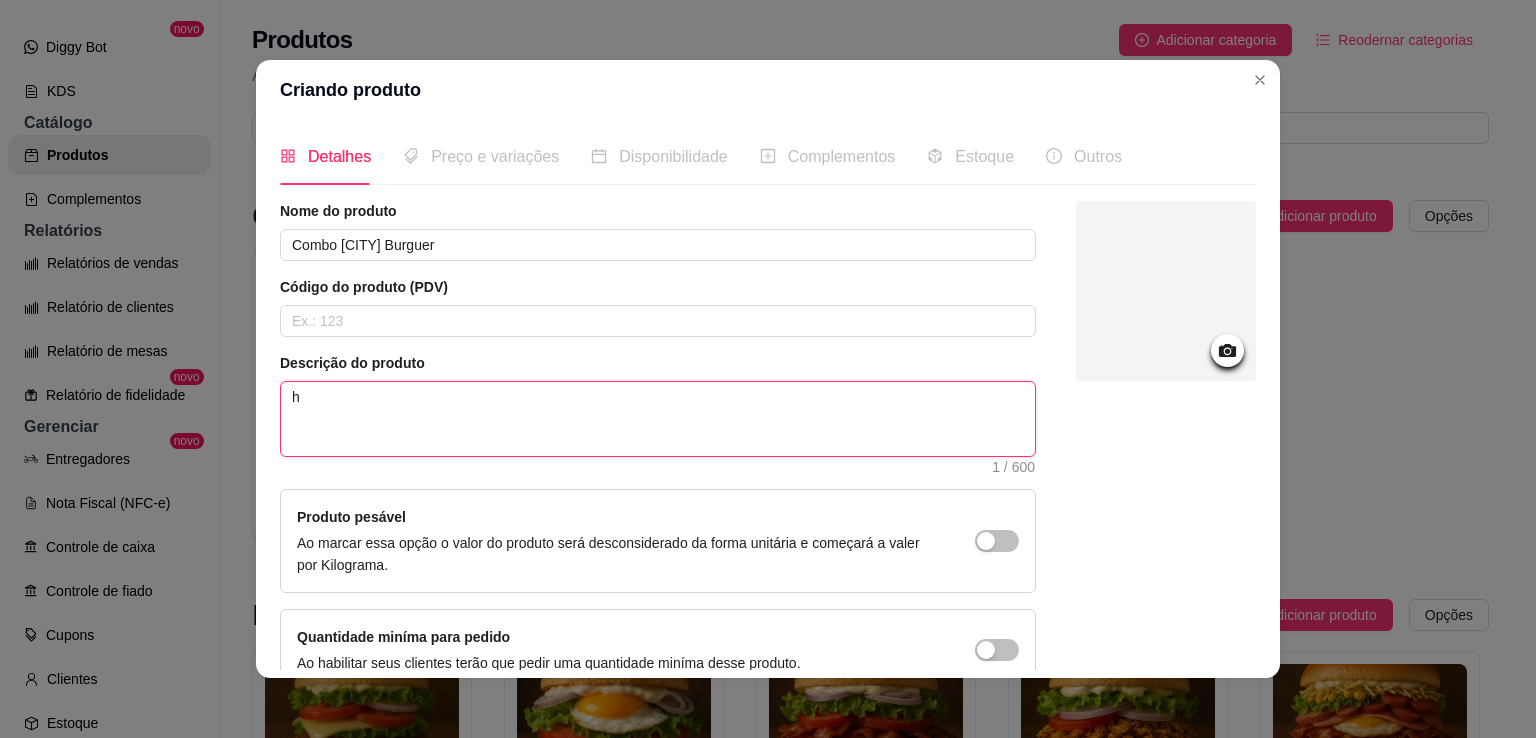 type on "ha" 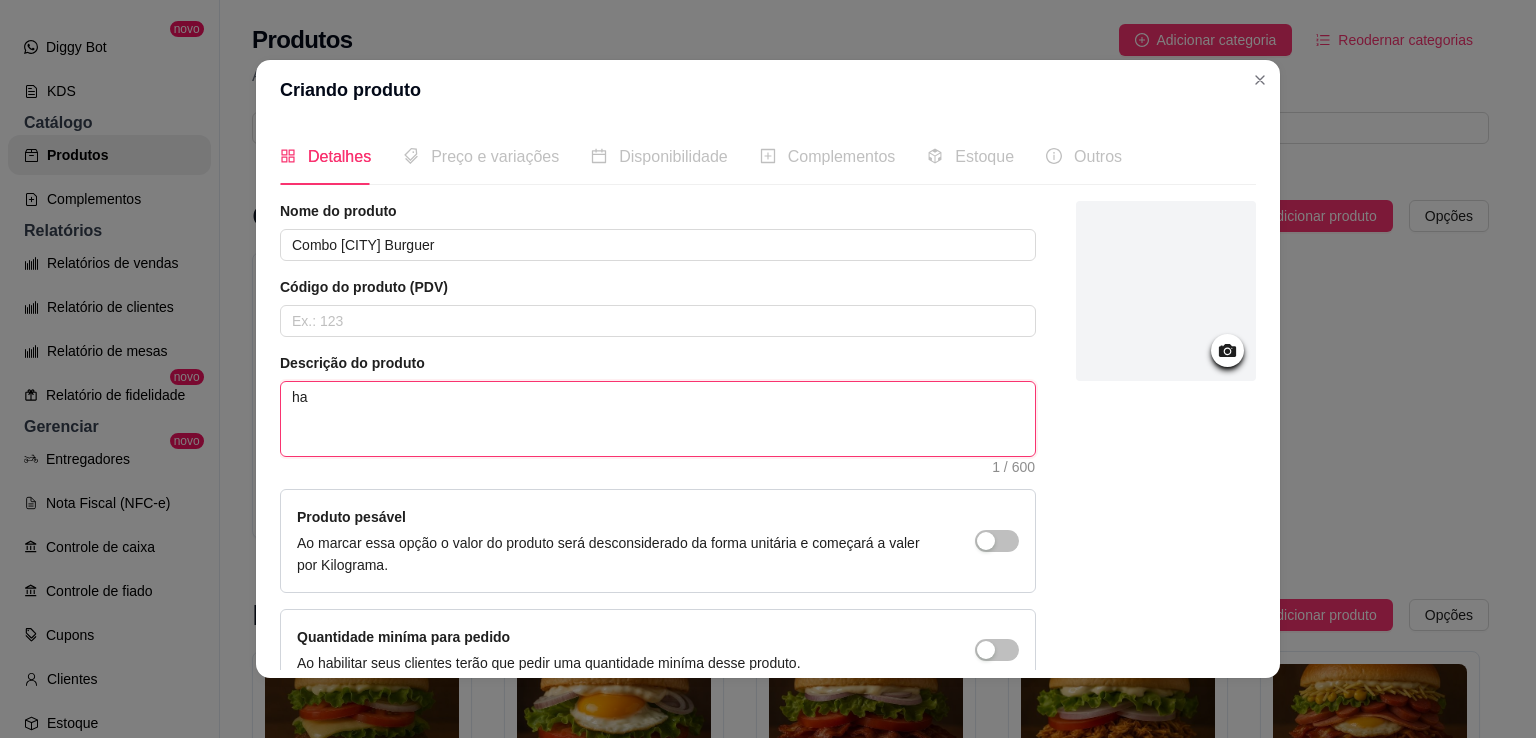 type on "ham" 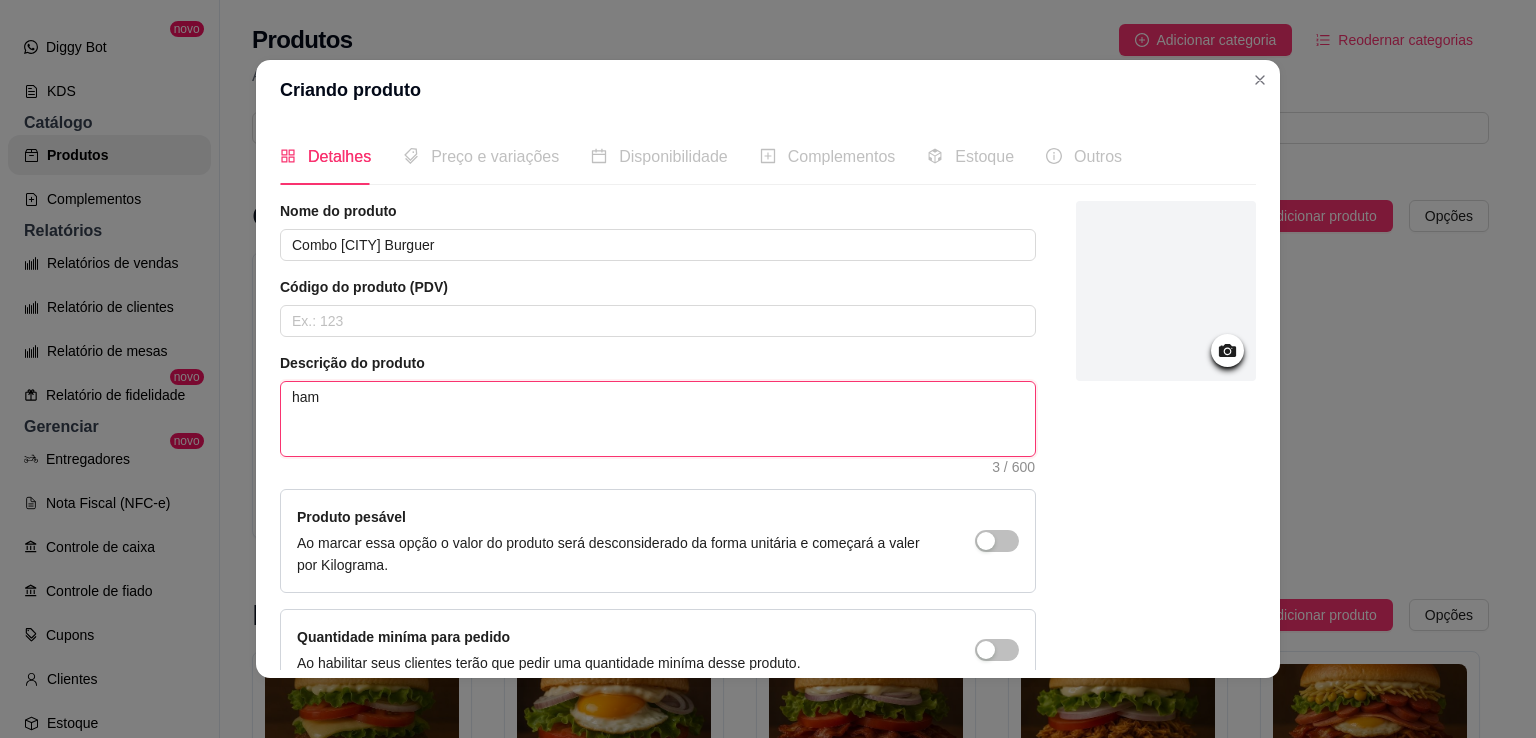 type on "ha" 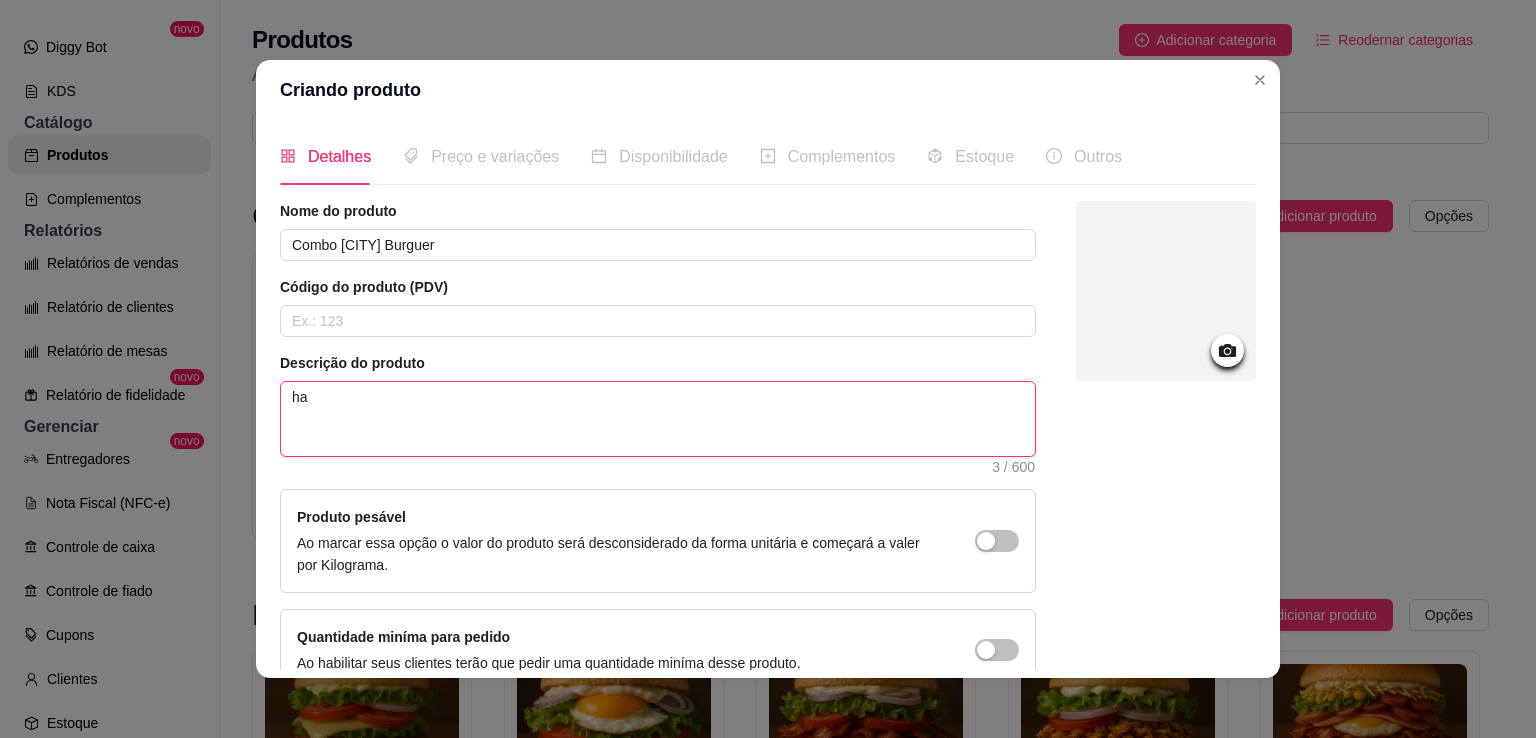type on "h" 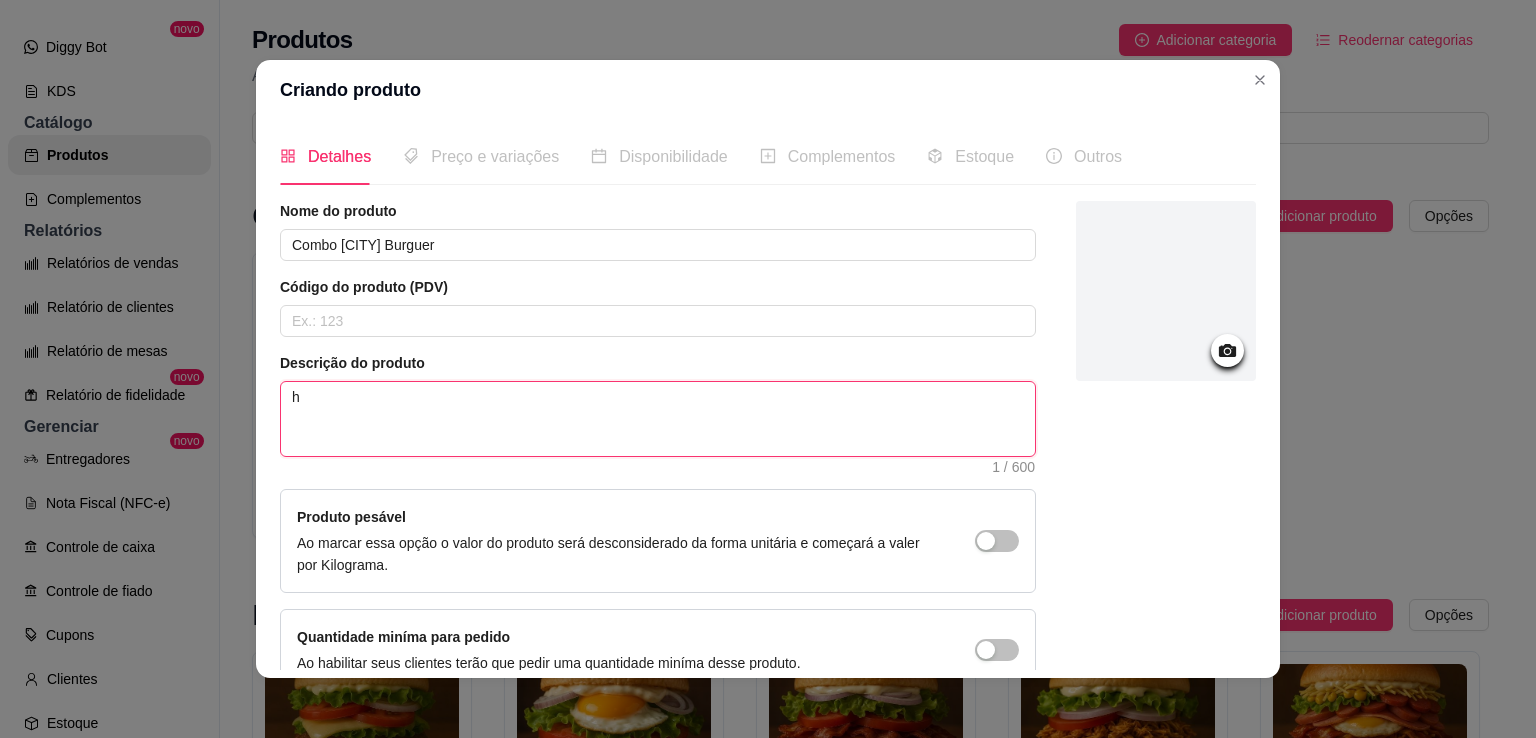type 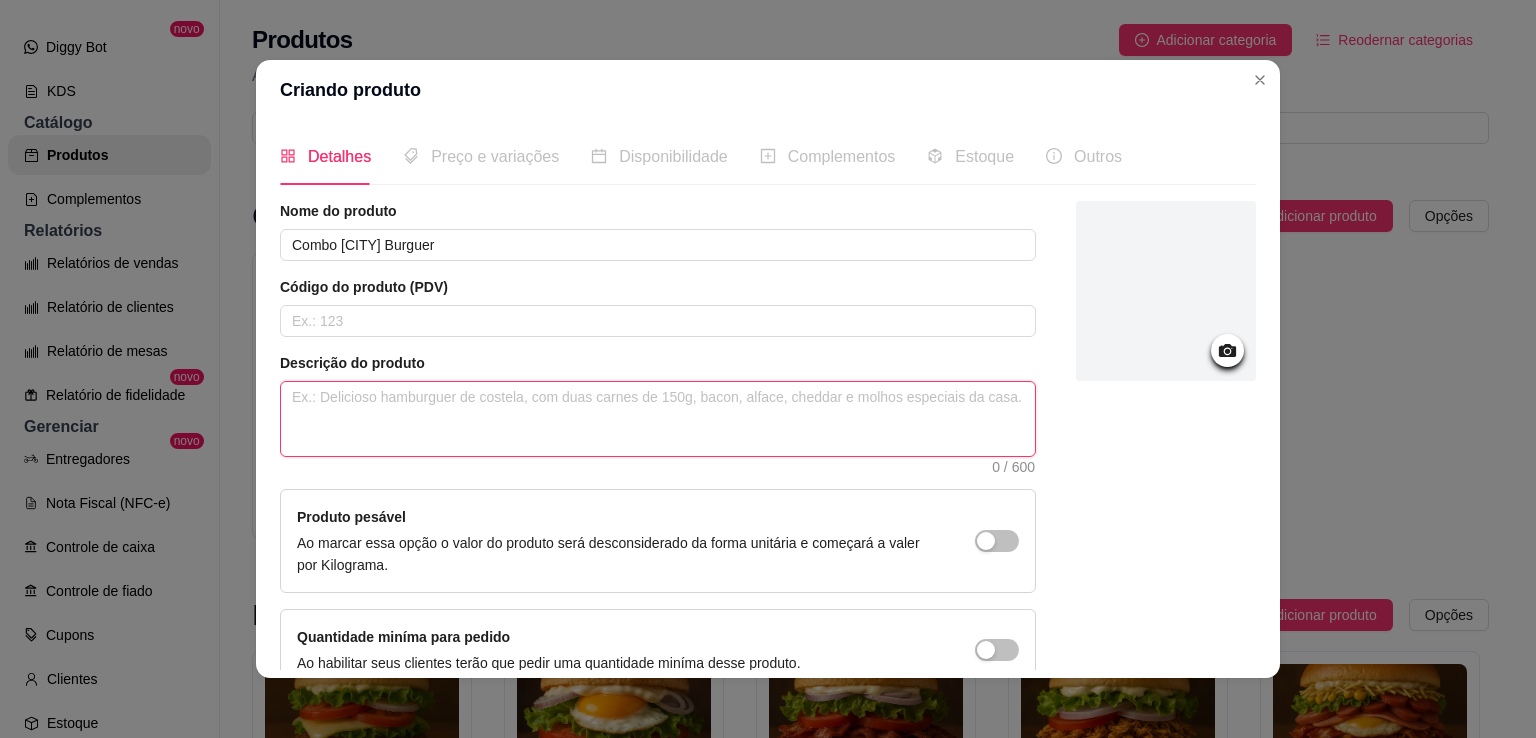 type on "l" 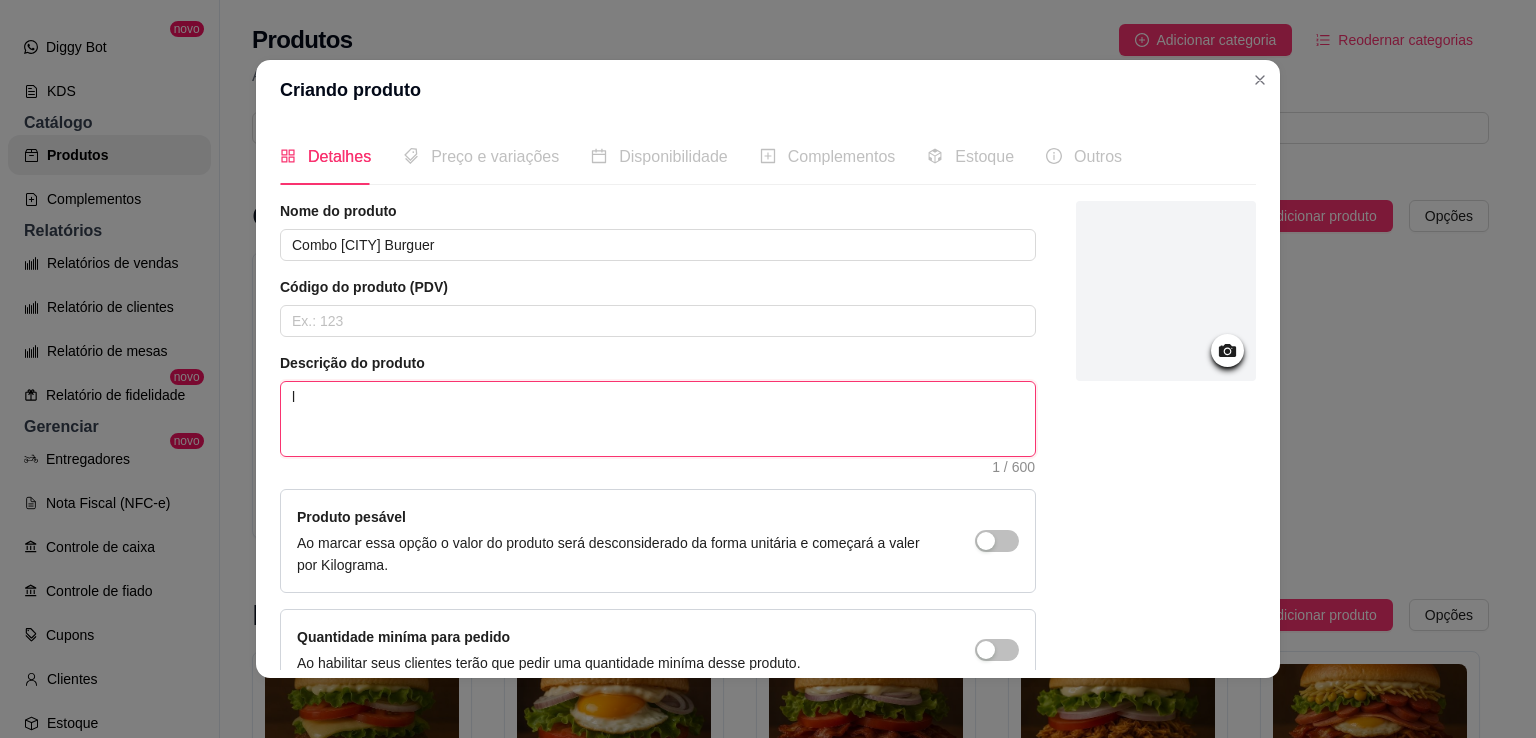 type on "li" 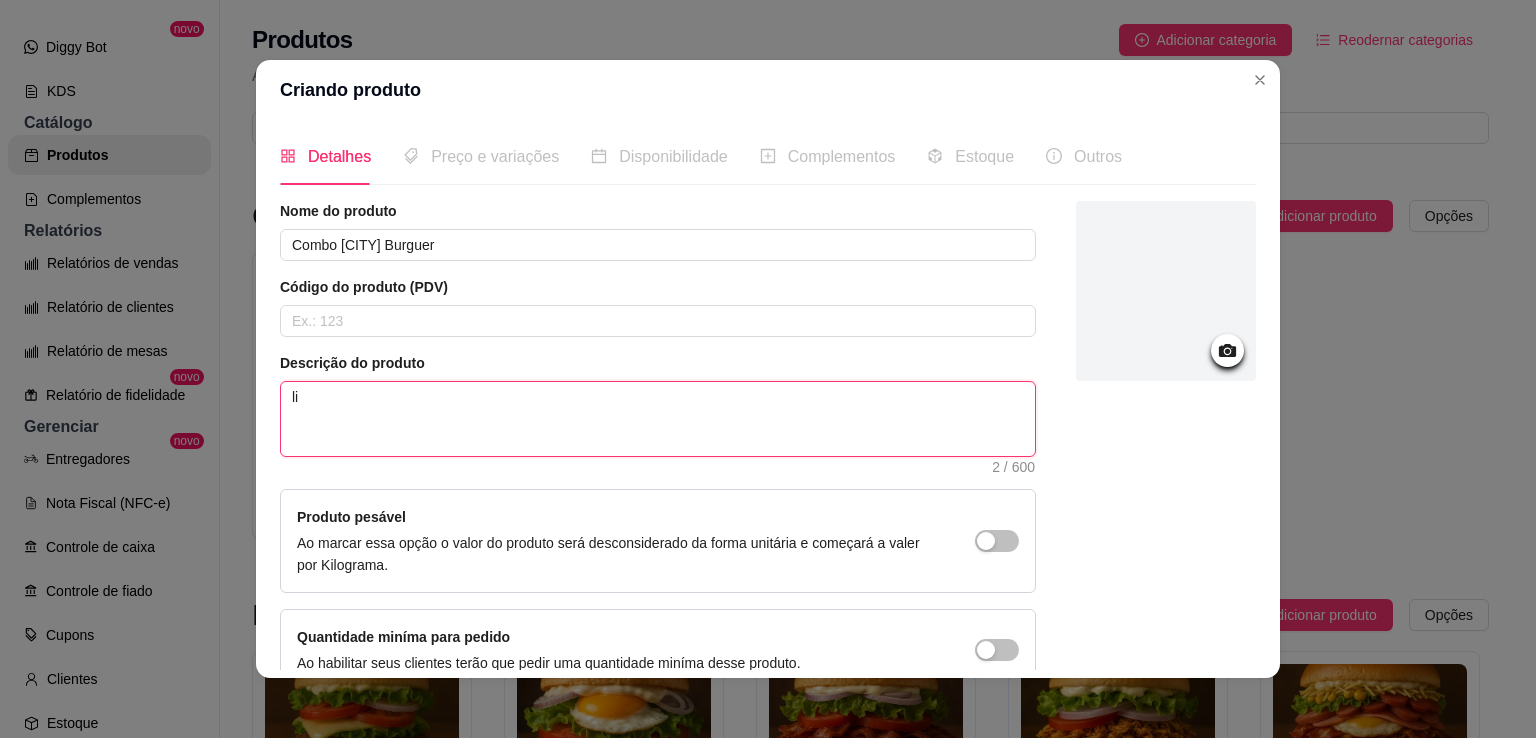type on "lim" 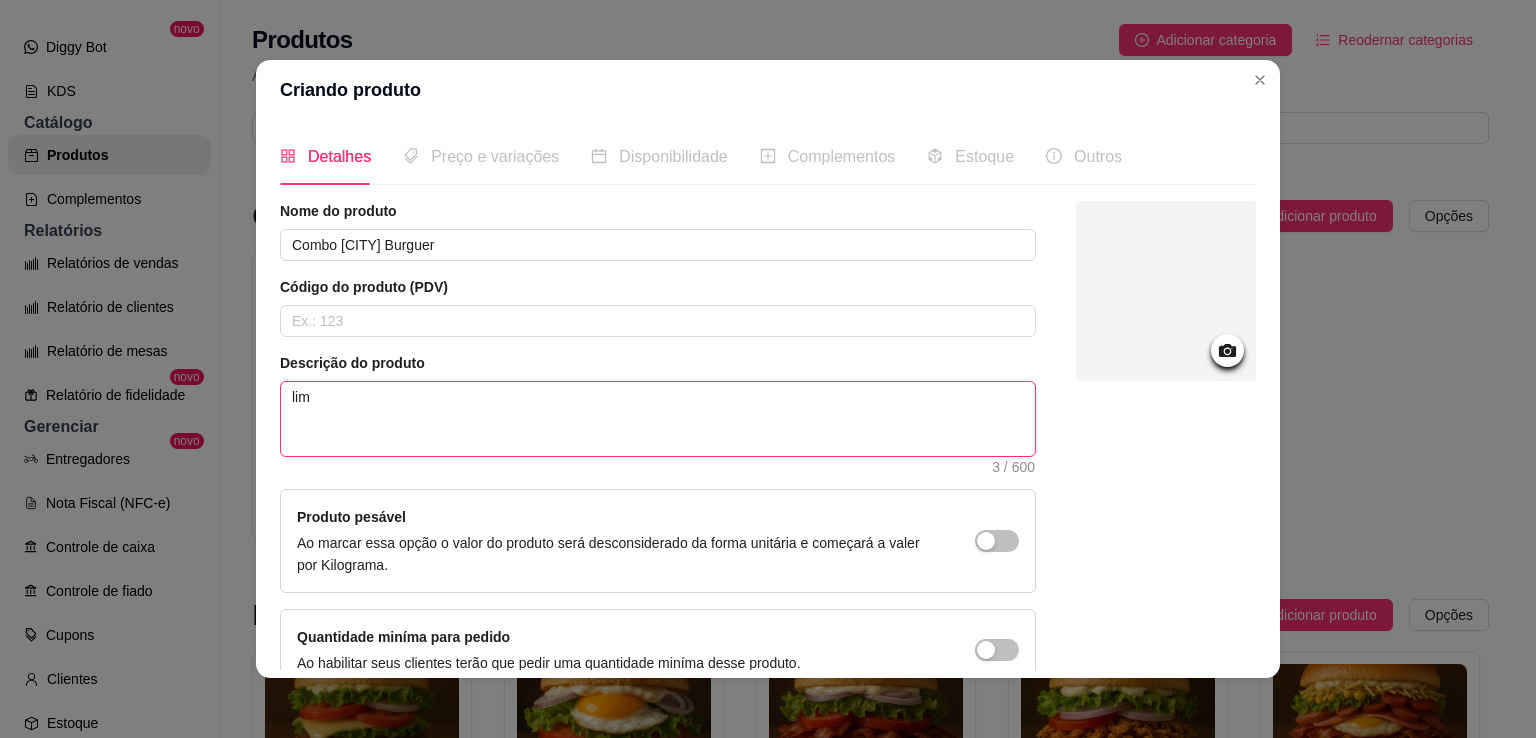type on "lime" 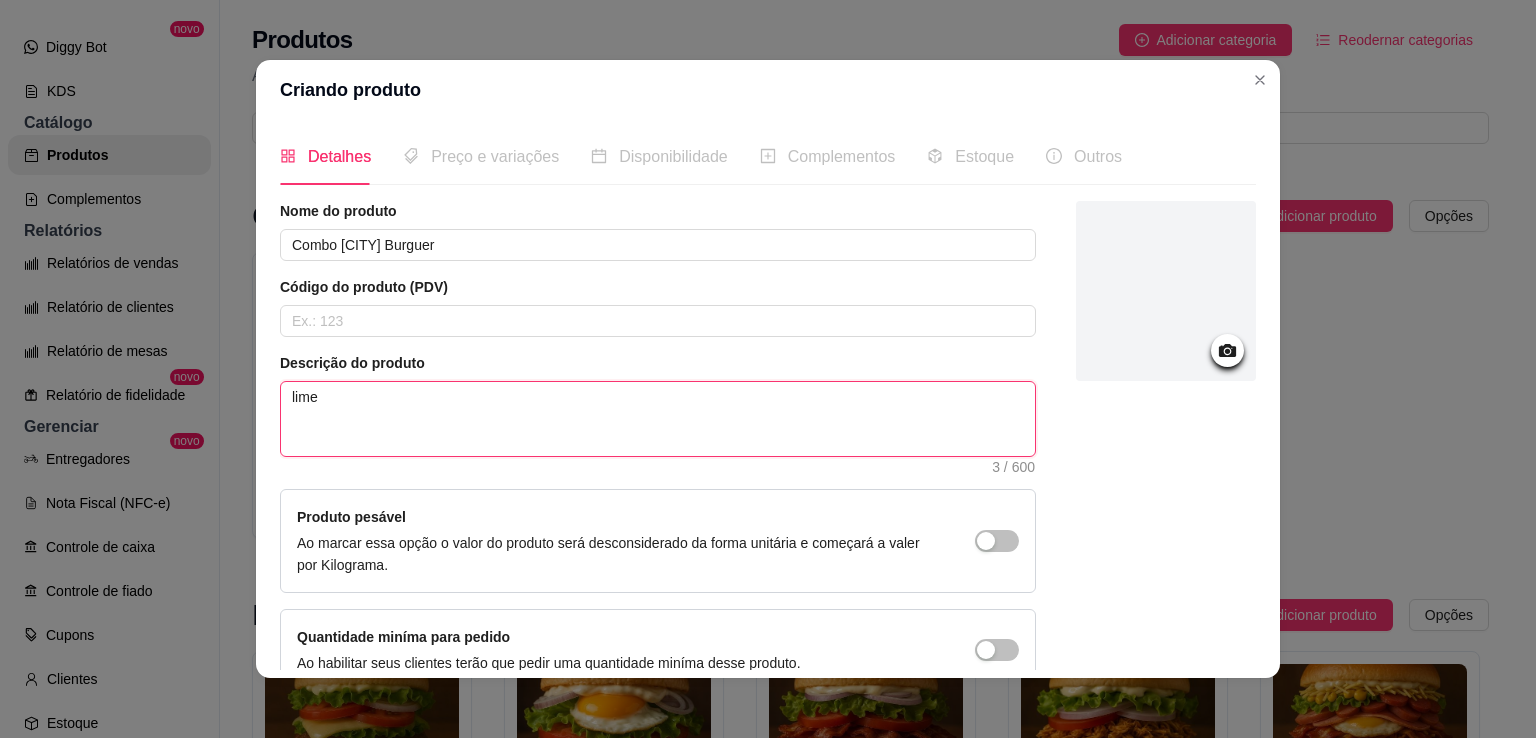 type on "[CITY]" 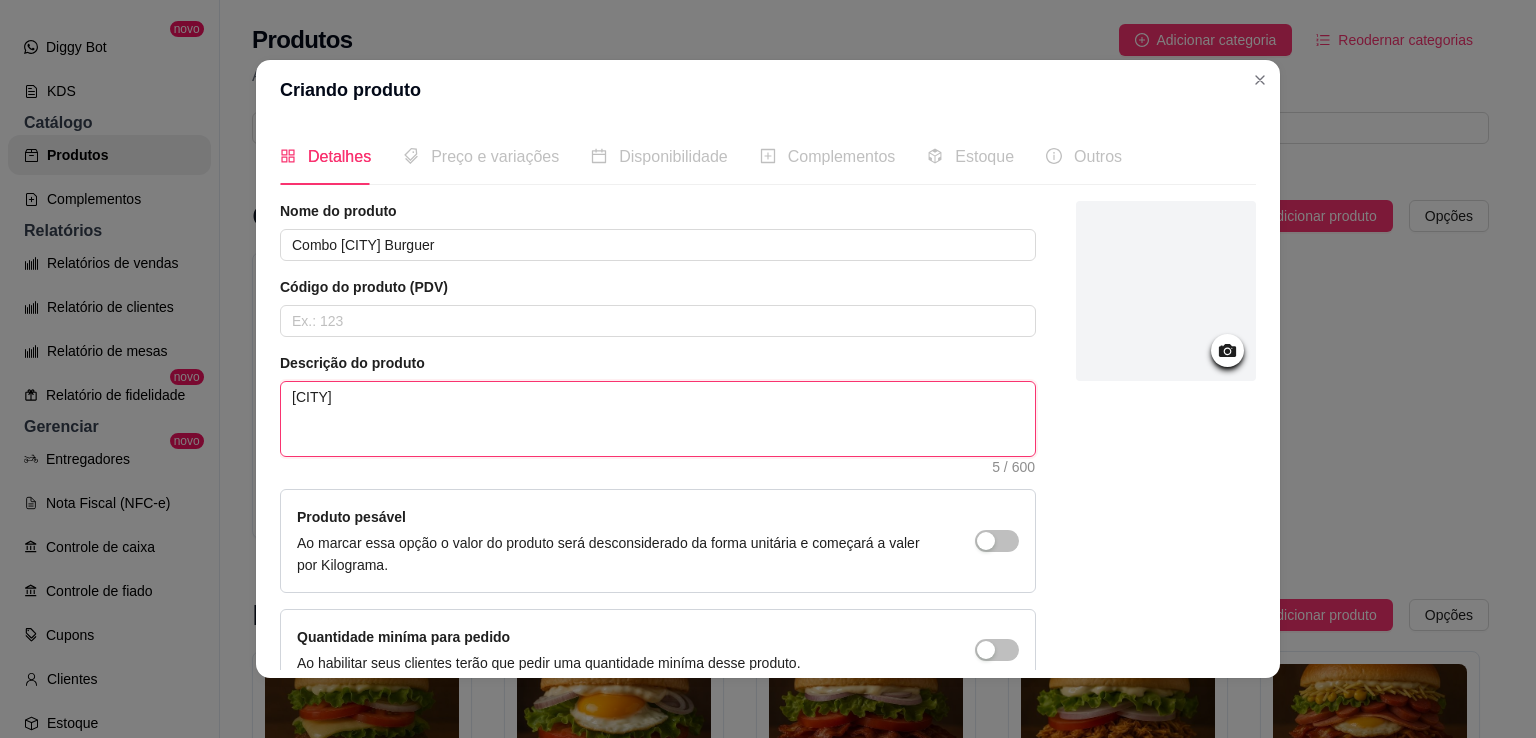 type on "[CITY]" 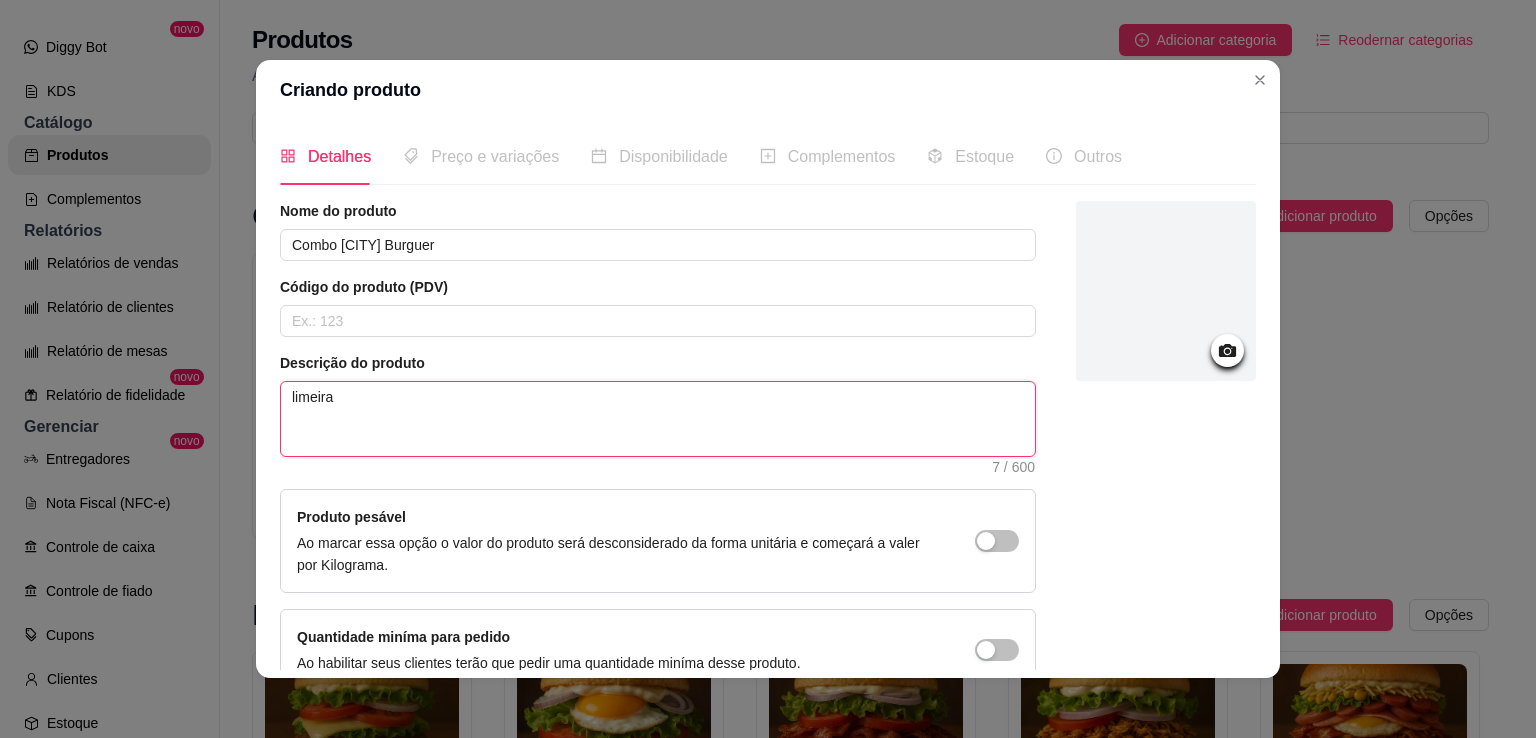 type on "limeira" 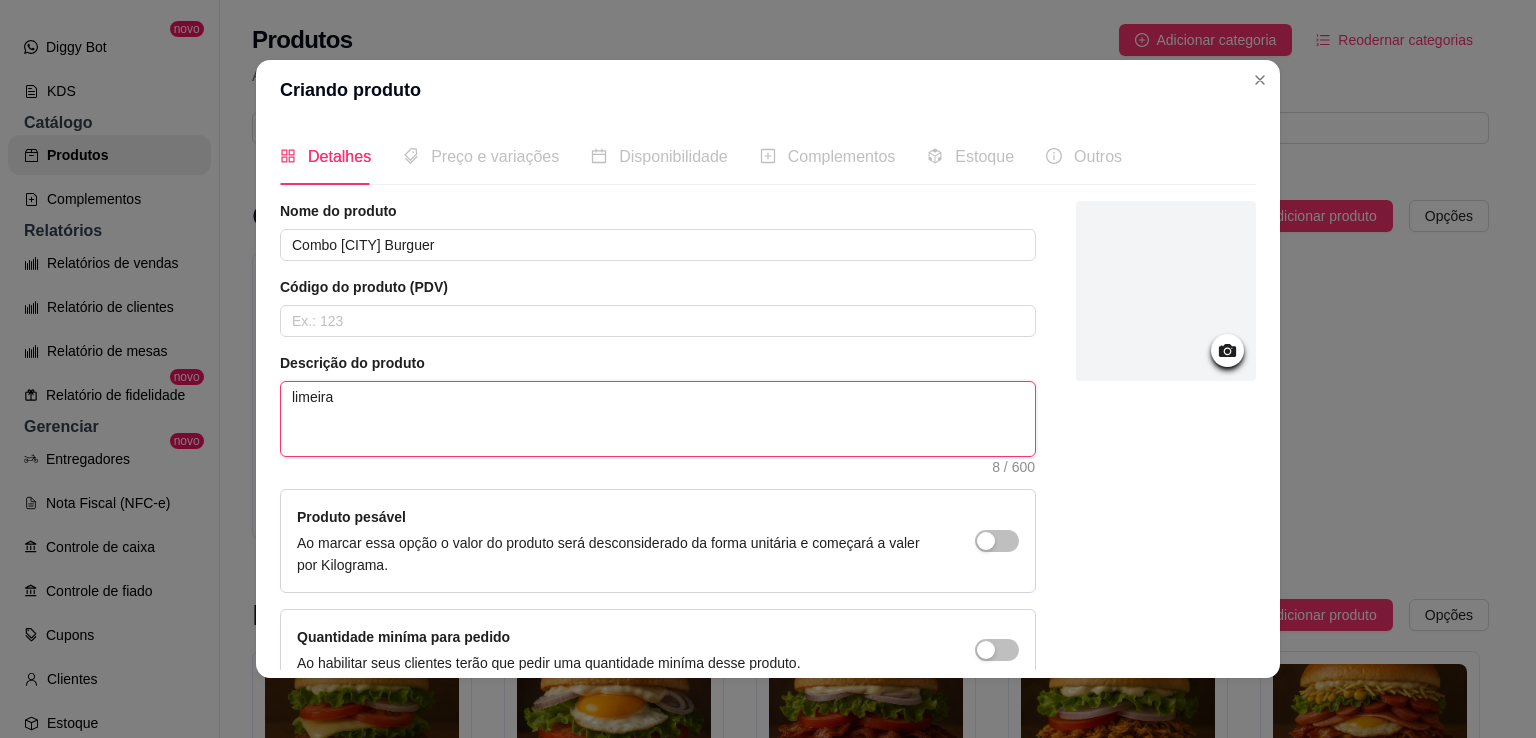 type on "limeira b" 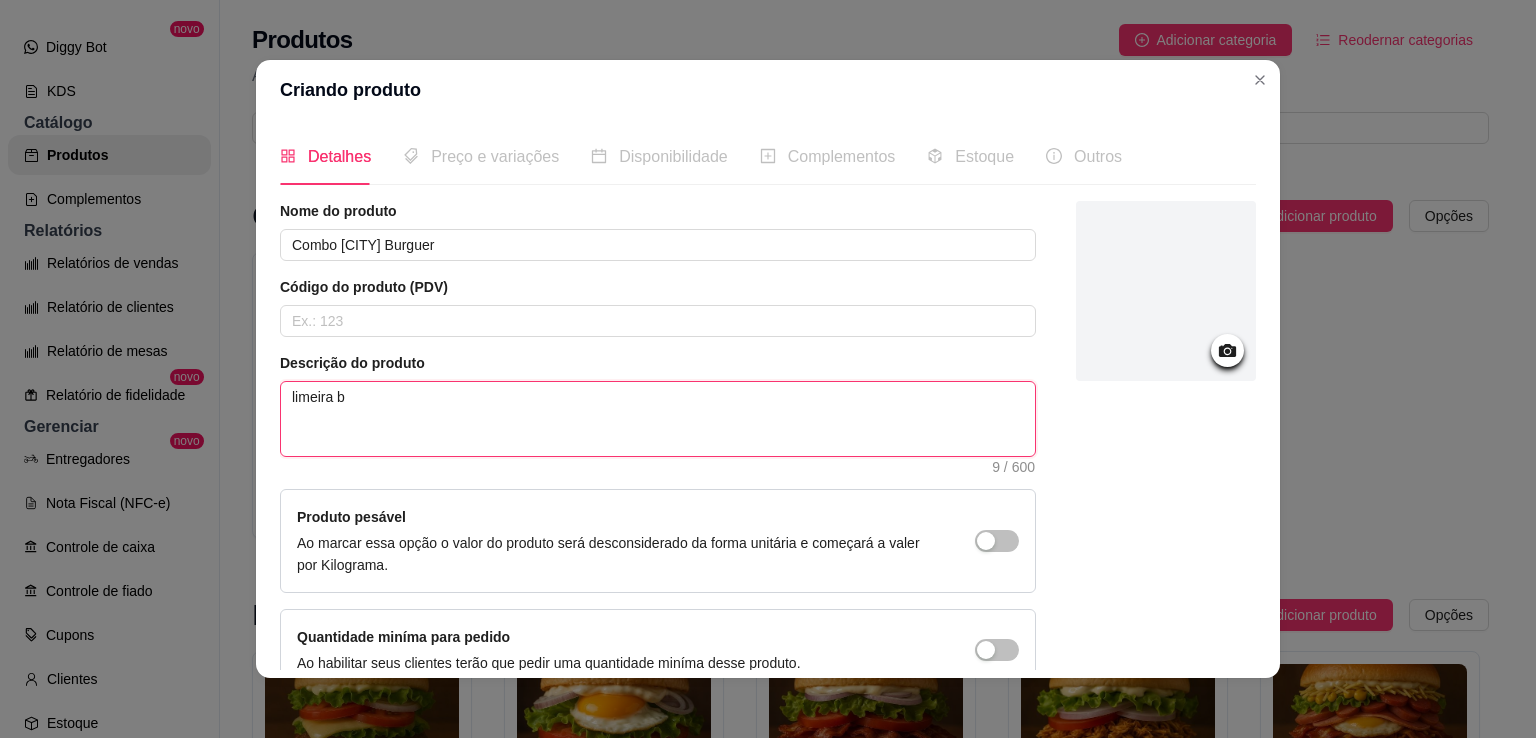 type on "[CITY] bu" 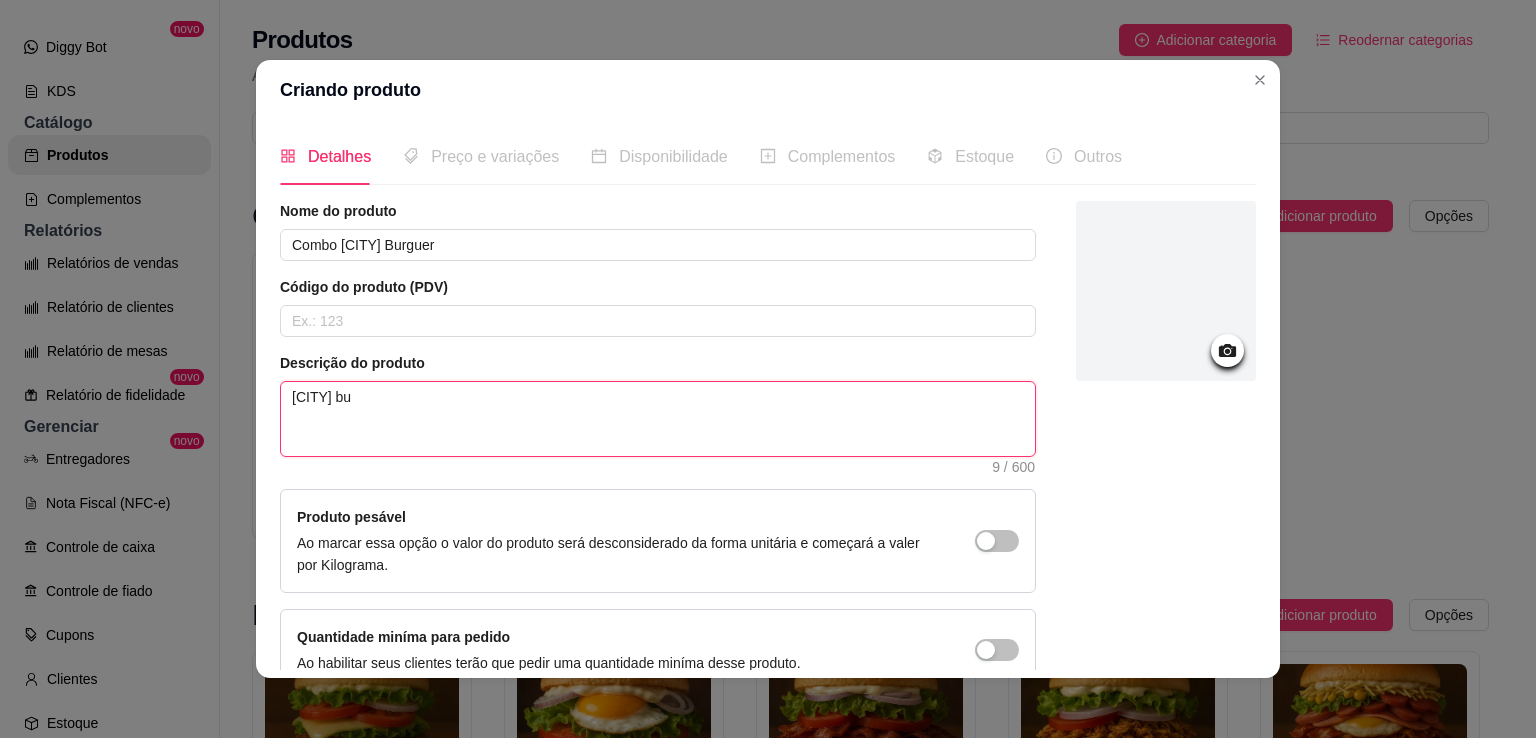type 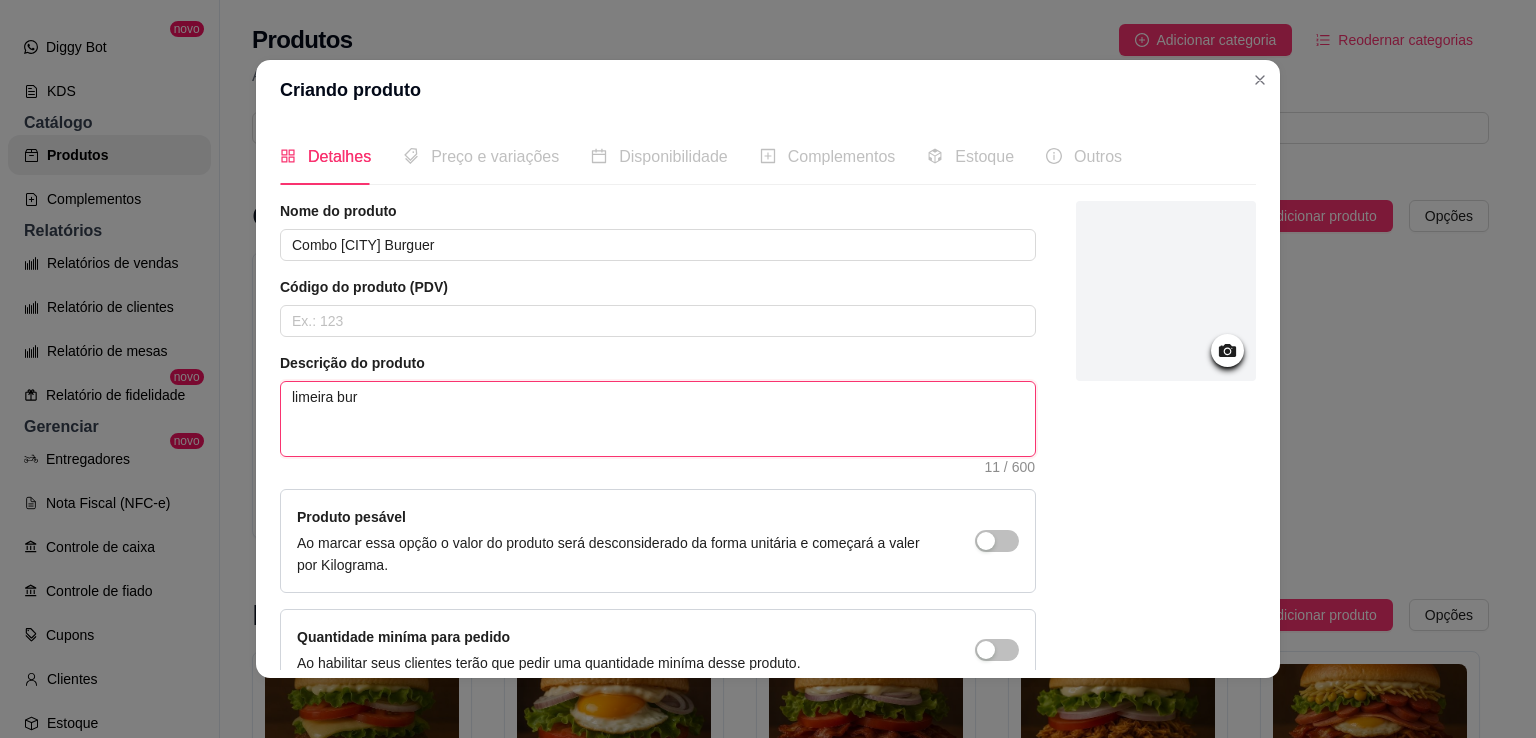type on "[CITY] burg" 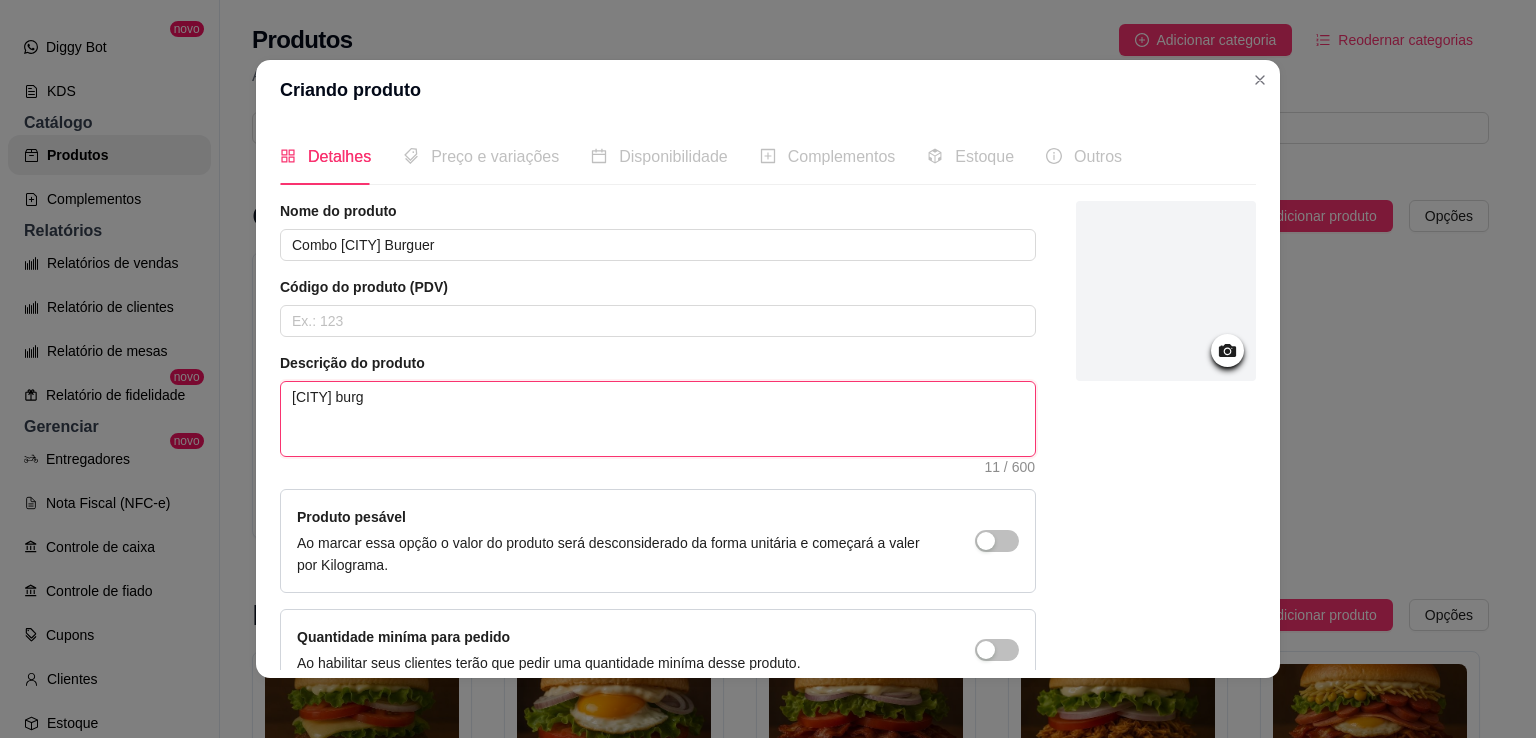 type on "[CITY] burgu" 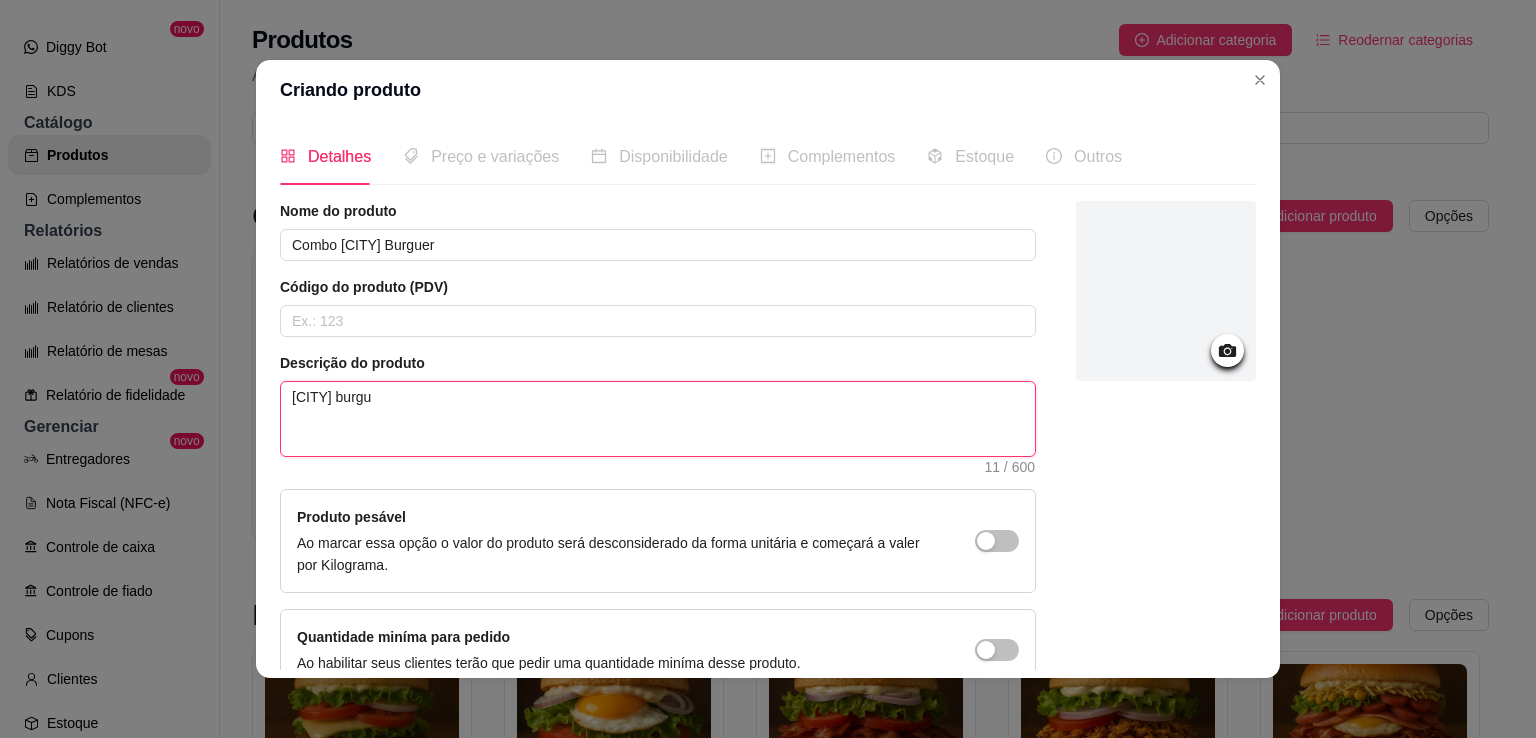 type 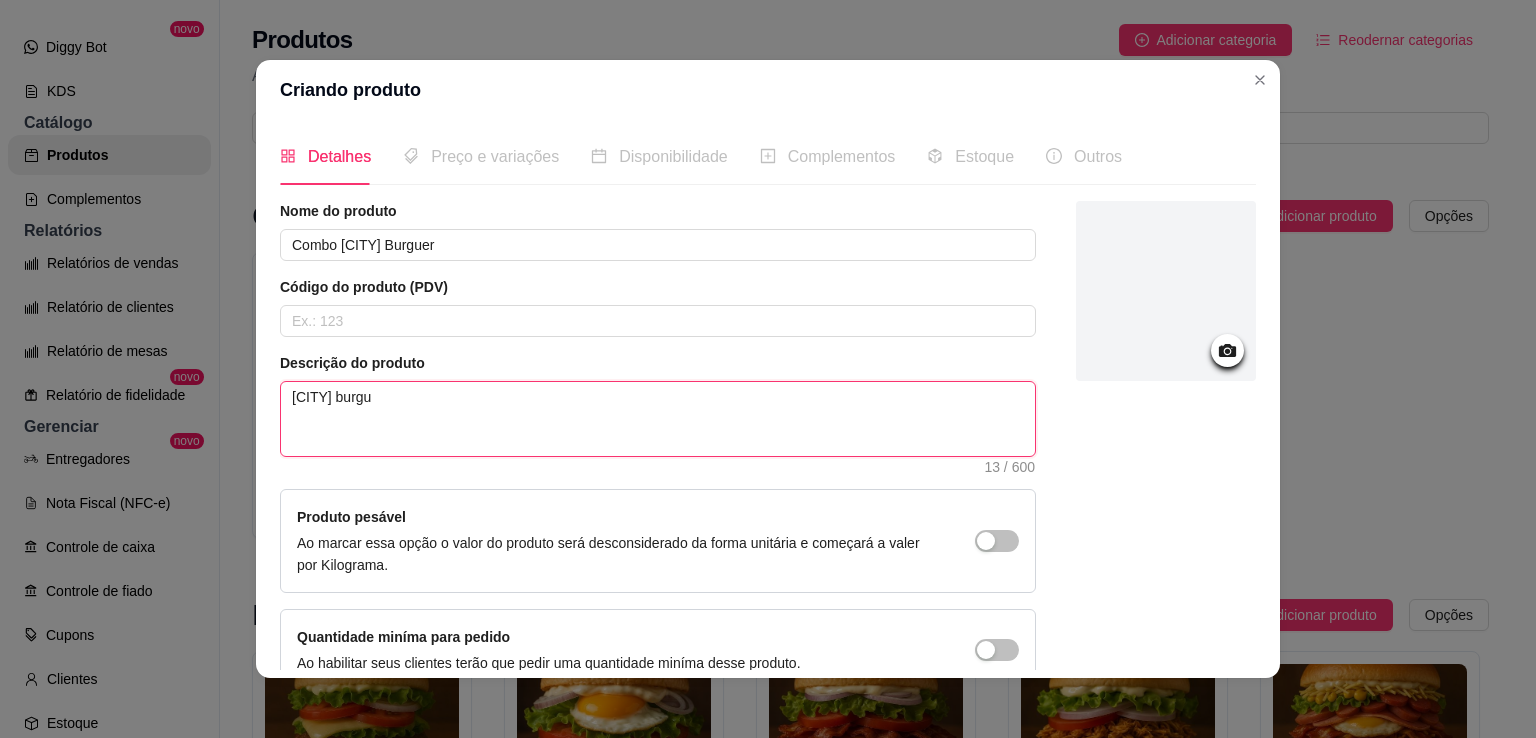 type on "limeira burgue" 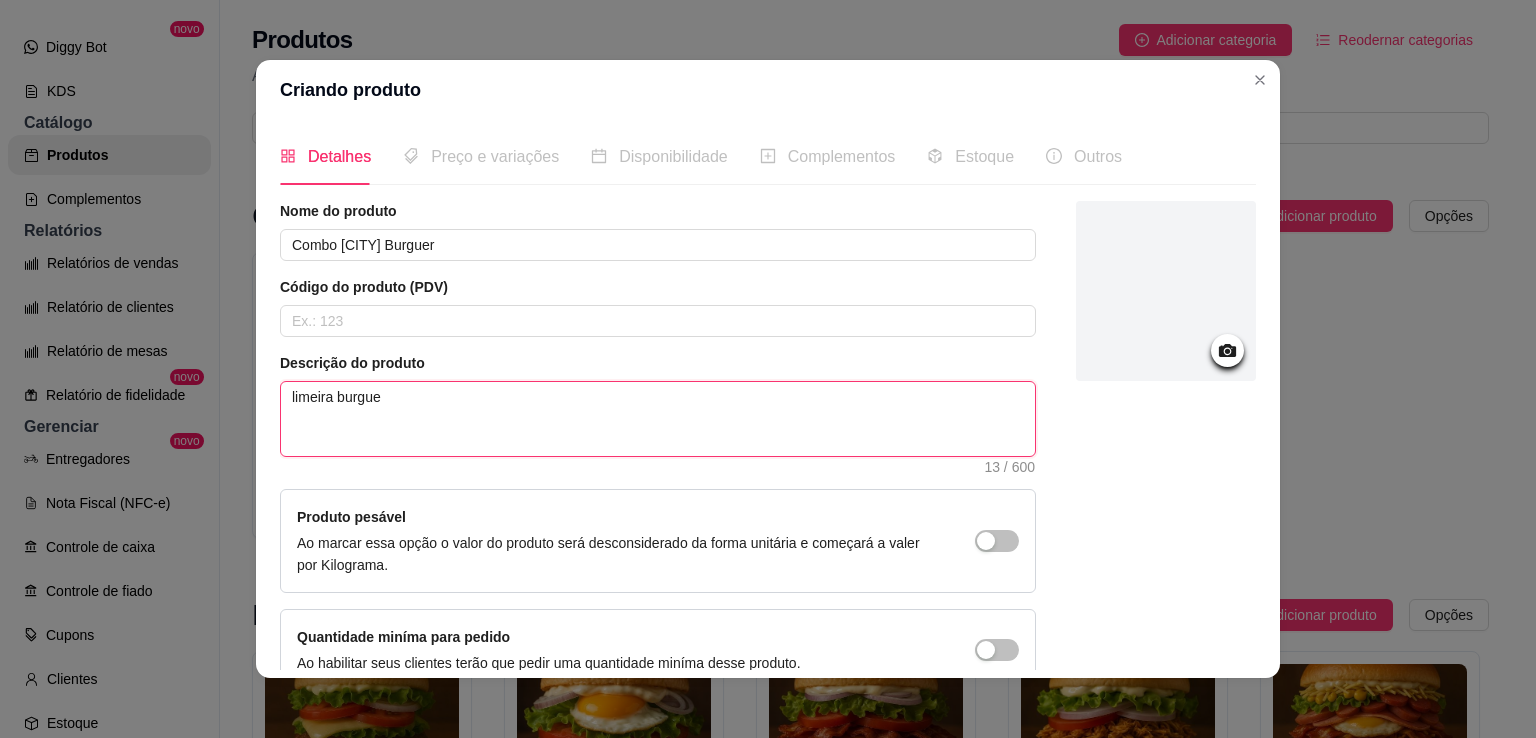 type 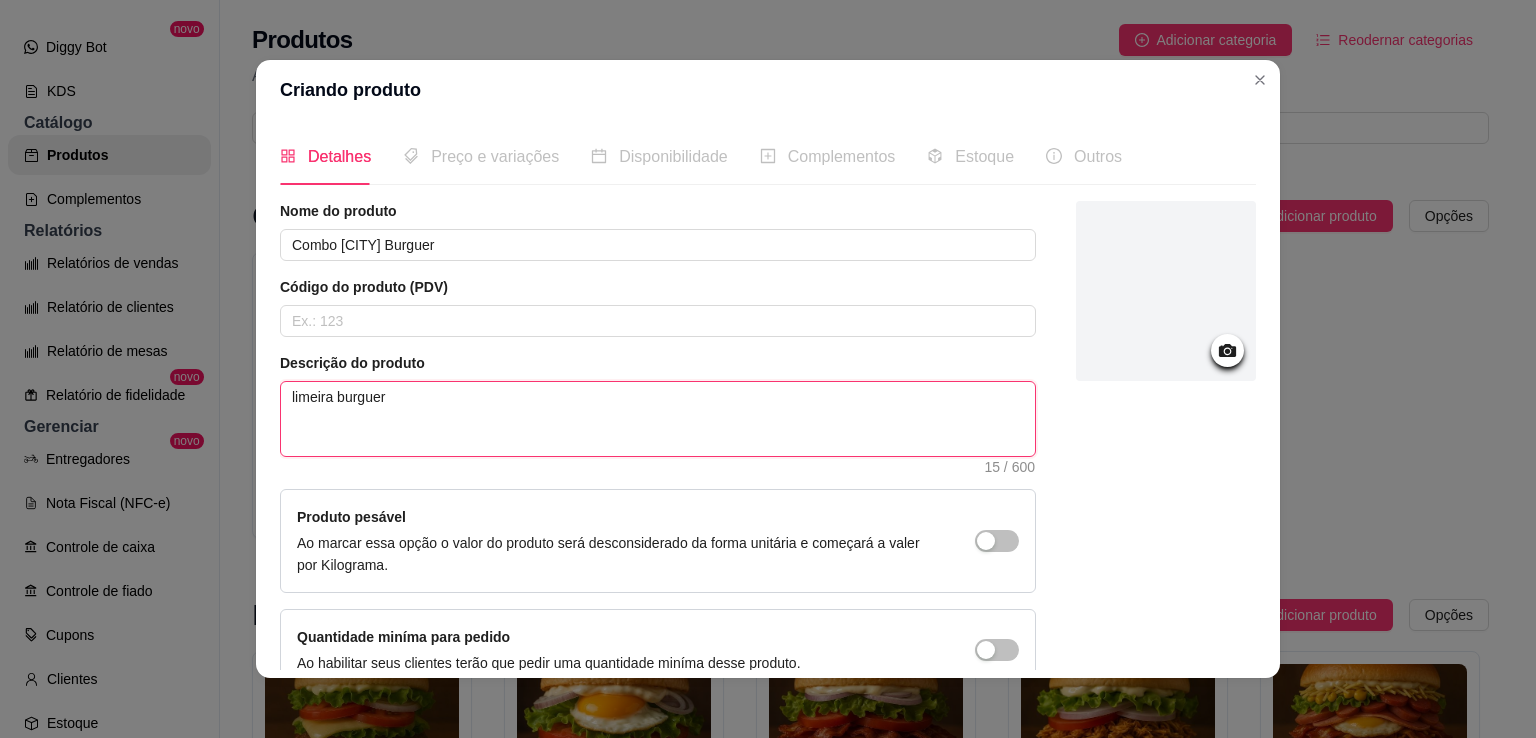 type on "limeira burguer" 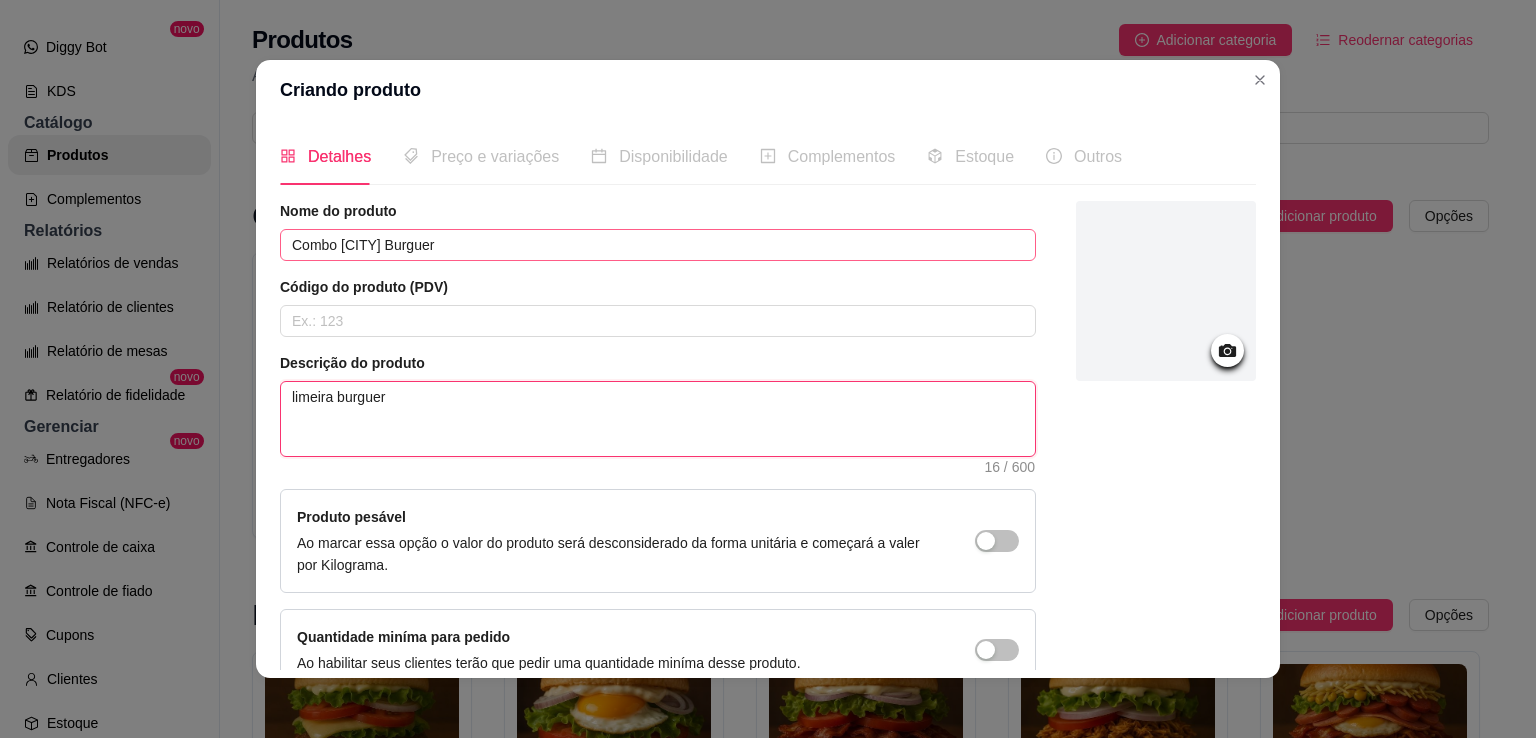type on "limeira burguer" 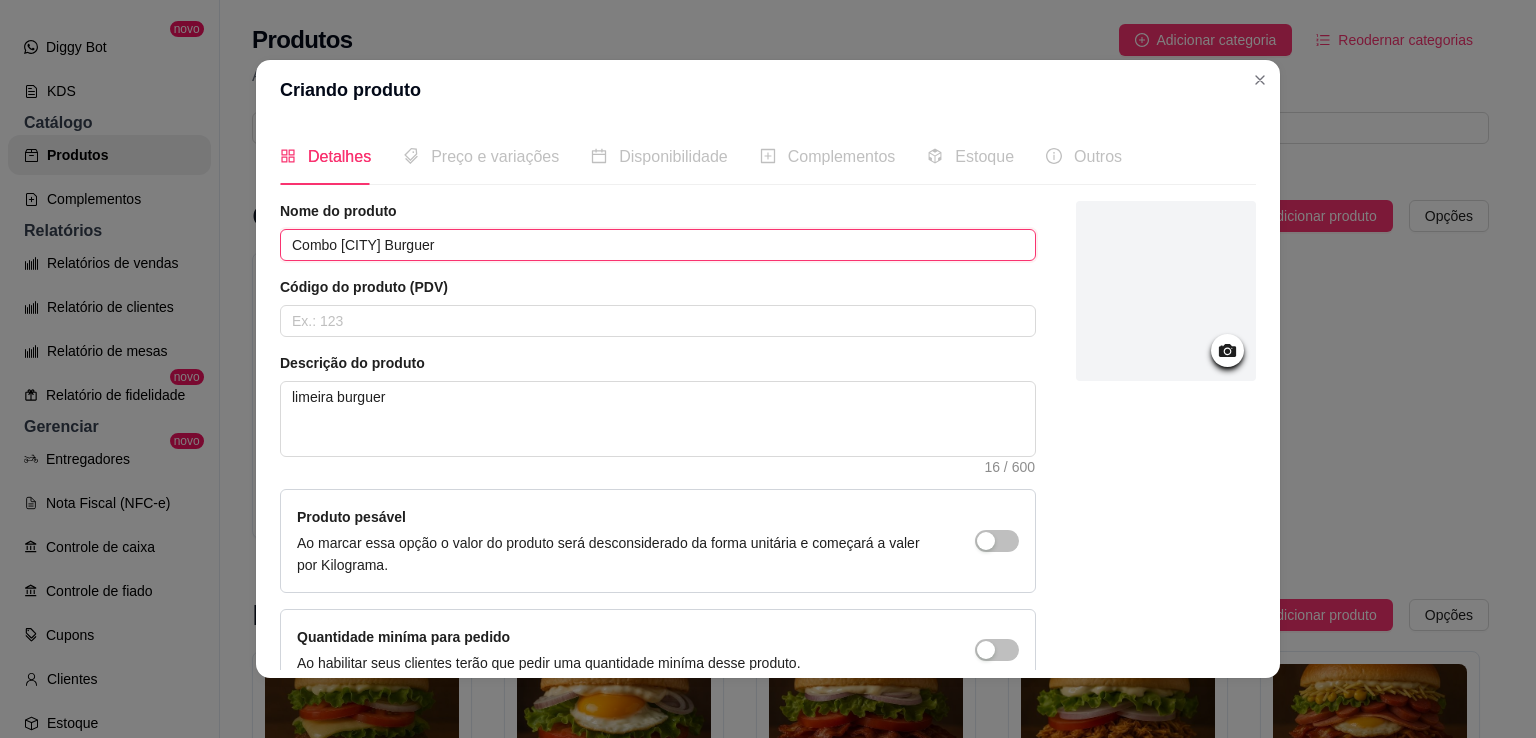 click on "Combo [CITY] Burguer" at bounding box center [658, 245] 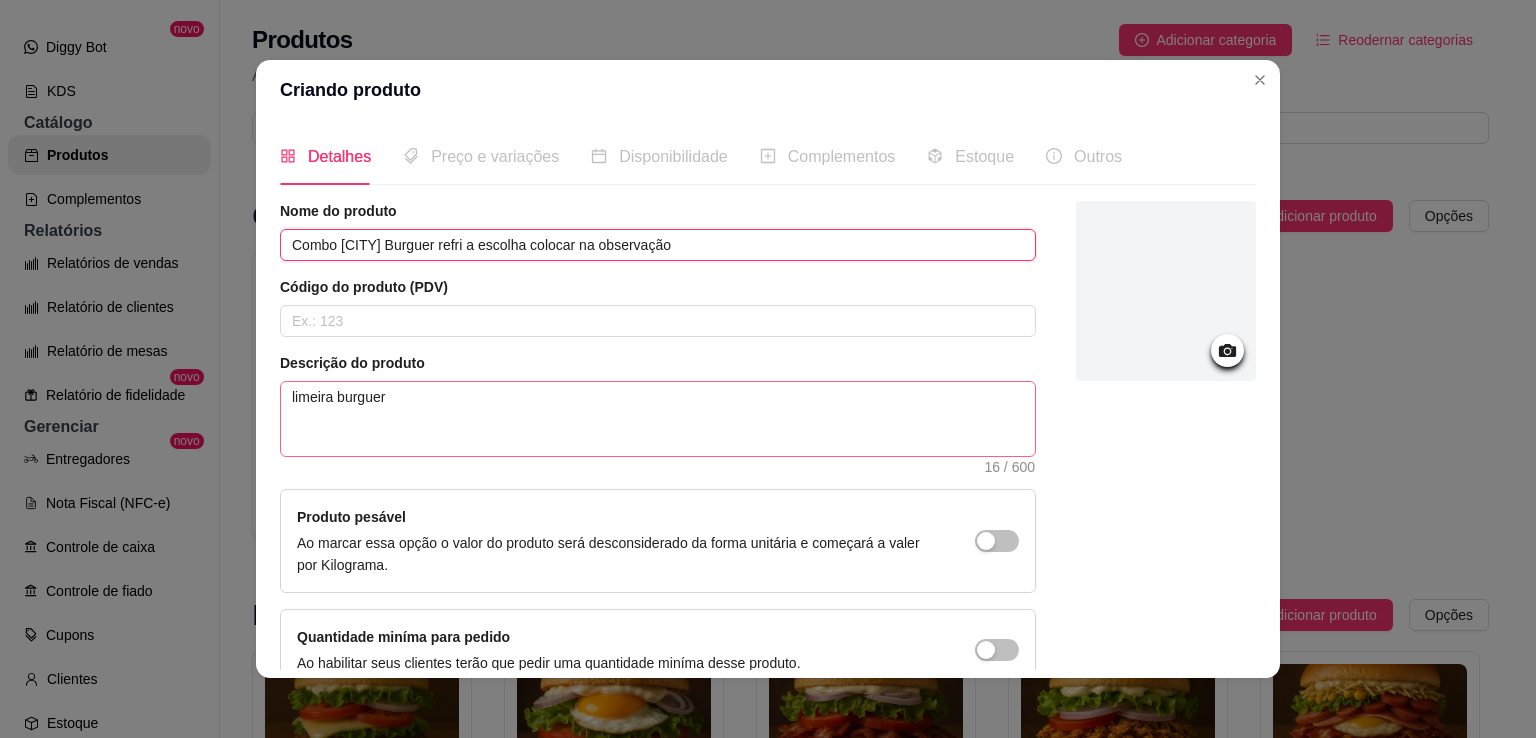 type on "Combo [CITY] Burguer refri a escolha colocar na observação" 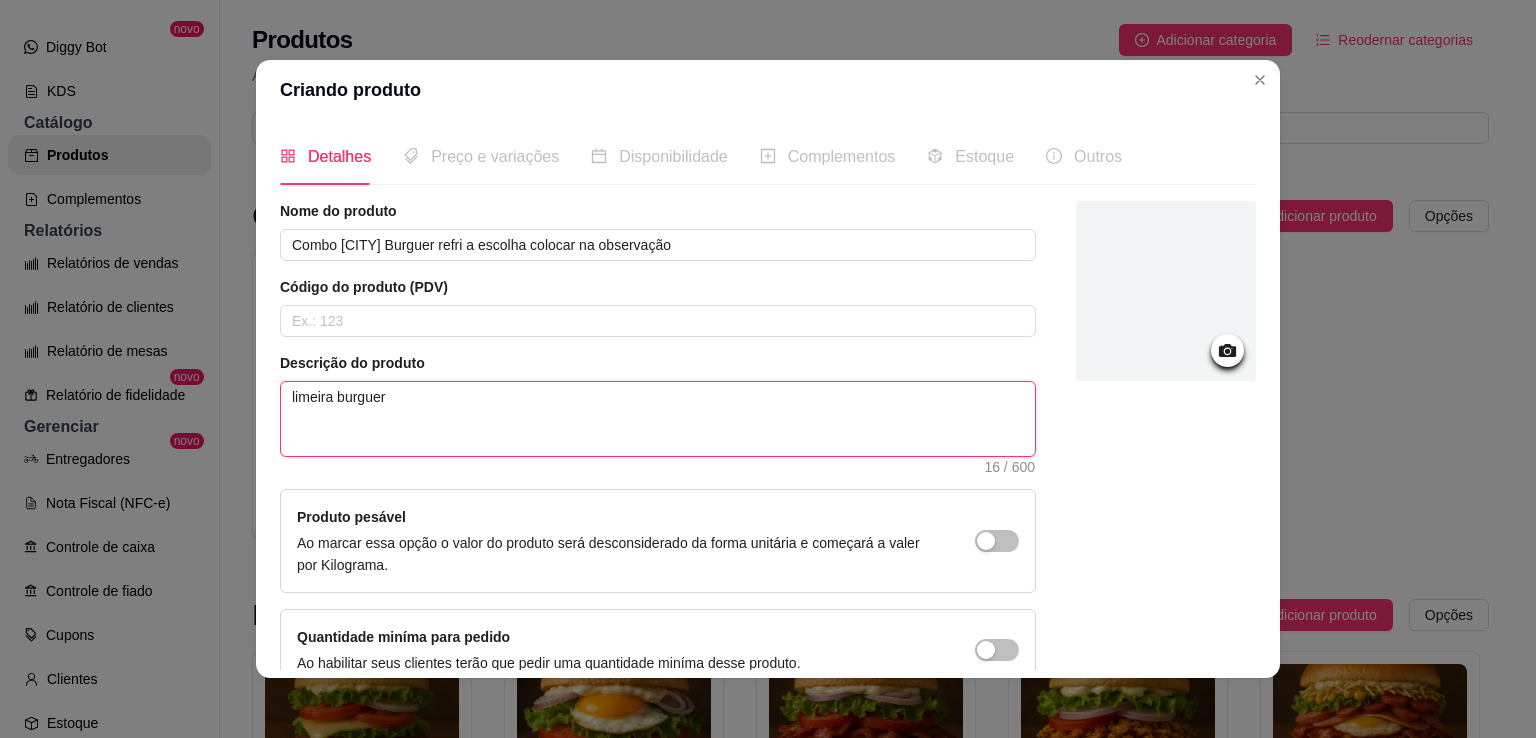 click on "limeira burguer" at bounding box center [658, 419] 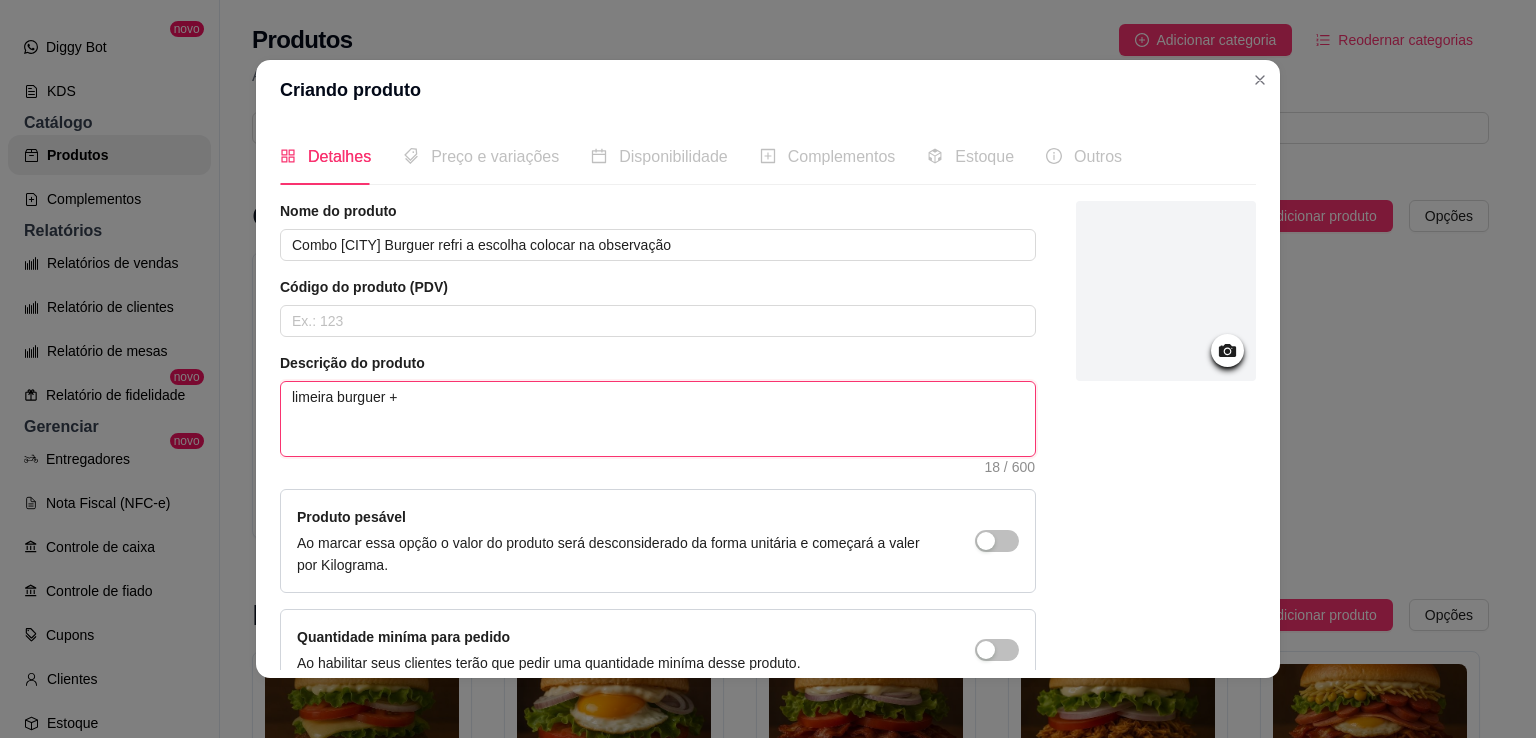 type on "limeira burguer +" 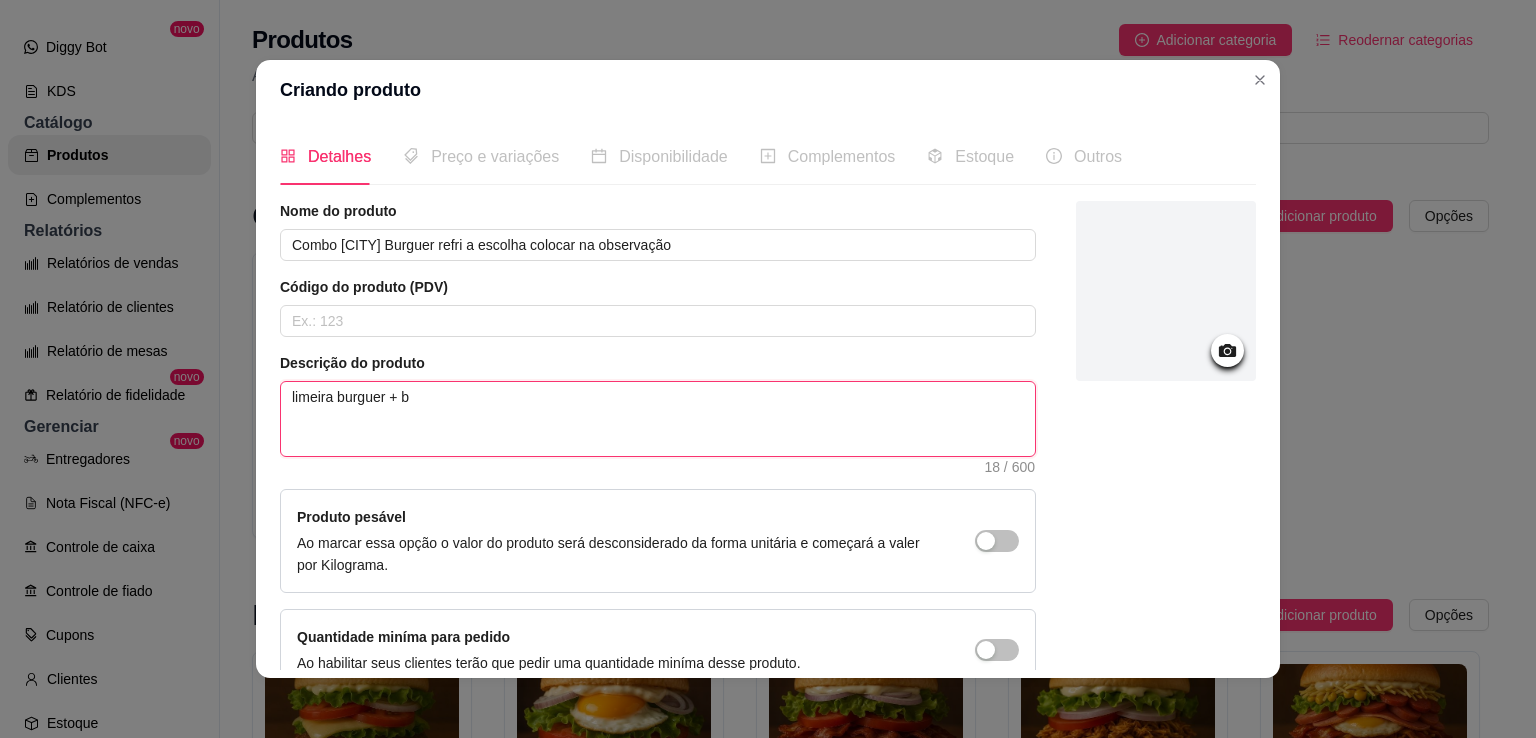 type on "[CITY] burguer + ba" 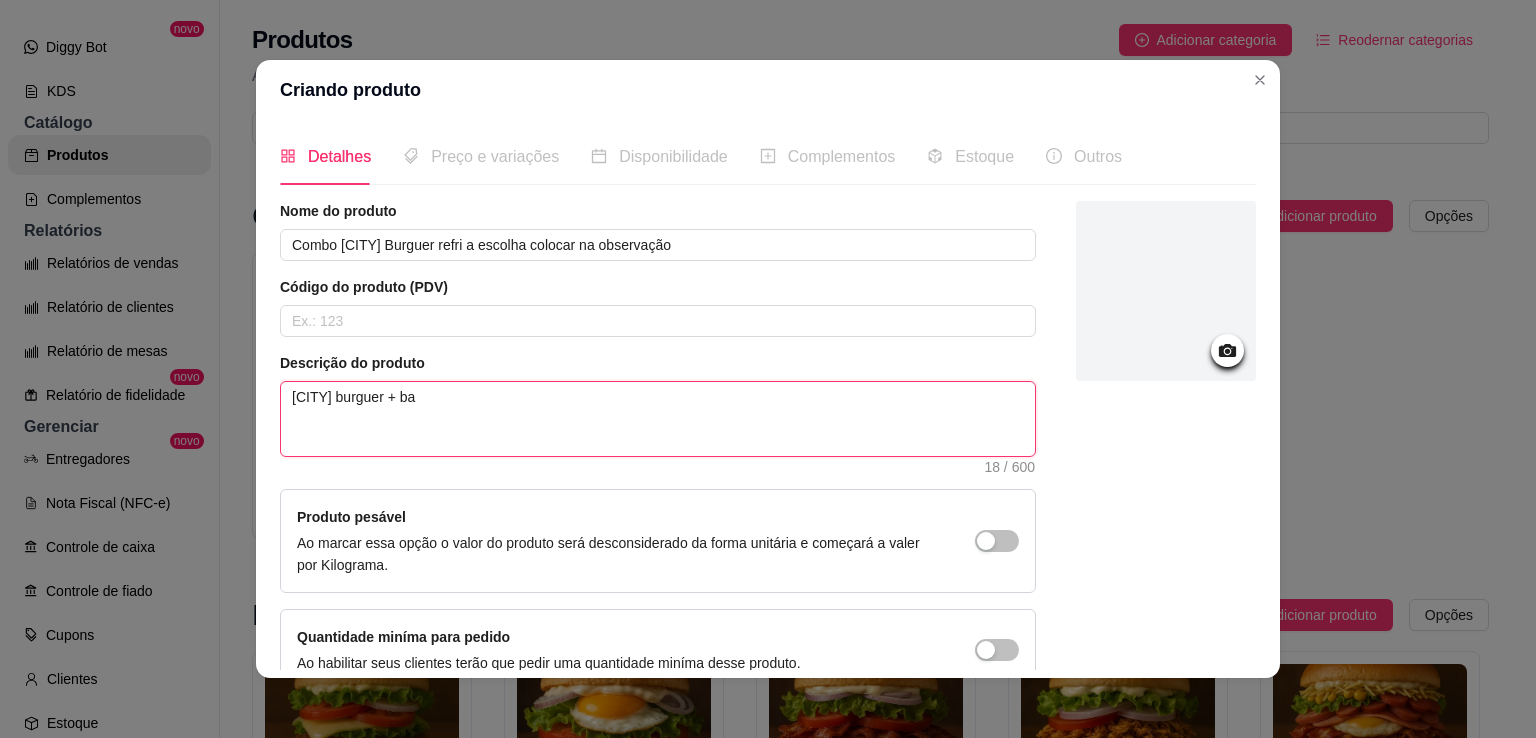 type 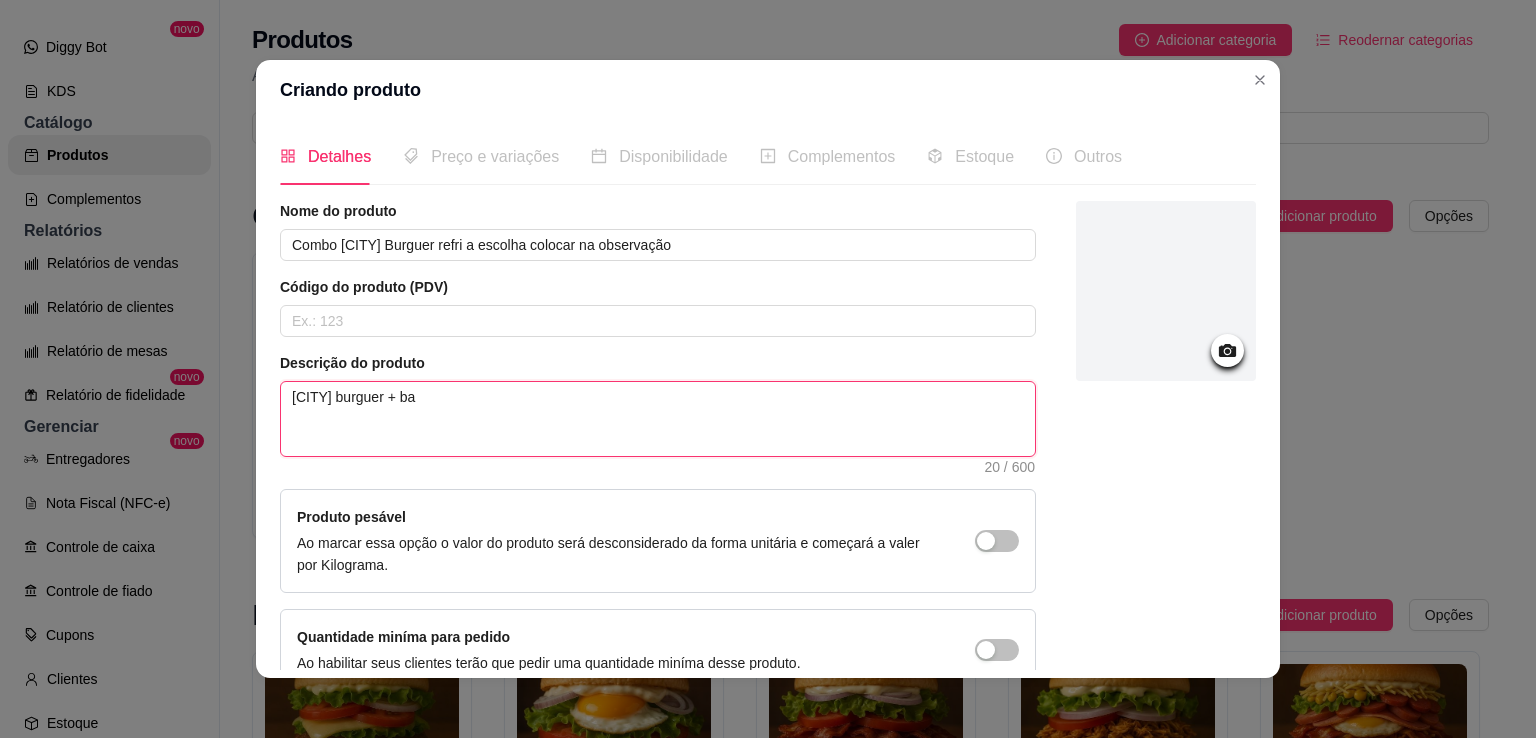 type on "[CITY] burguer + bat" 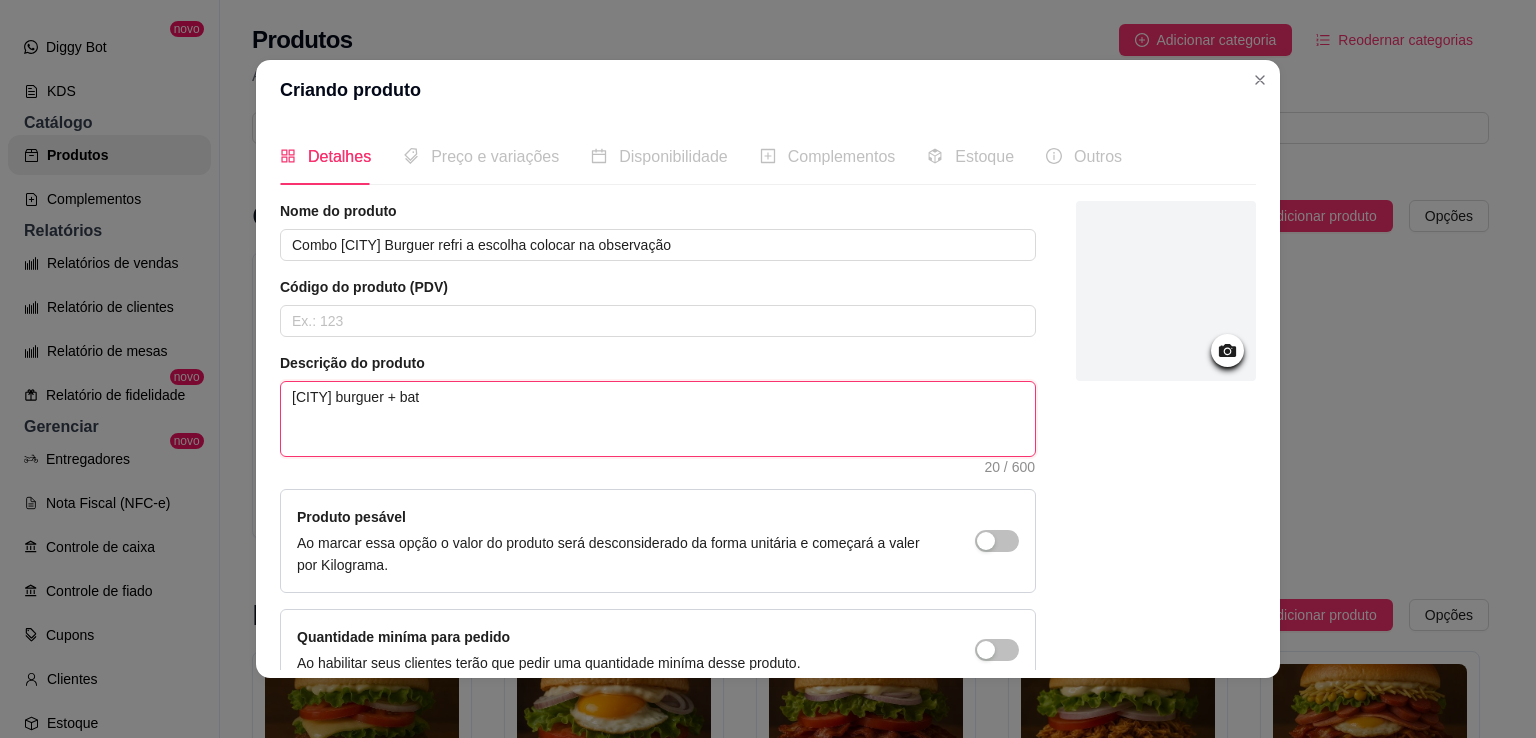 type on "[CITY] burguer + bata" 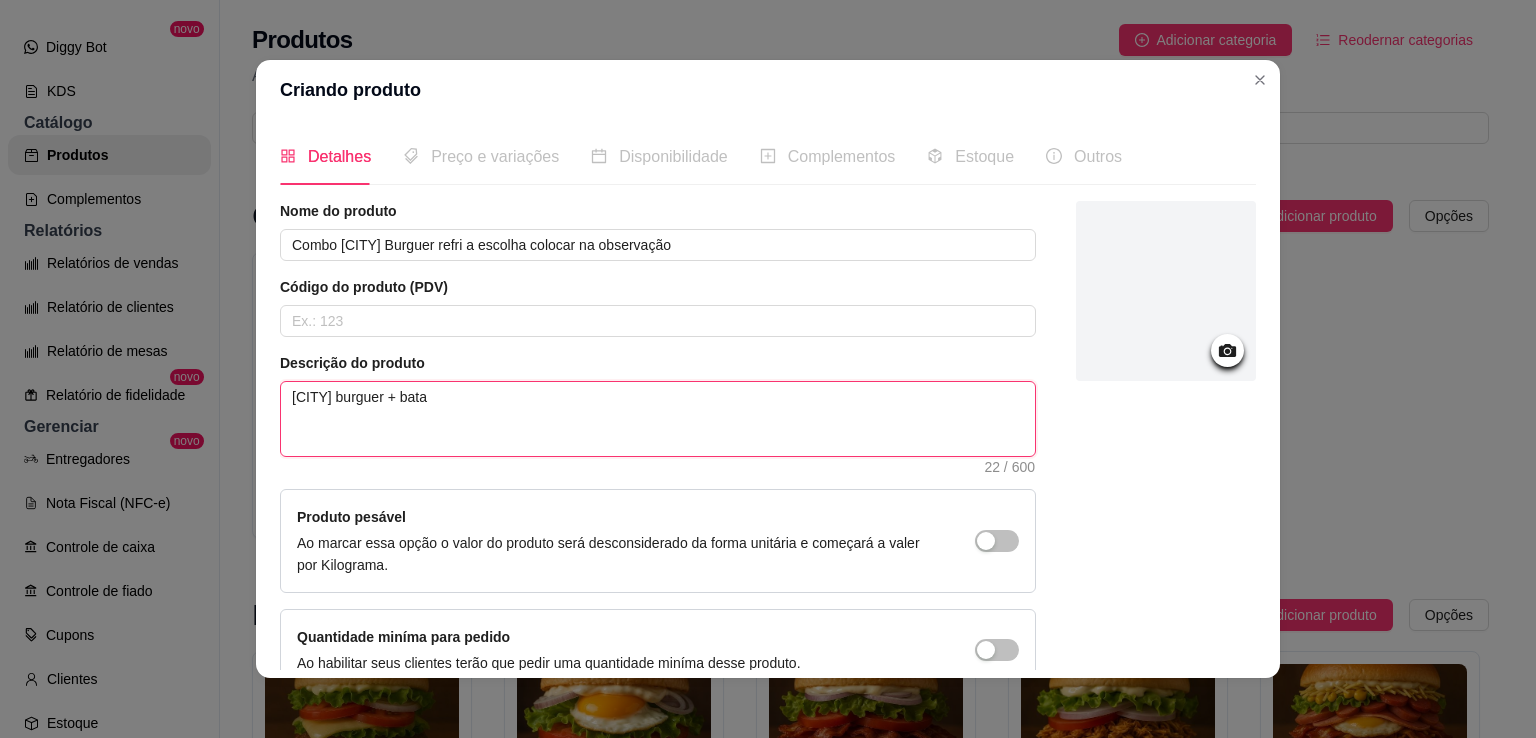 type on "[CITY] burguer + batat" 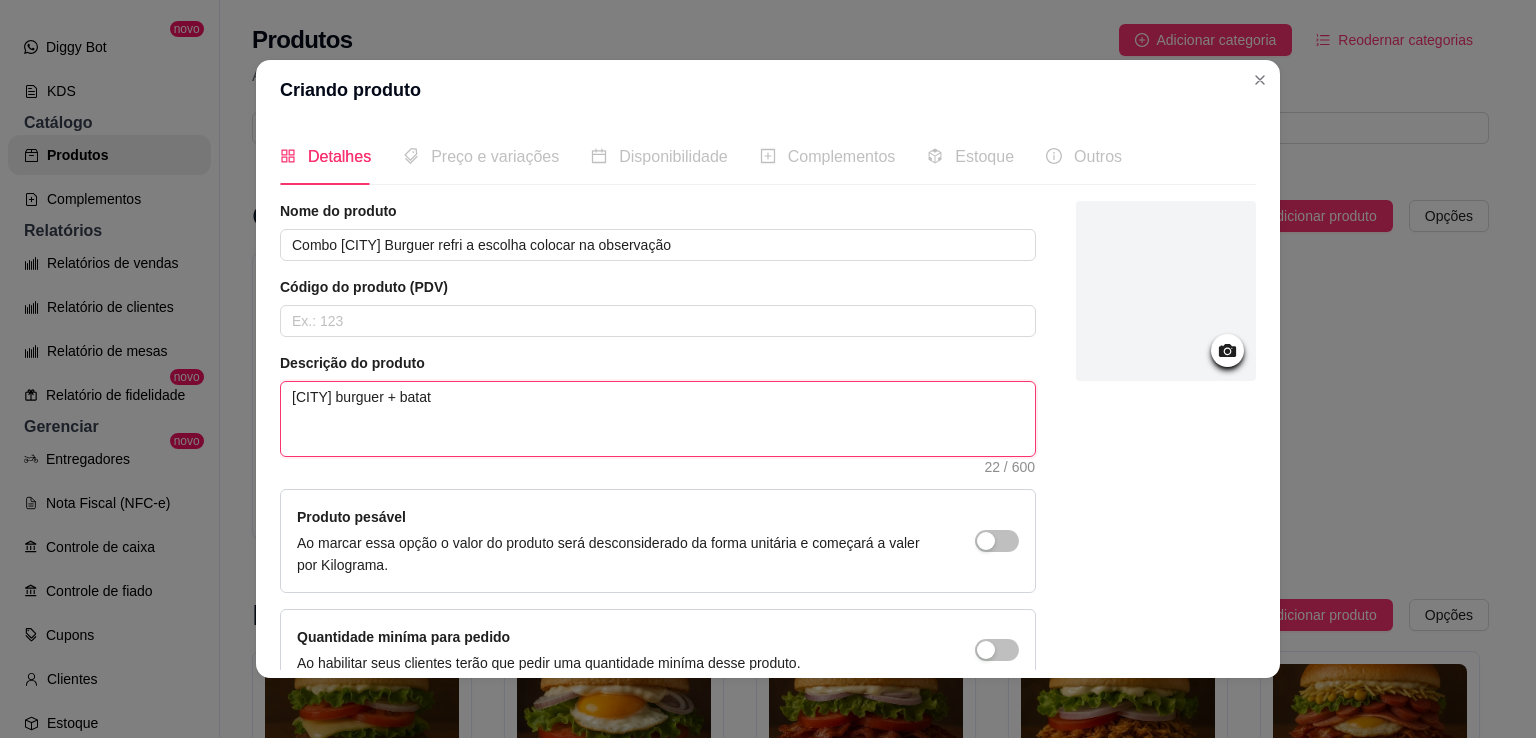 type on "limeira burguer + batata" 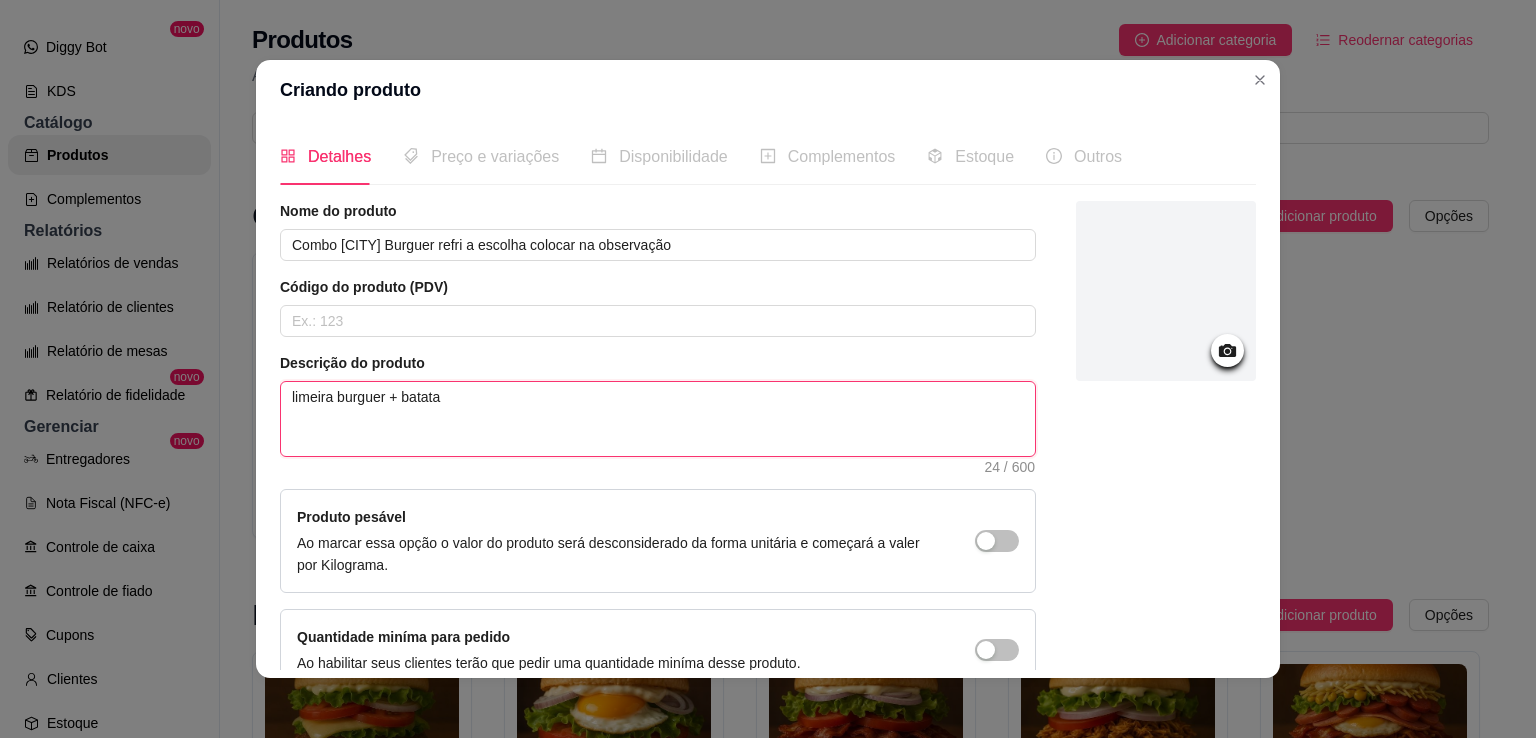 type on "limeira burguer + batata" 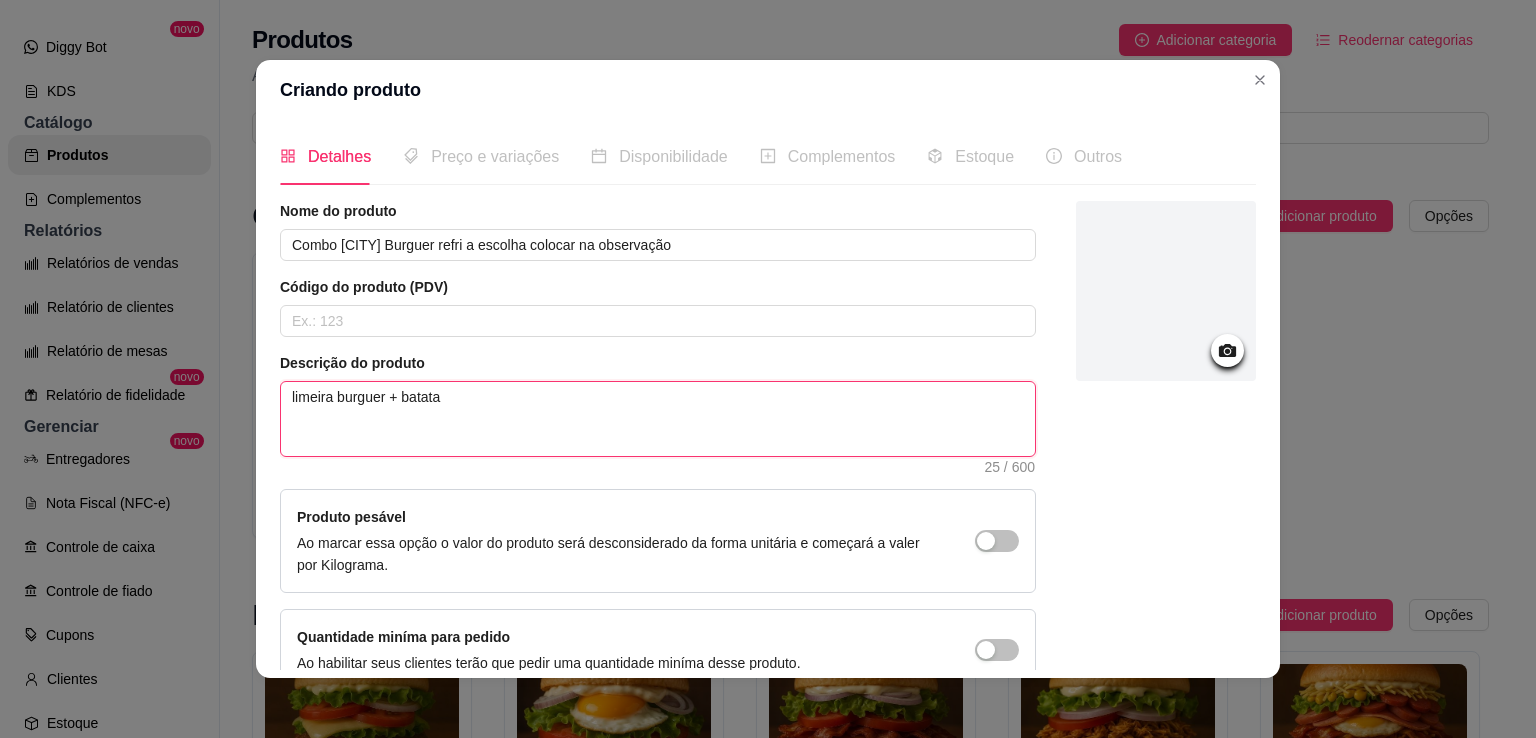 type on "[CITY] burguer + batata +" 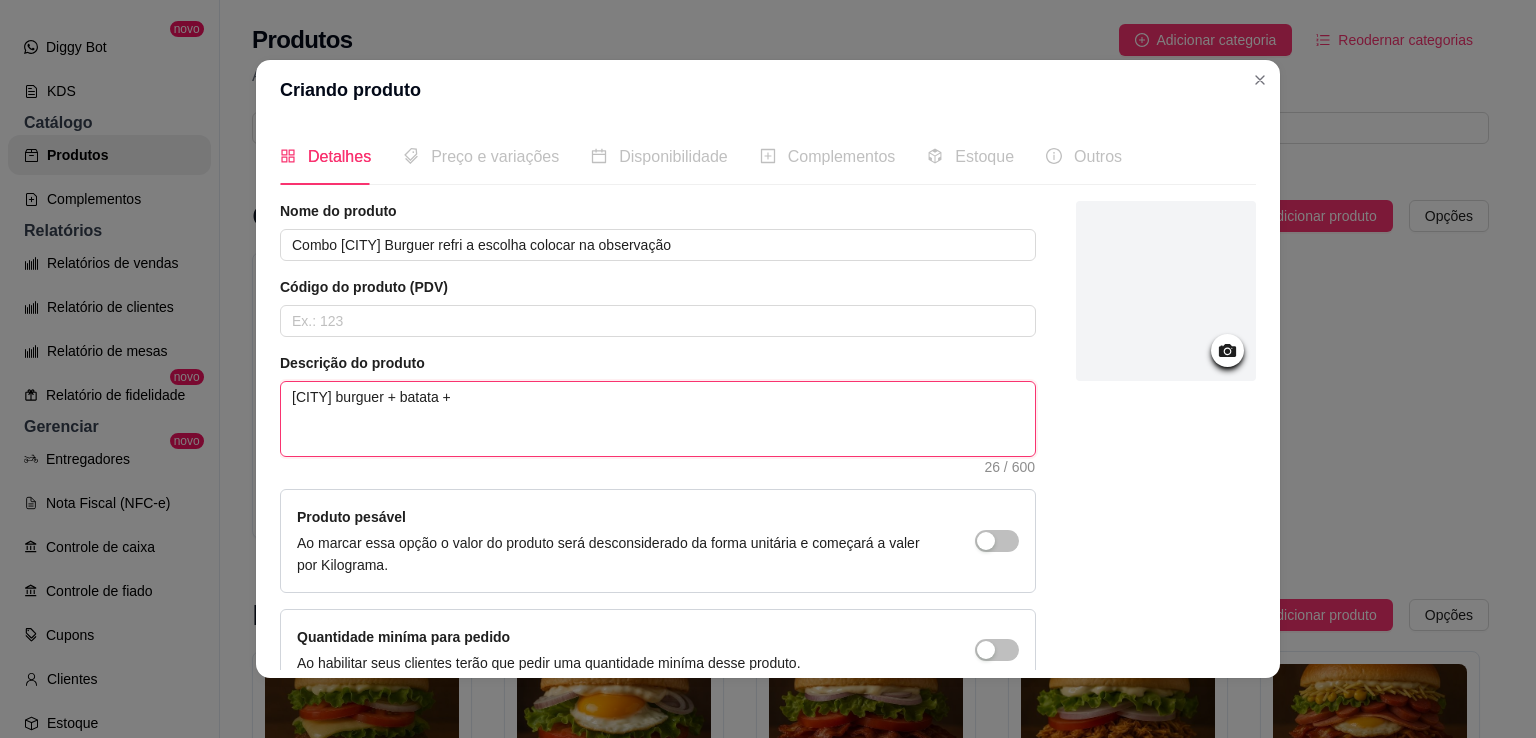 type on "[CITY] burguer + batata +" 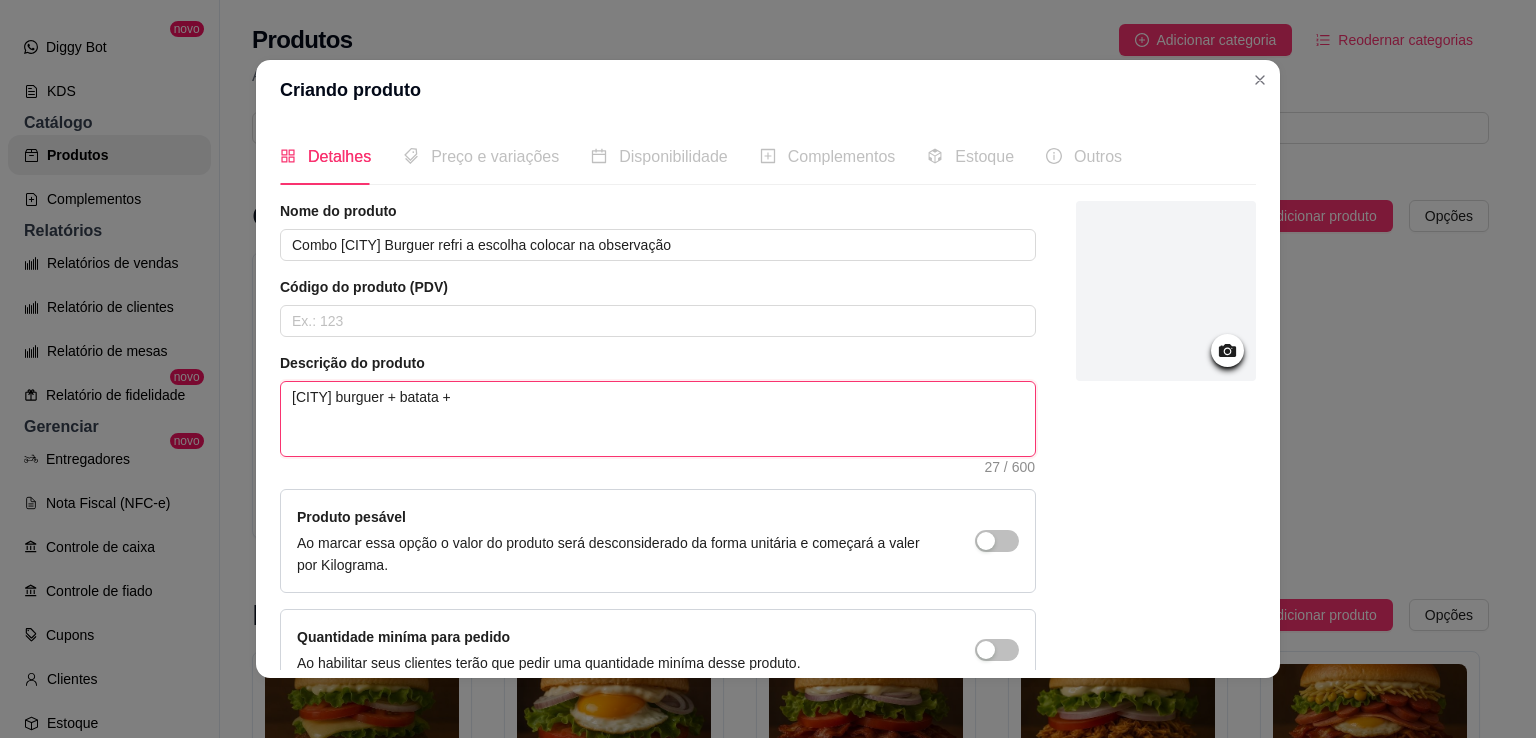type on "[CITY] burguer + batata + r" 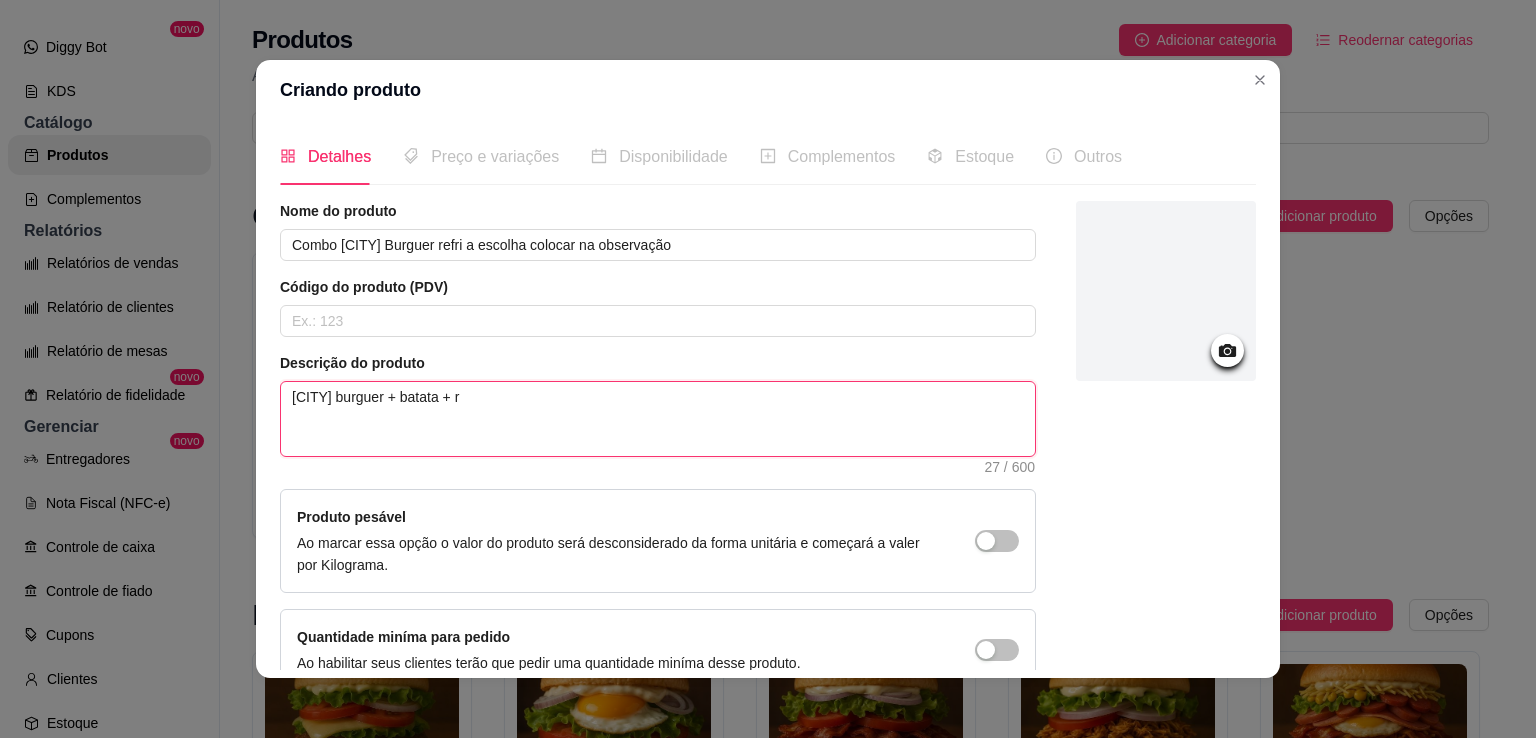 type on "limeira burguer + batata + re" 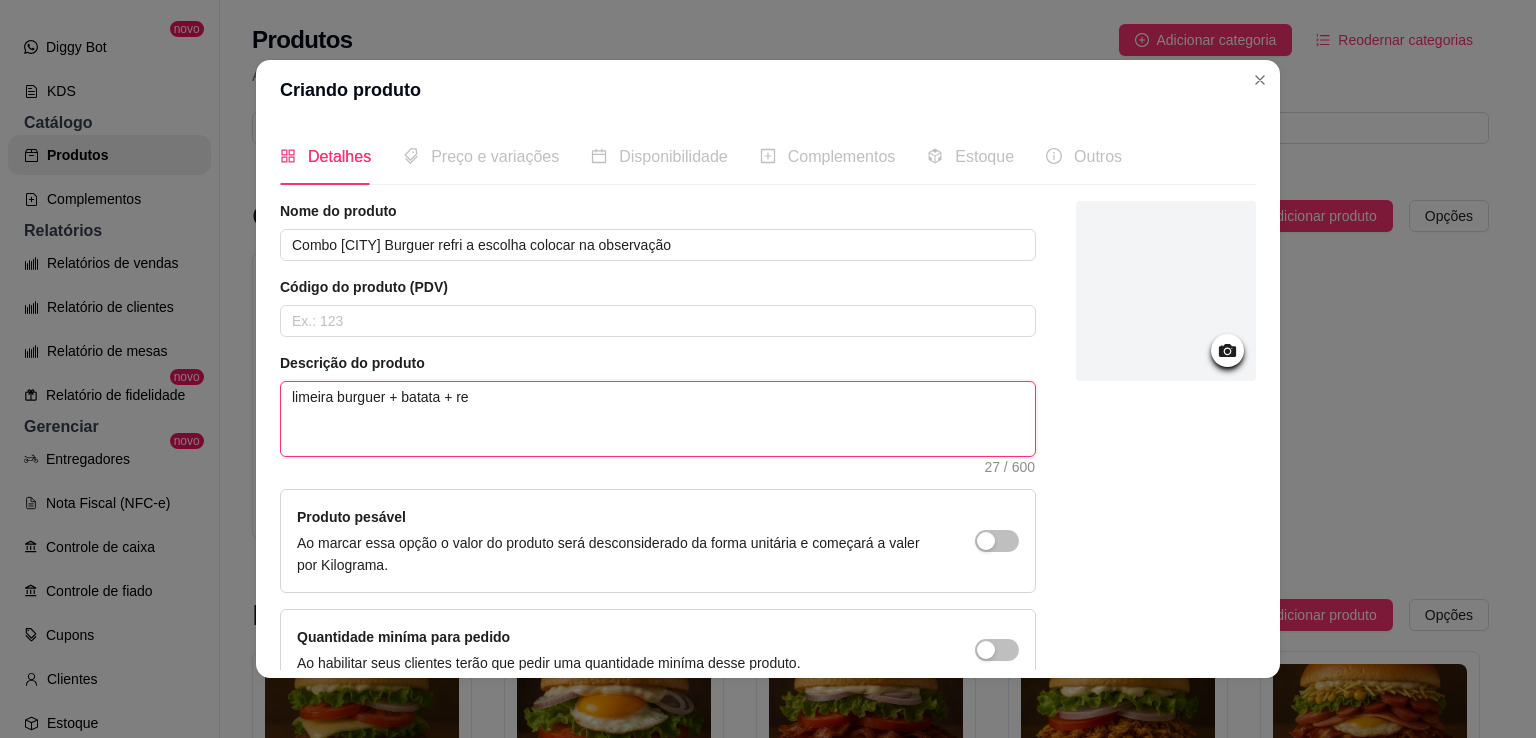 type 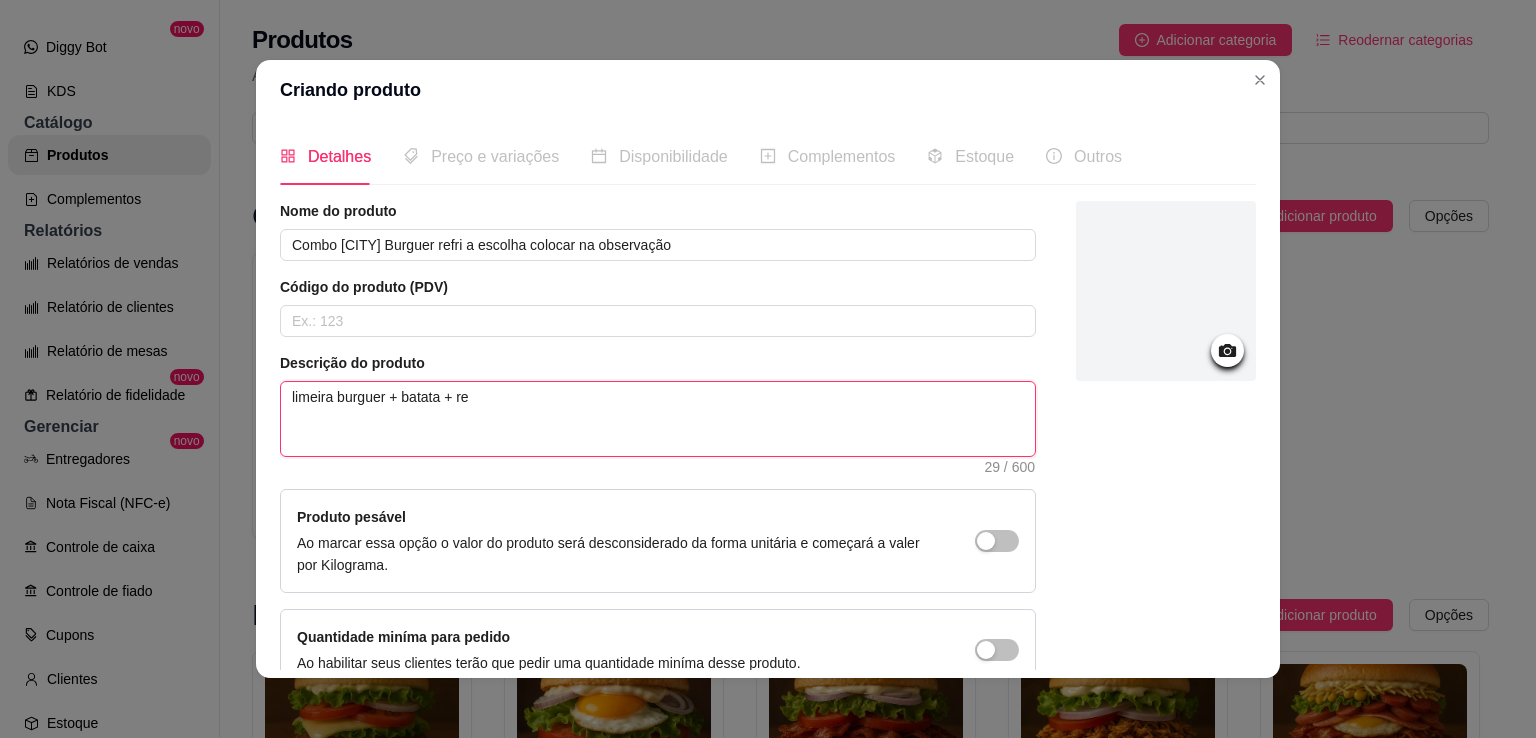 type on "limeira burguer + batata + red" 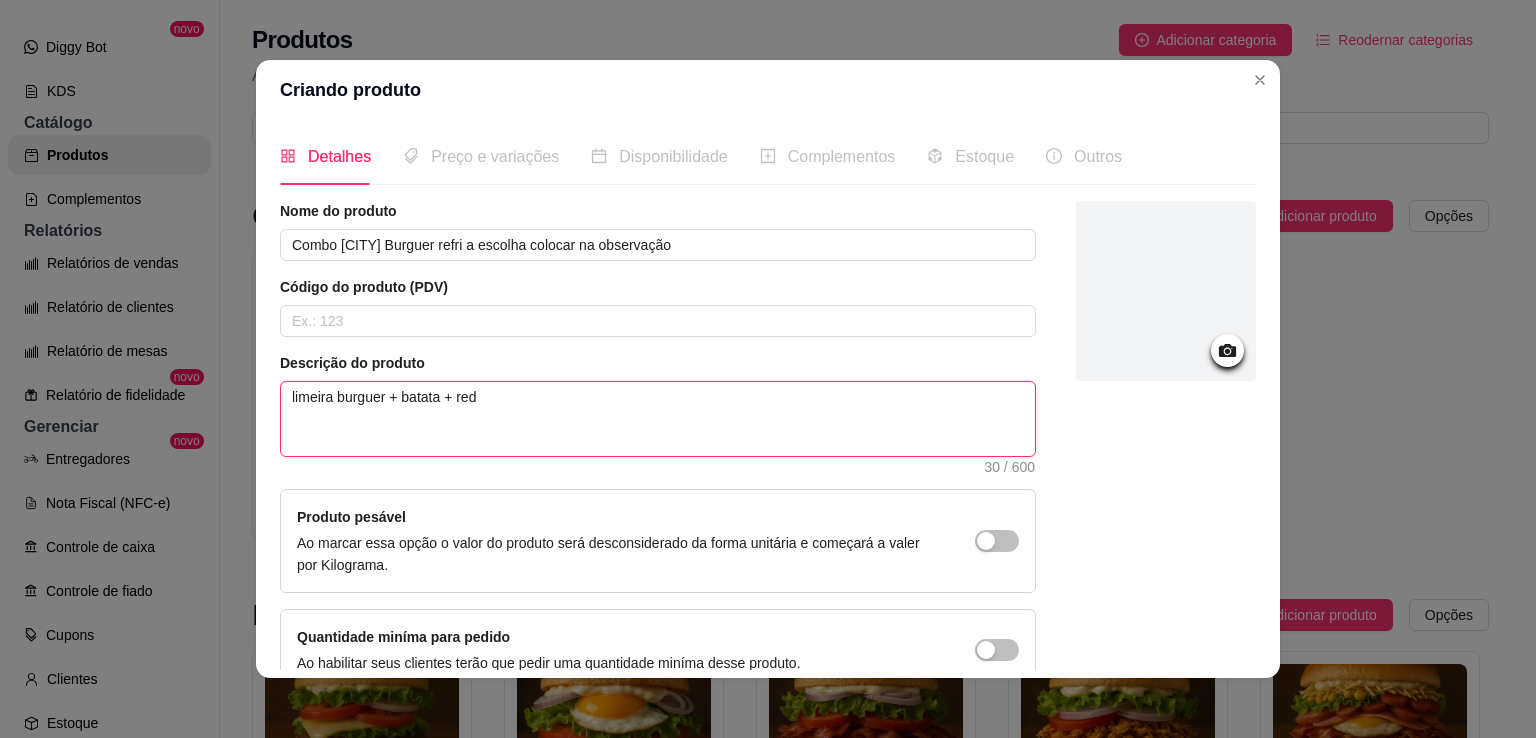 type on "limeira burguer + batata + re" 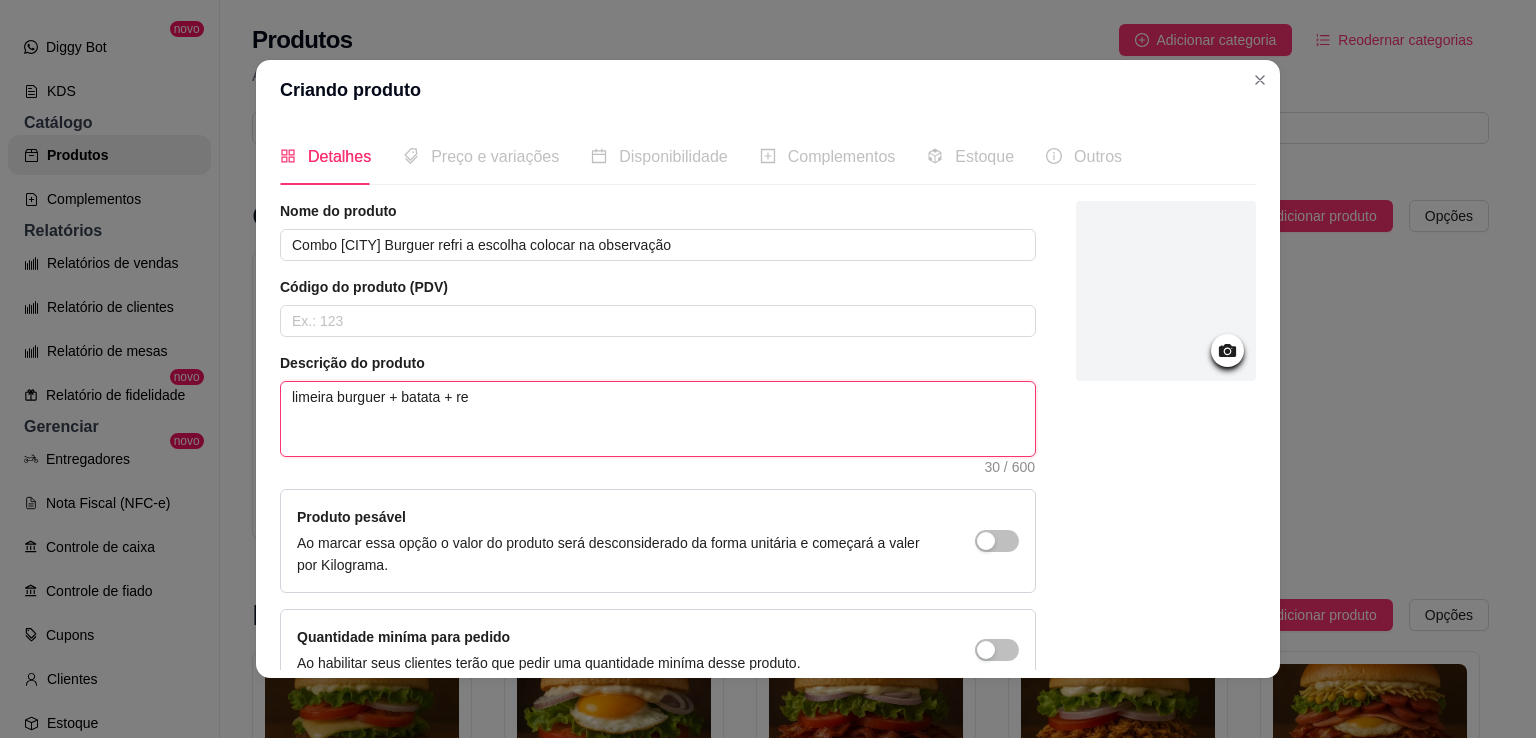 type on "[CITY] burguer + batata + ref" 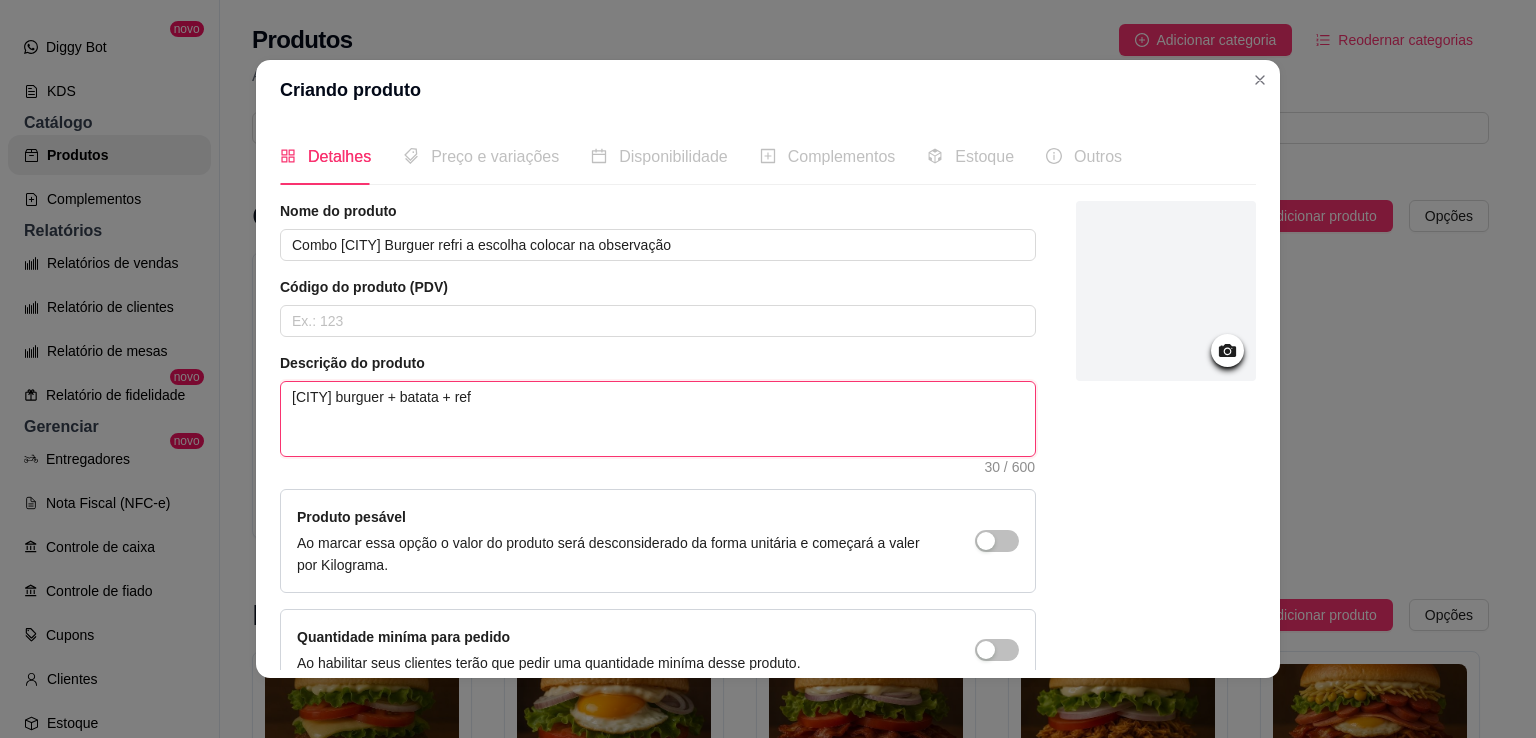 type on "limeira burguer + batata + refr" 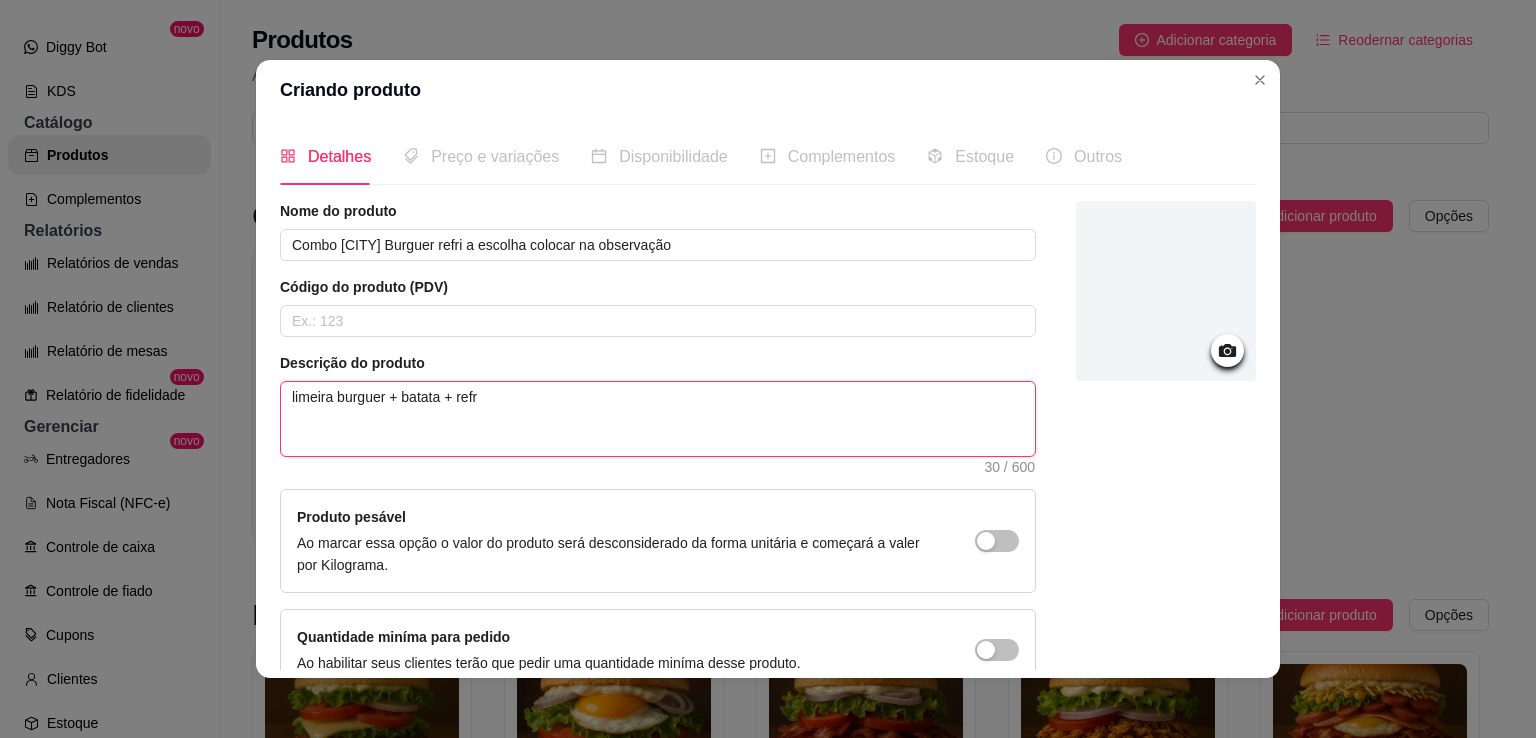 type 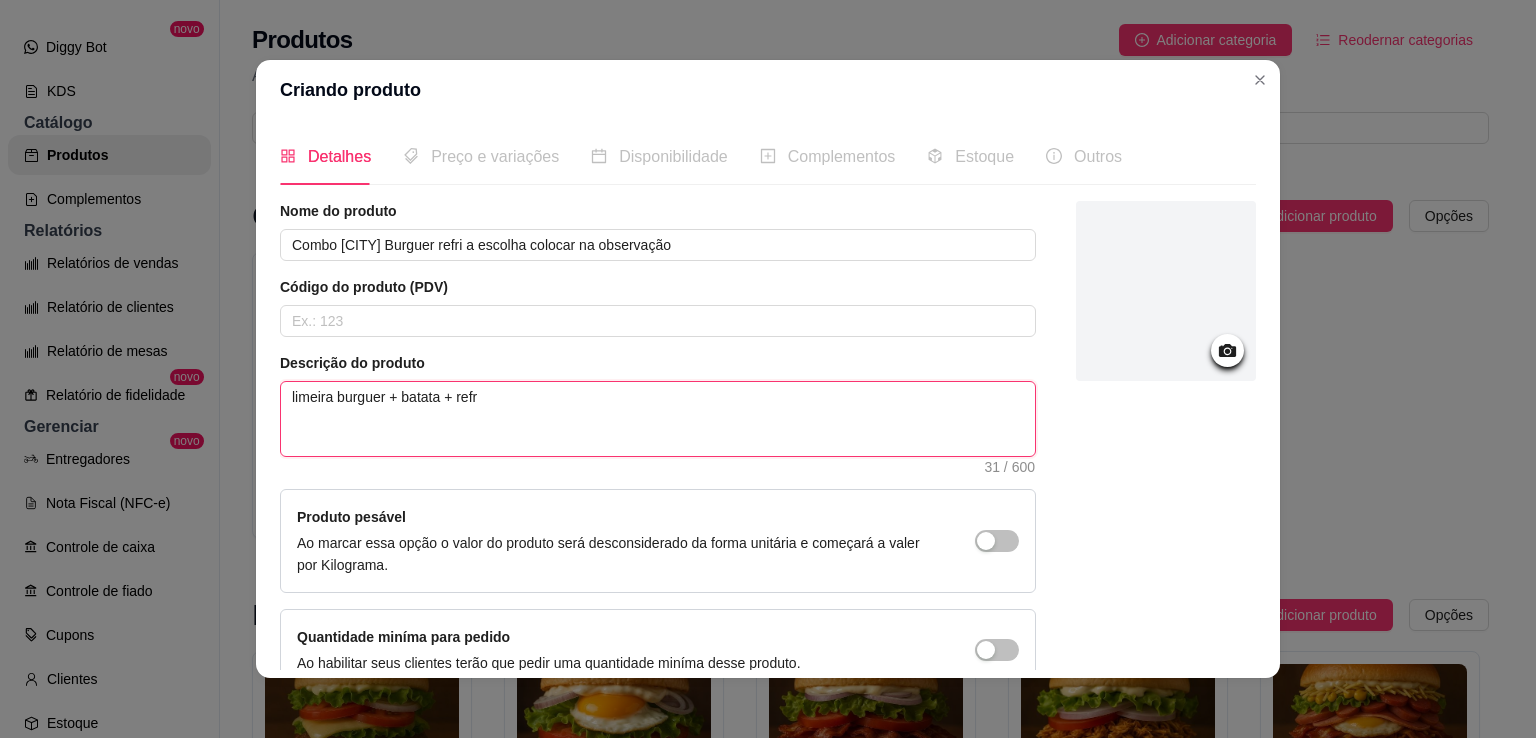 type on "limeira burguer + batata + refri" 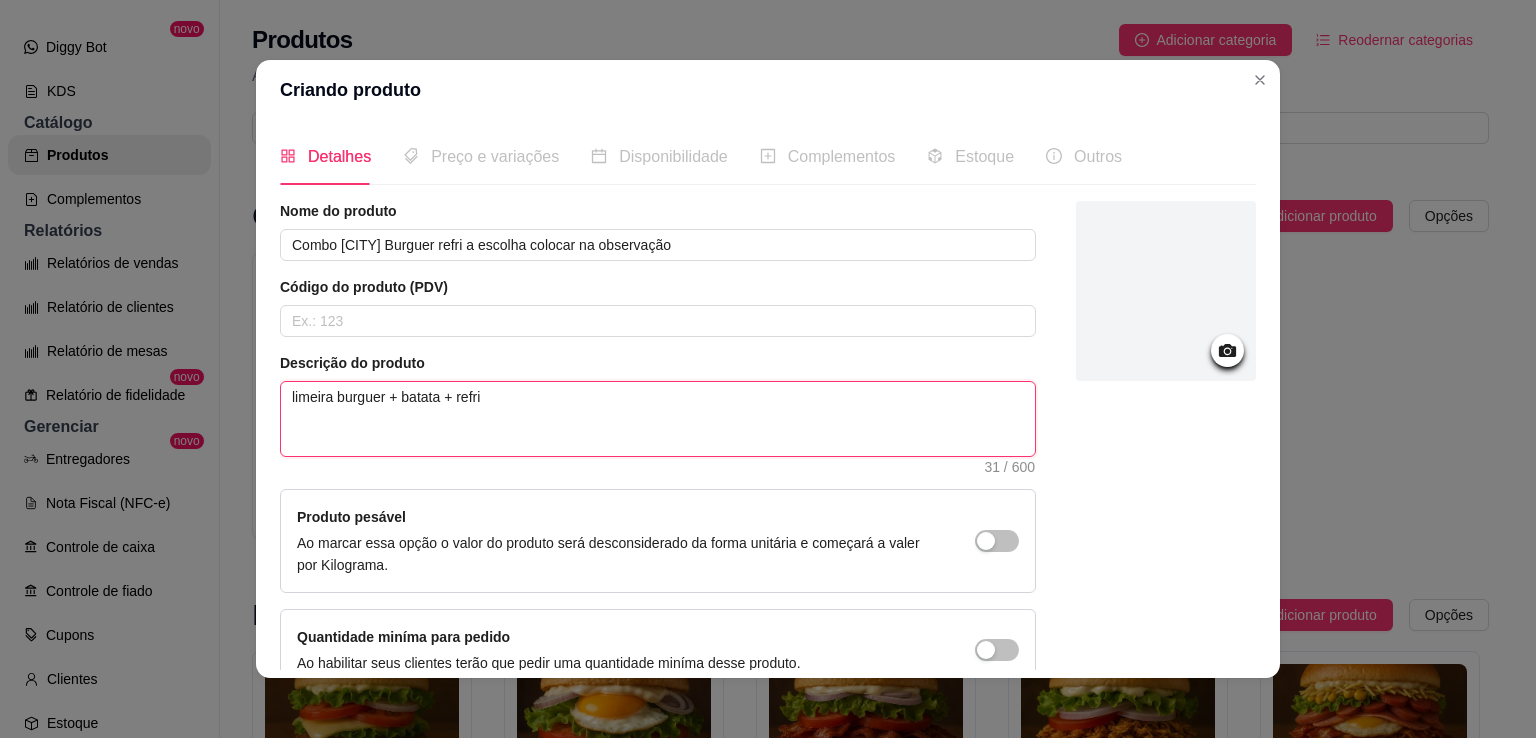 type 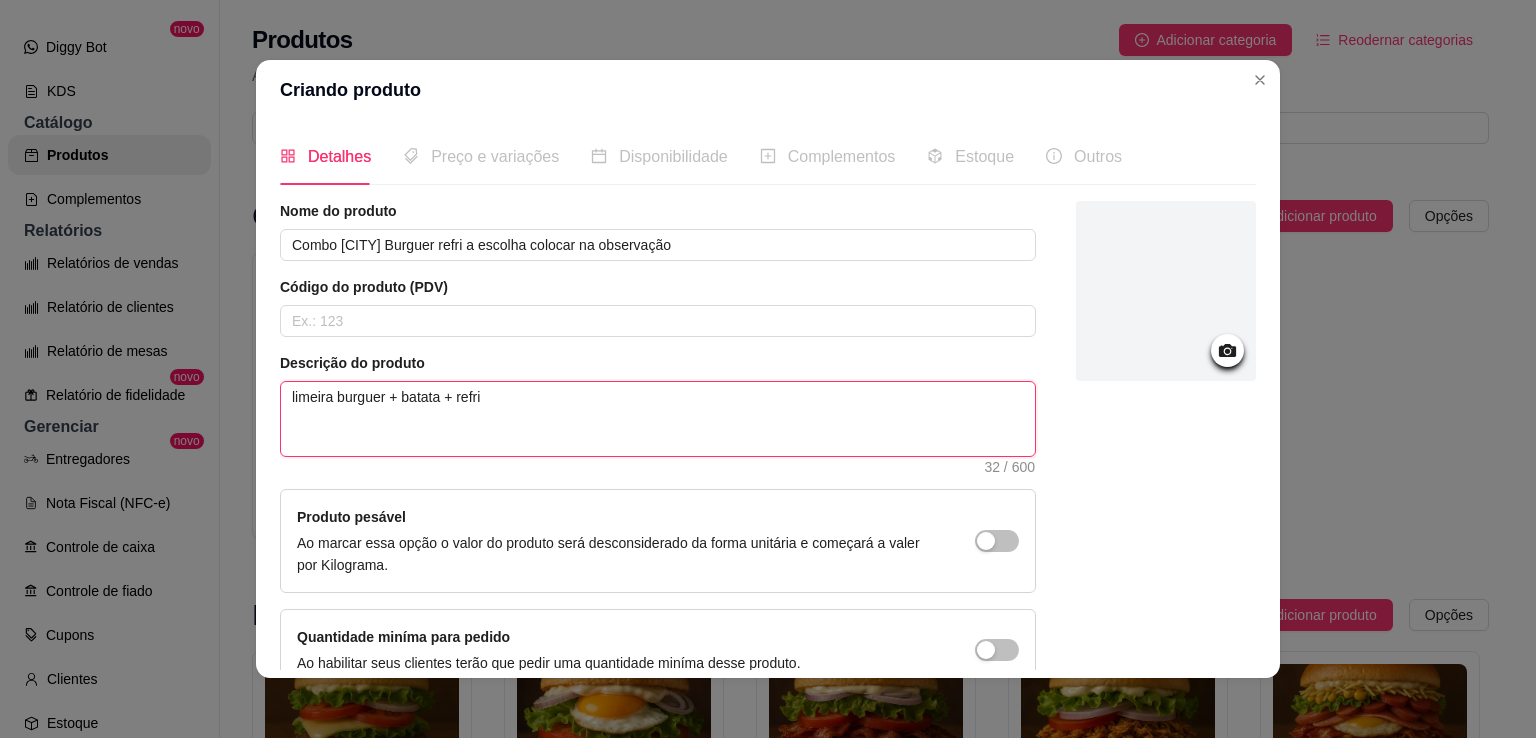 type on "limeira burguer + batata + refri" 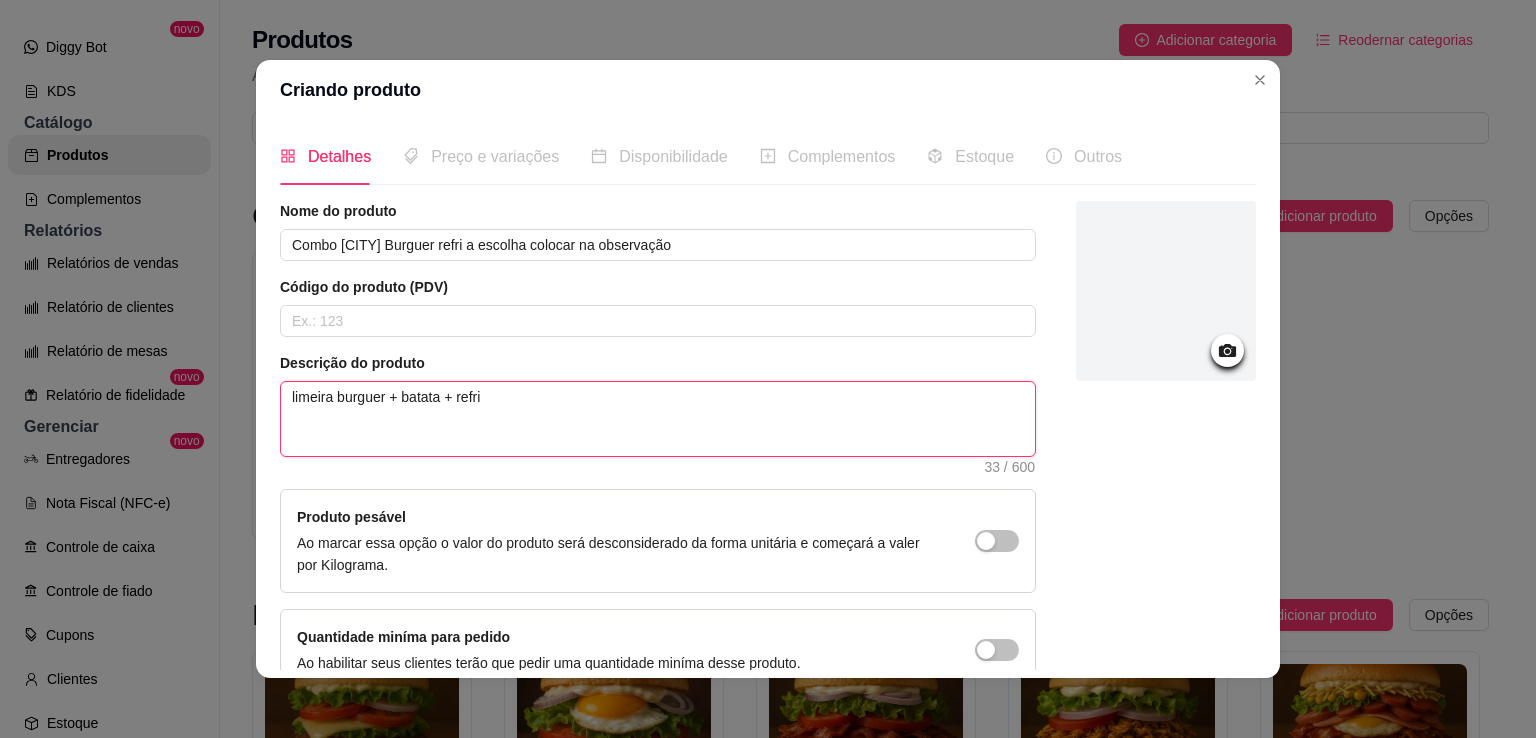 type on "limeira burguer + batata + refri
t" 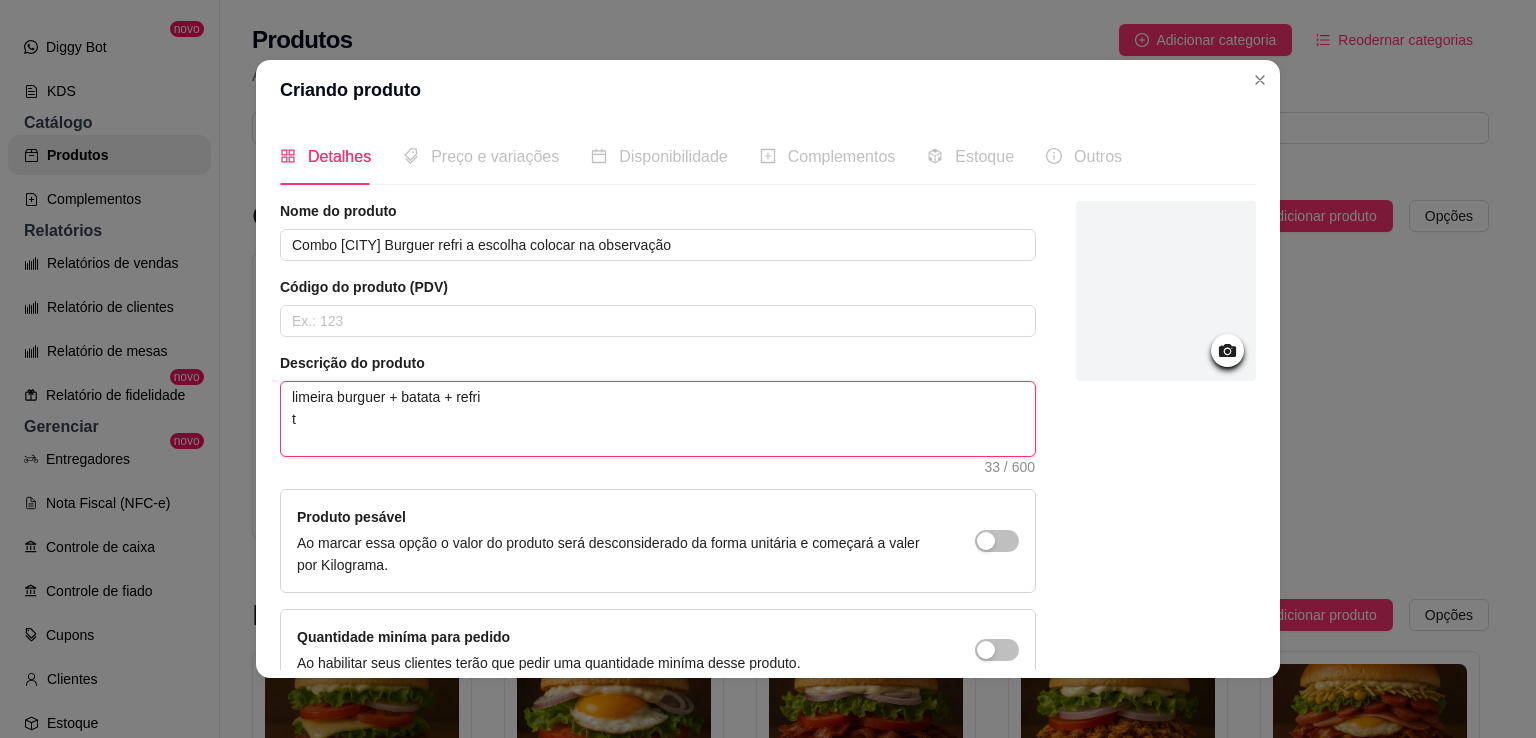 type 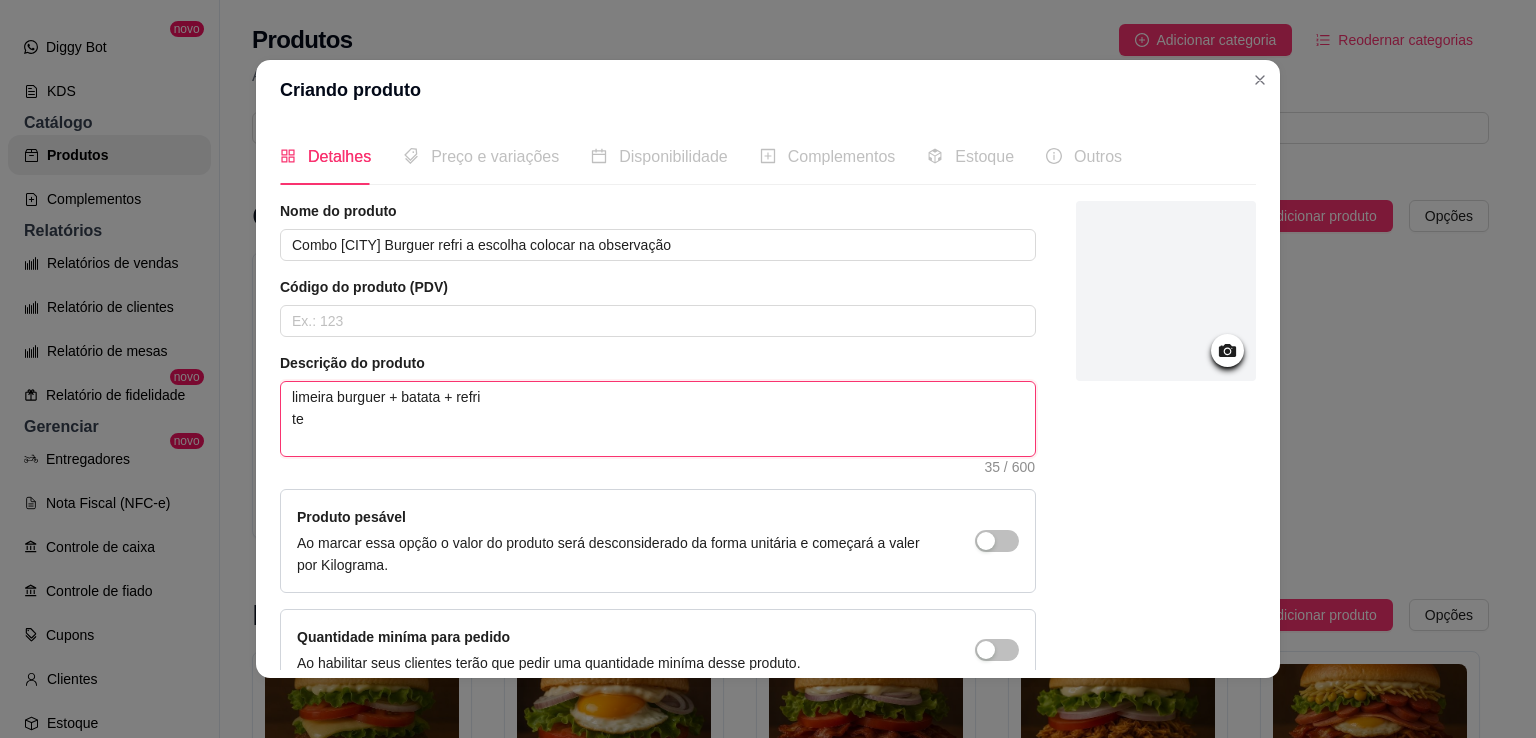 type on "[CITY] burguer + batata + refri
tem" 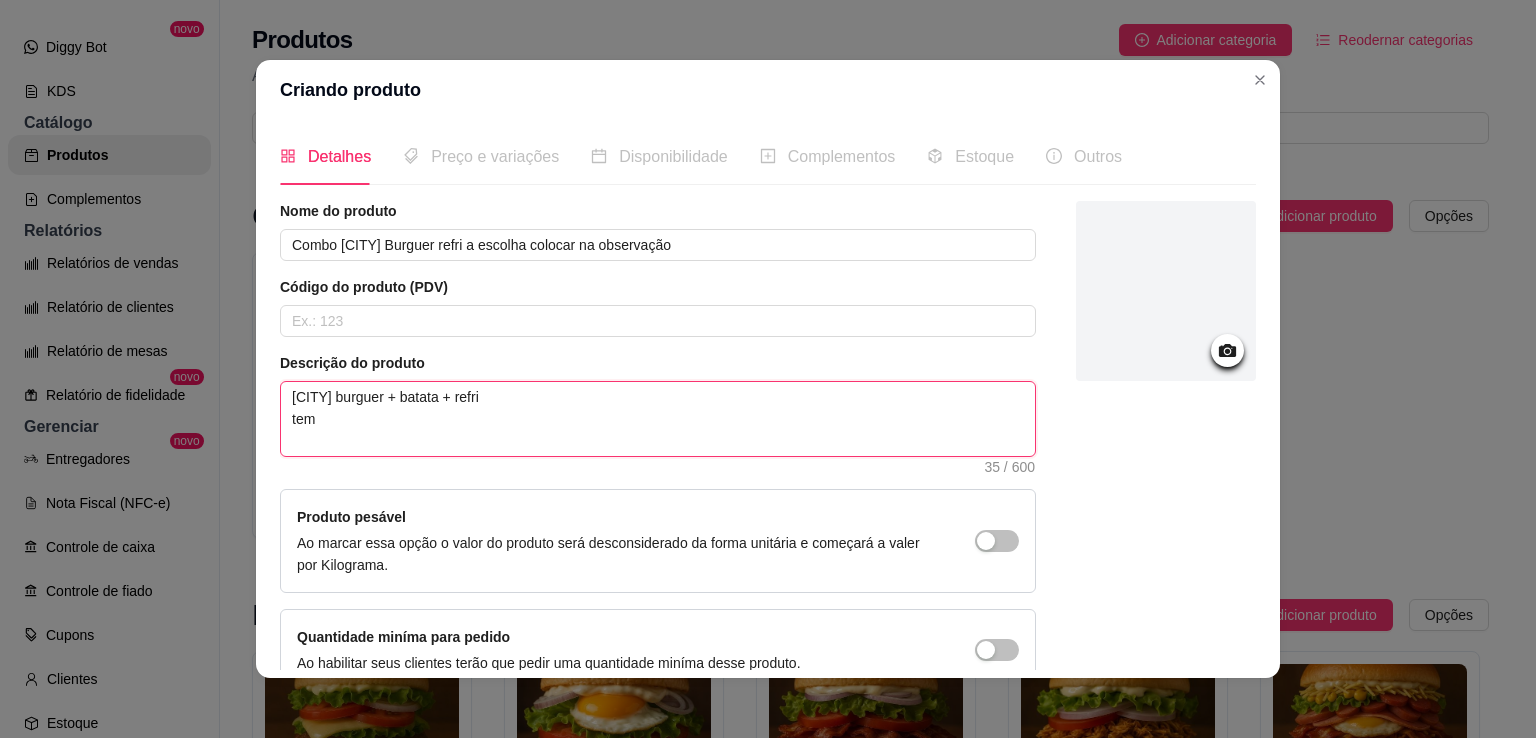 type 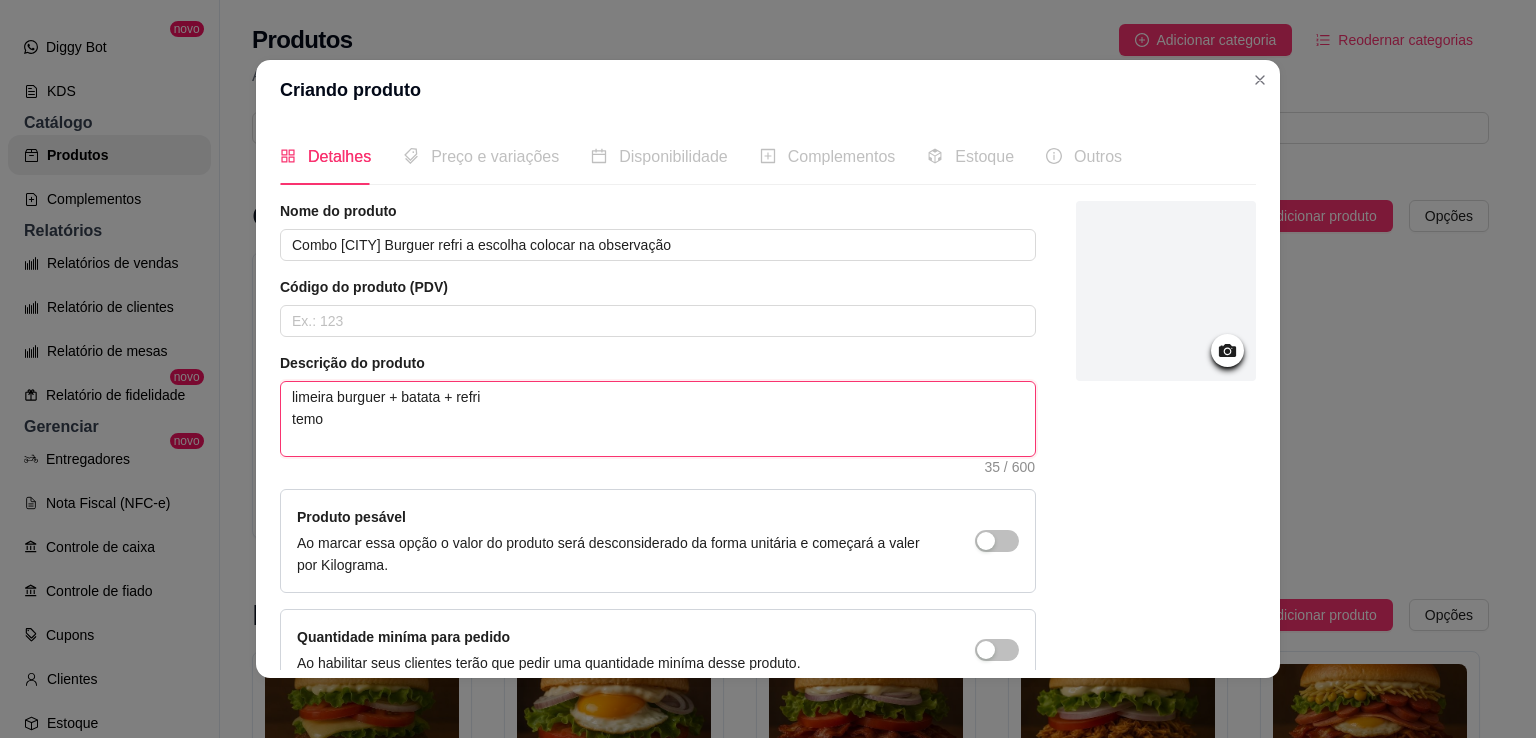 type 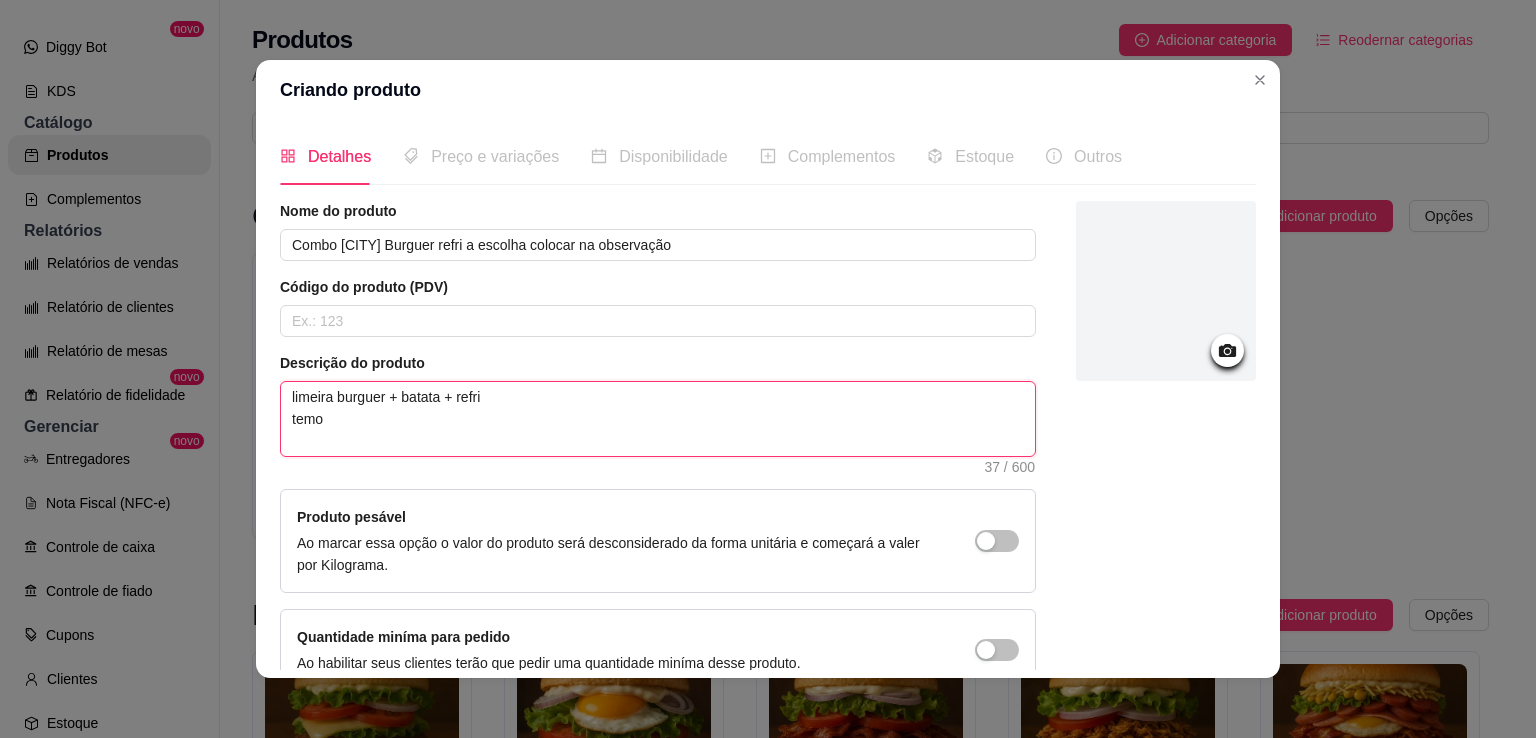 type on "[CITY] burguer + batata + refri
temos" 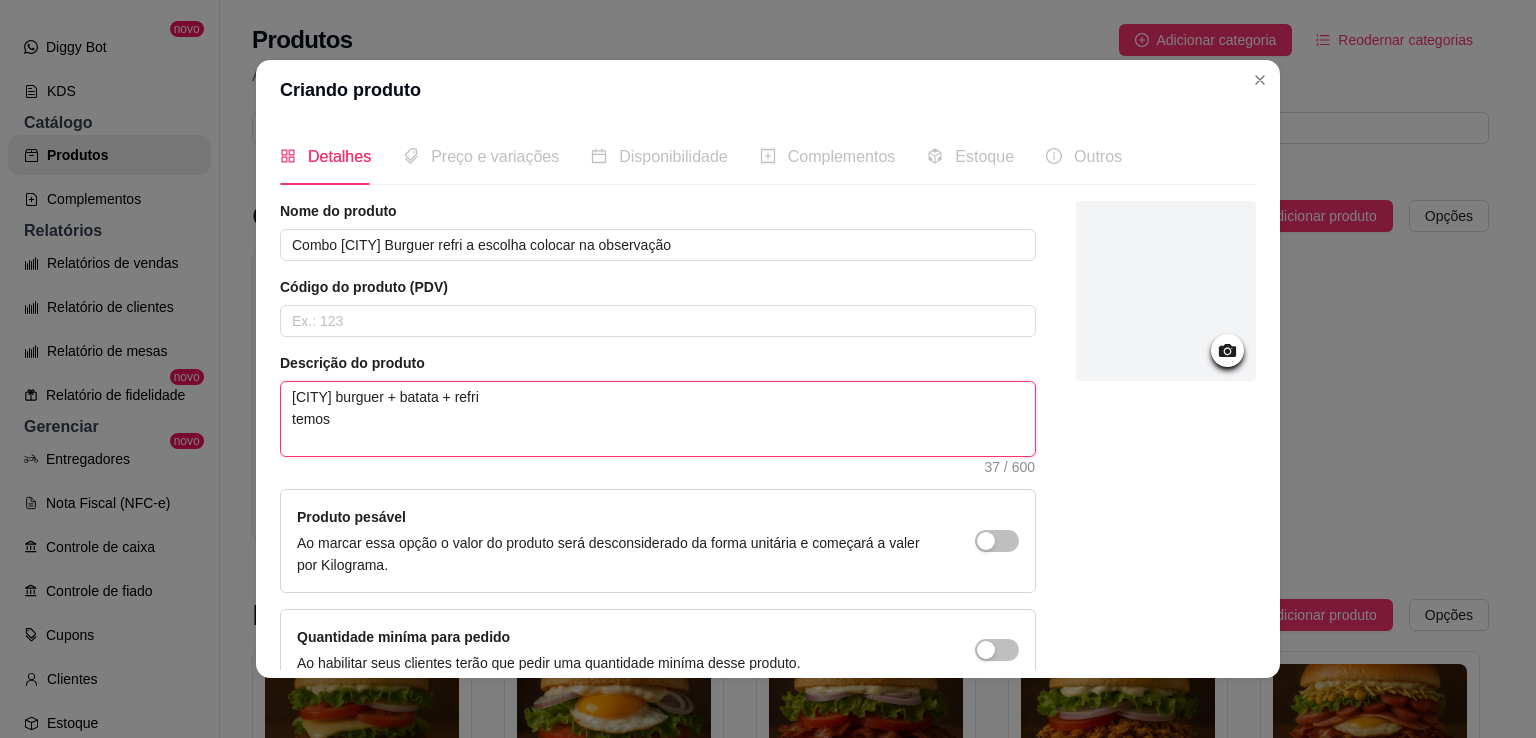 type 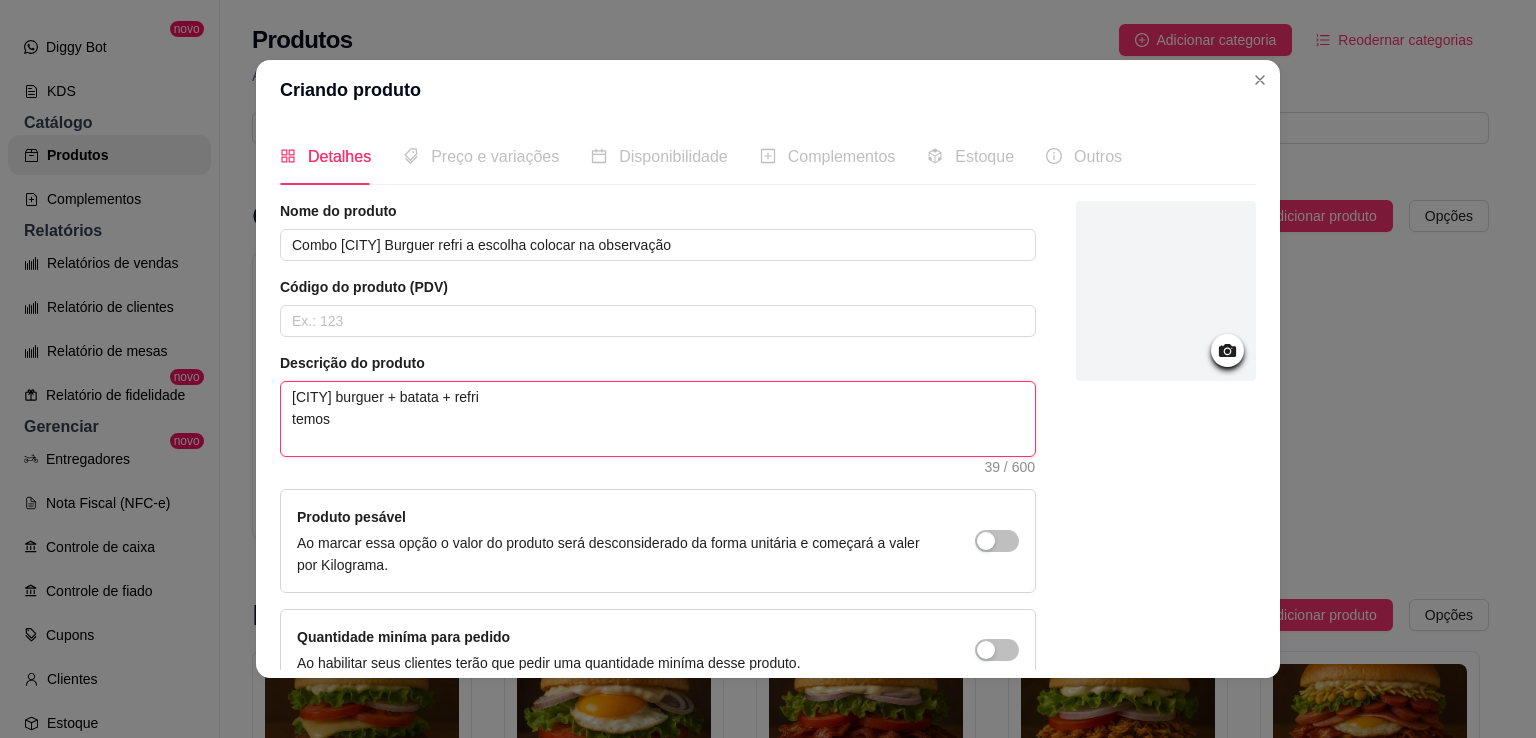type on "limeira burguer + batata + refri
temos c" 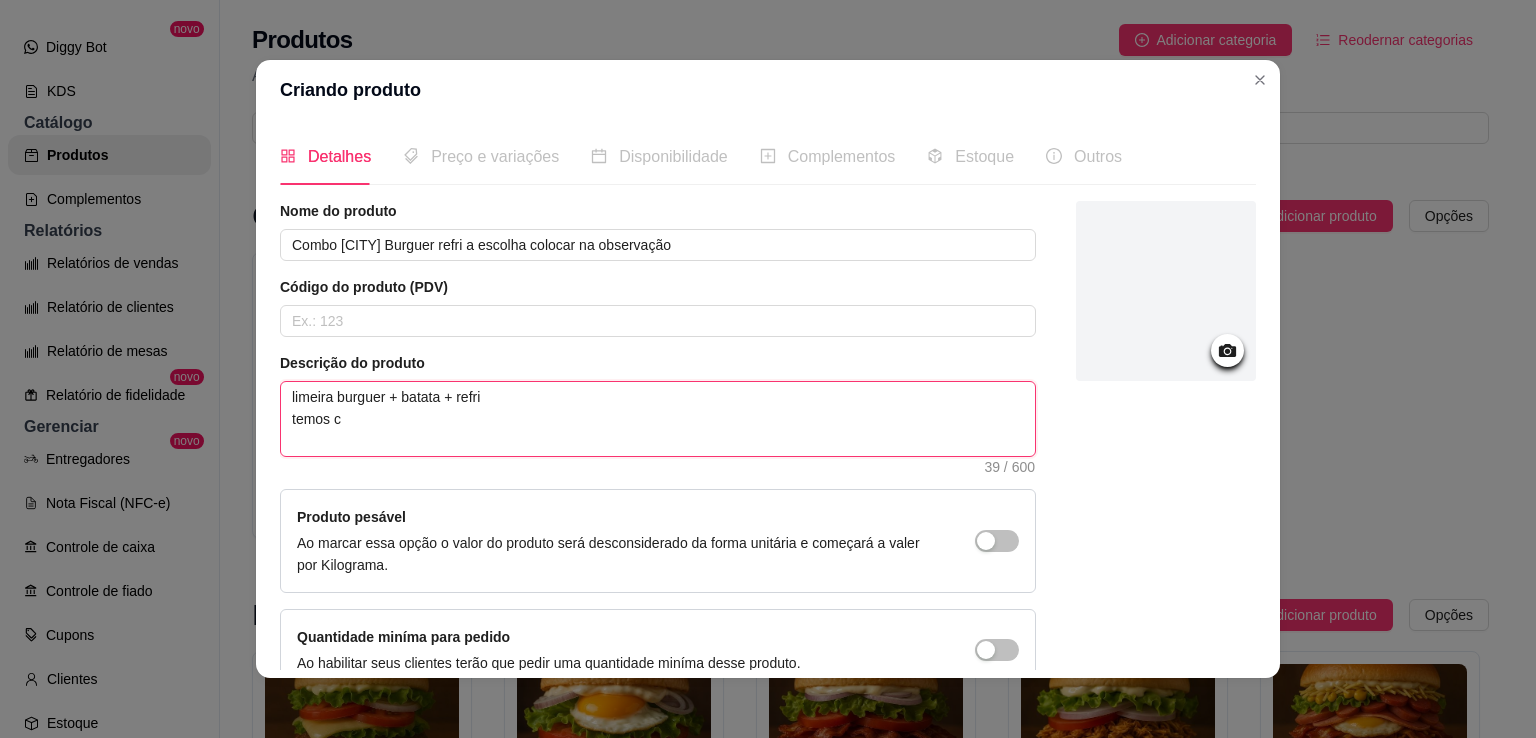 type on "limeira burguer + batata + refri
temos co" 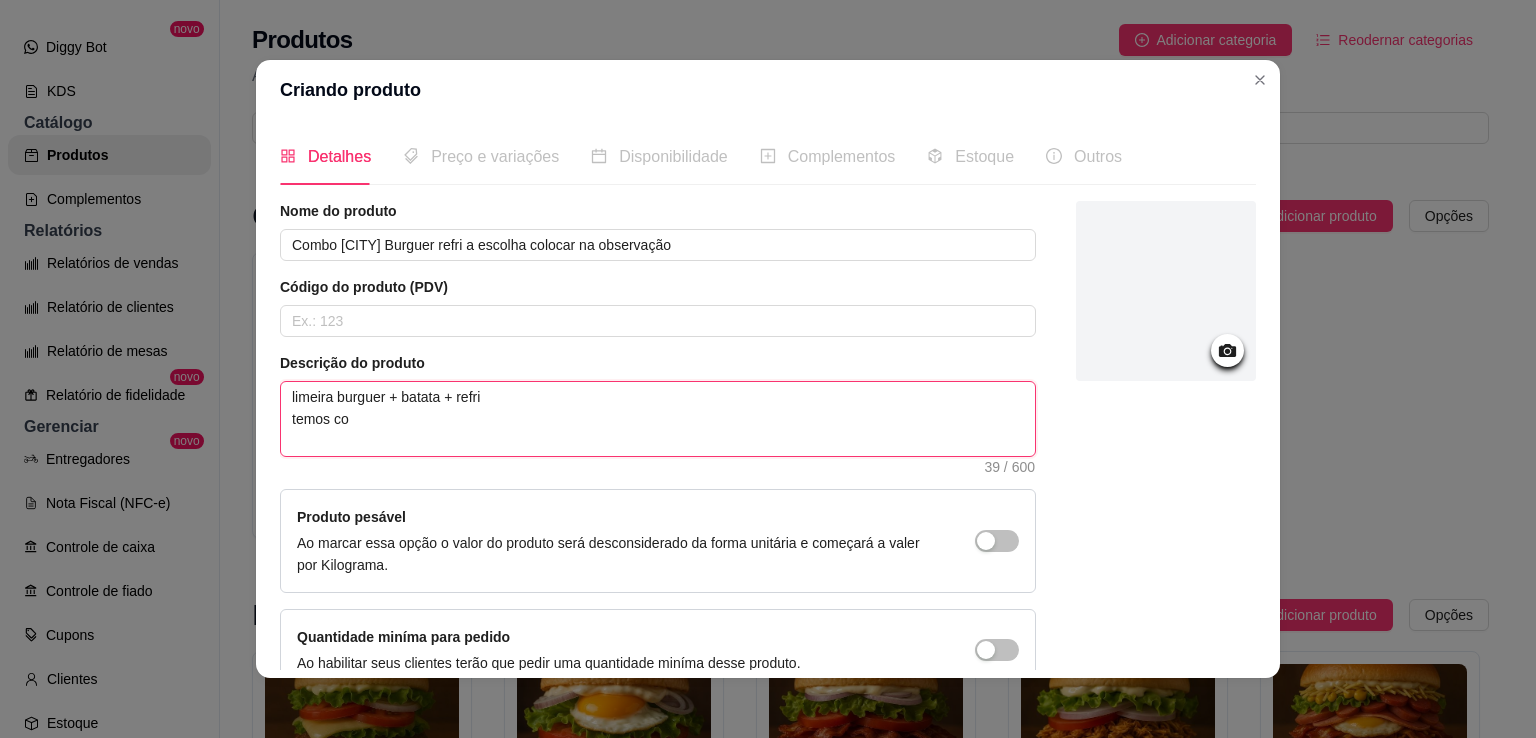type 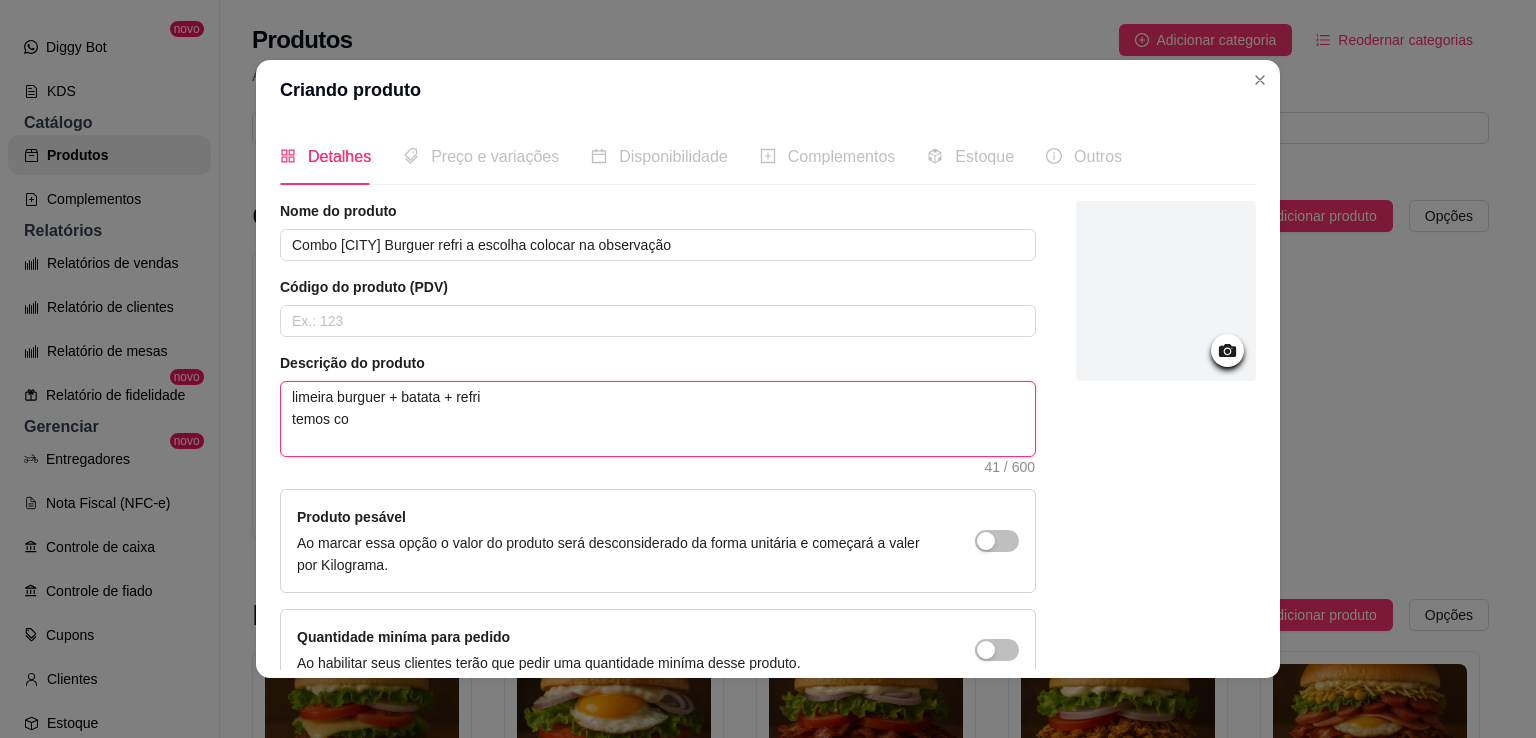 type on "[CITY] burguer + batata + refri
temos coc" 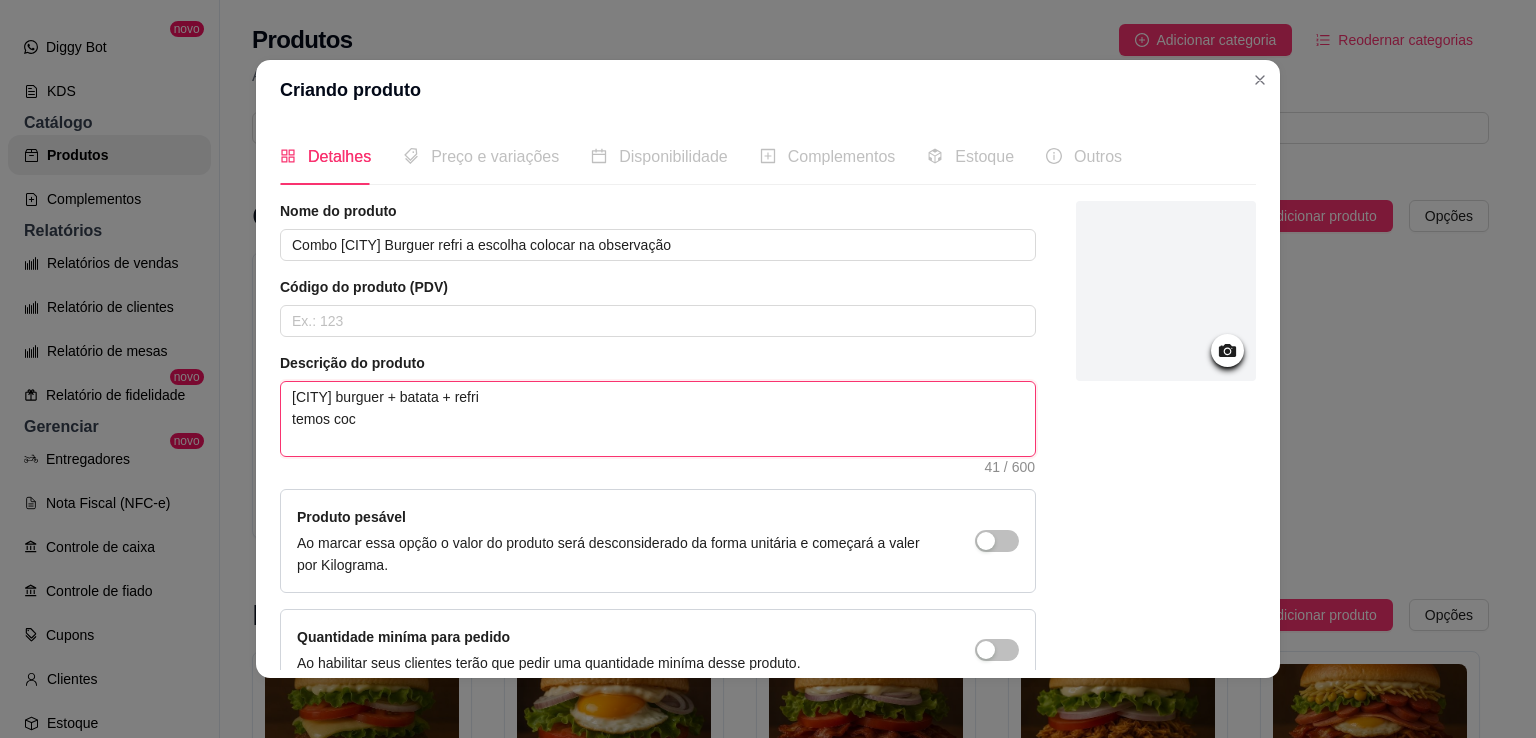 type 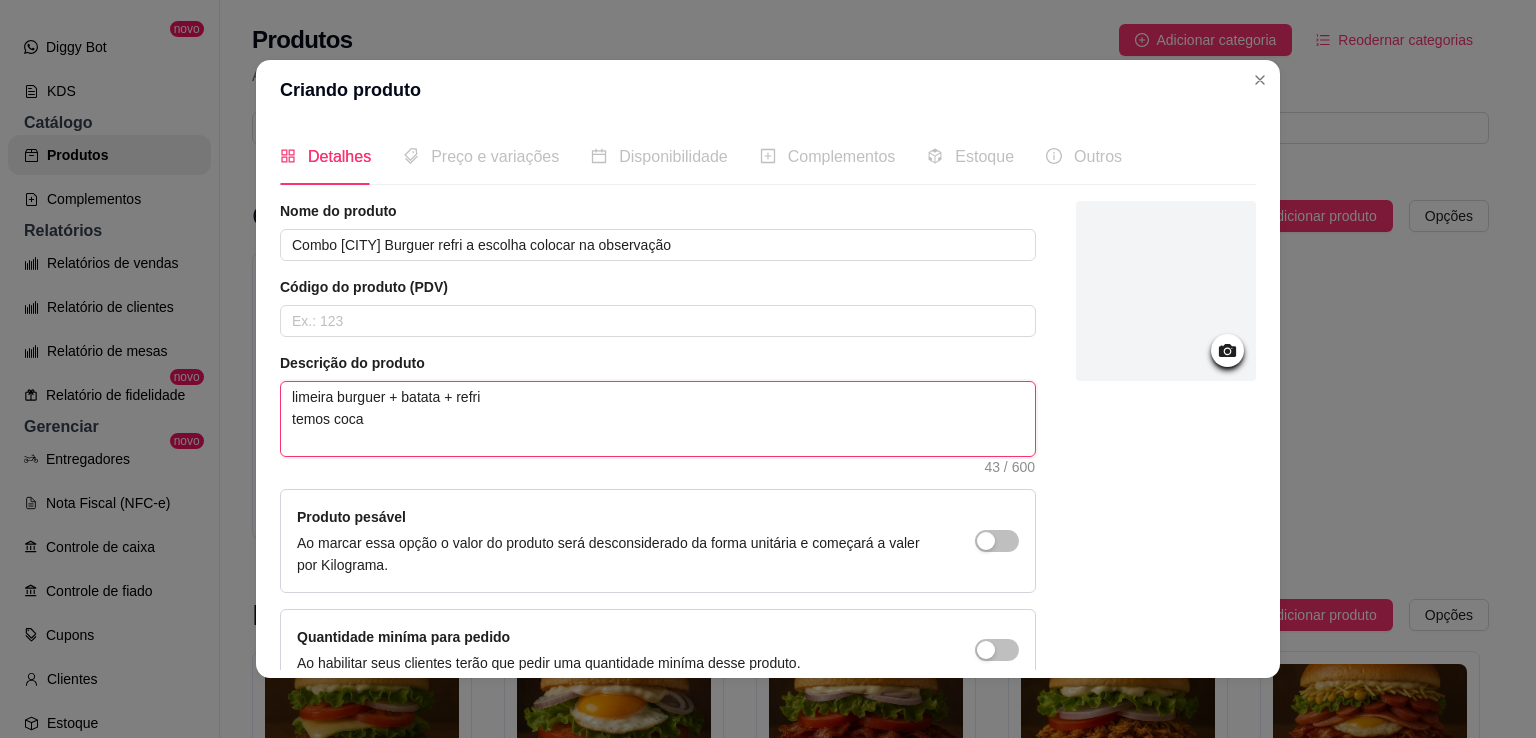 type on "limeira burguer + batata + refri
temos coca" 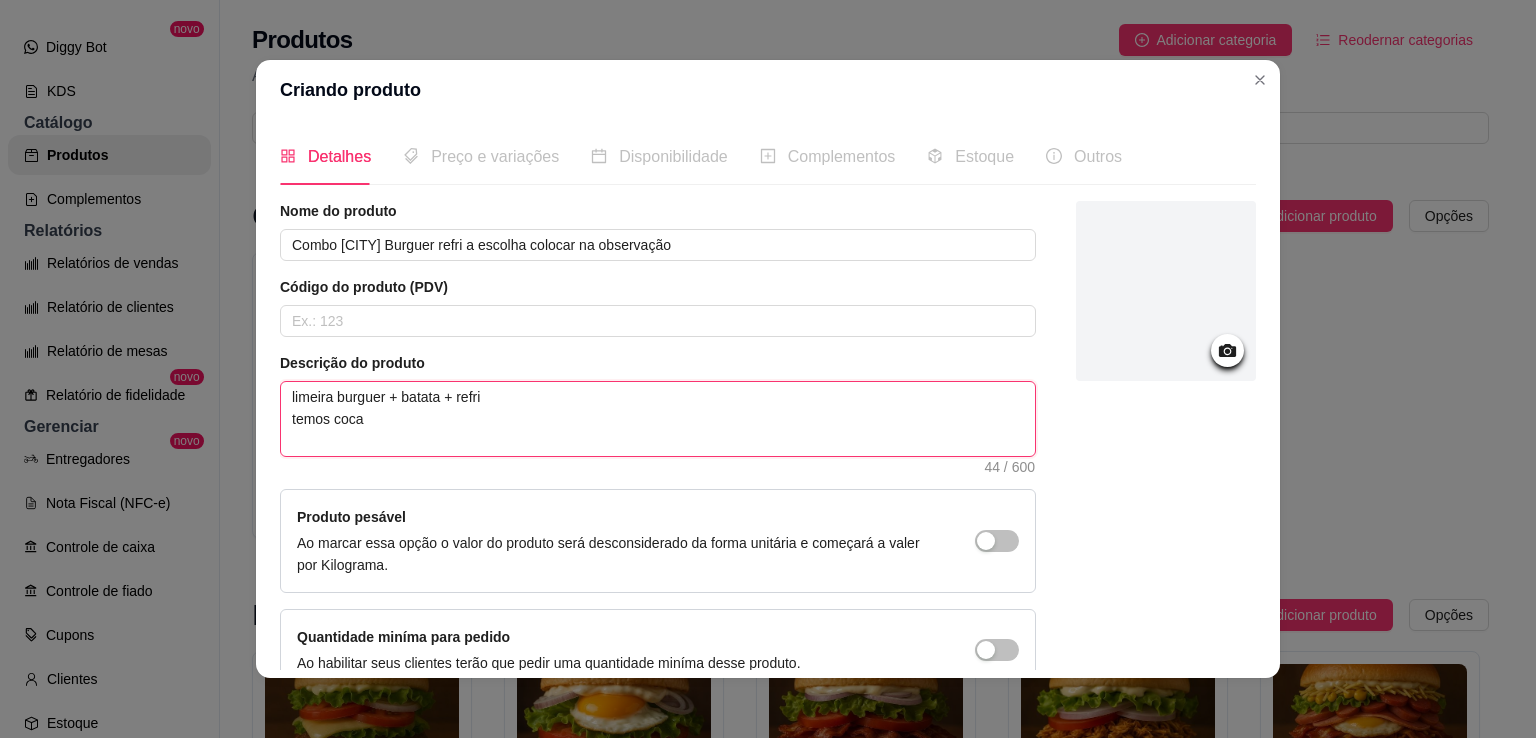 type on "limeira burguer + batata + refri
temos coca" 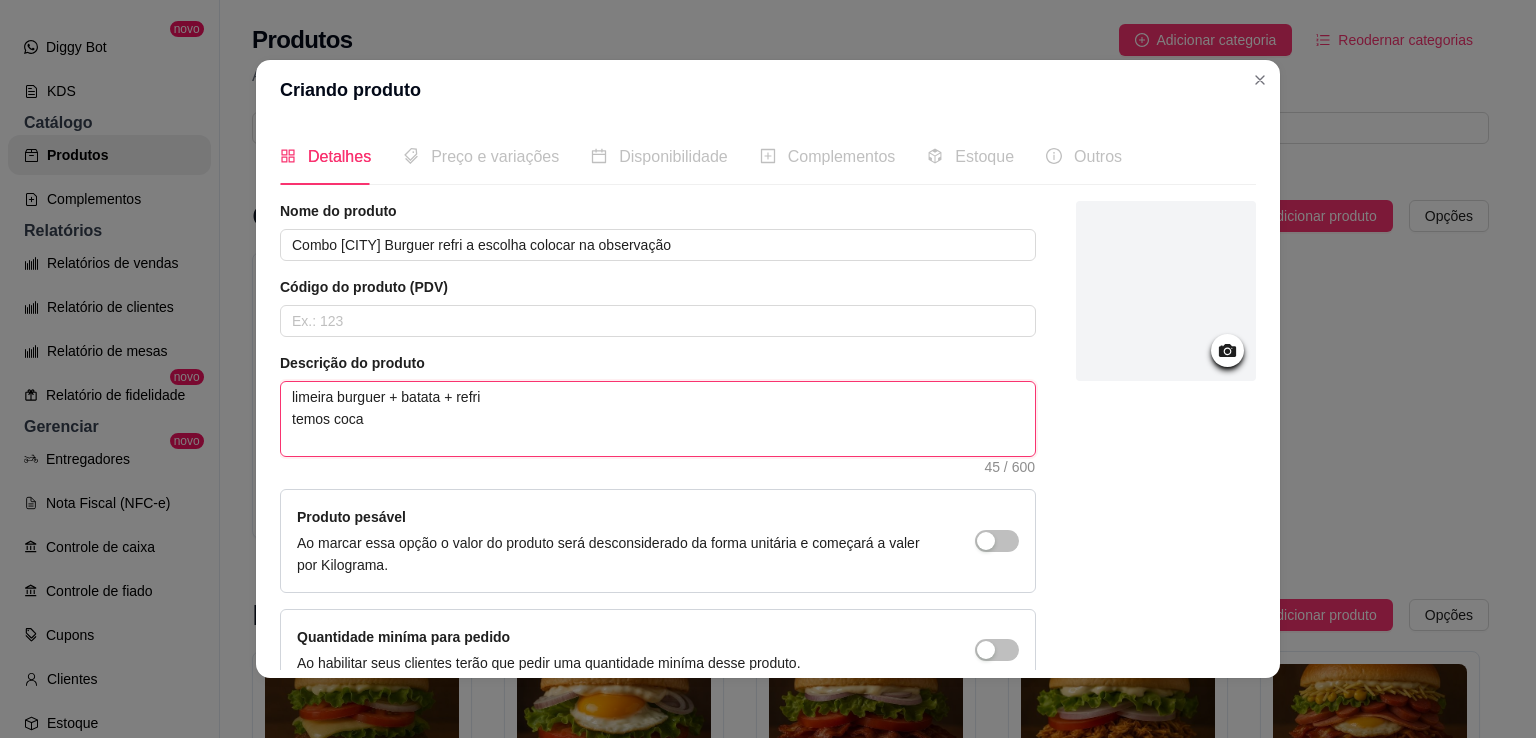 type on "limeira burguer + batata + refri
temos coca
c" 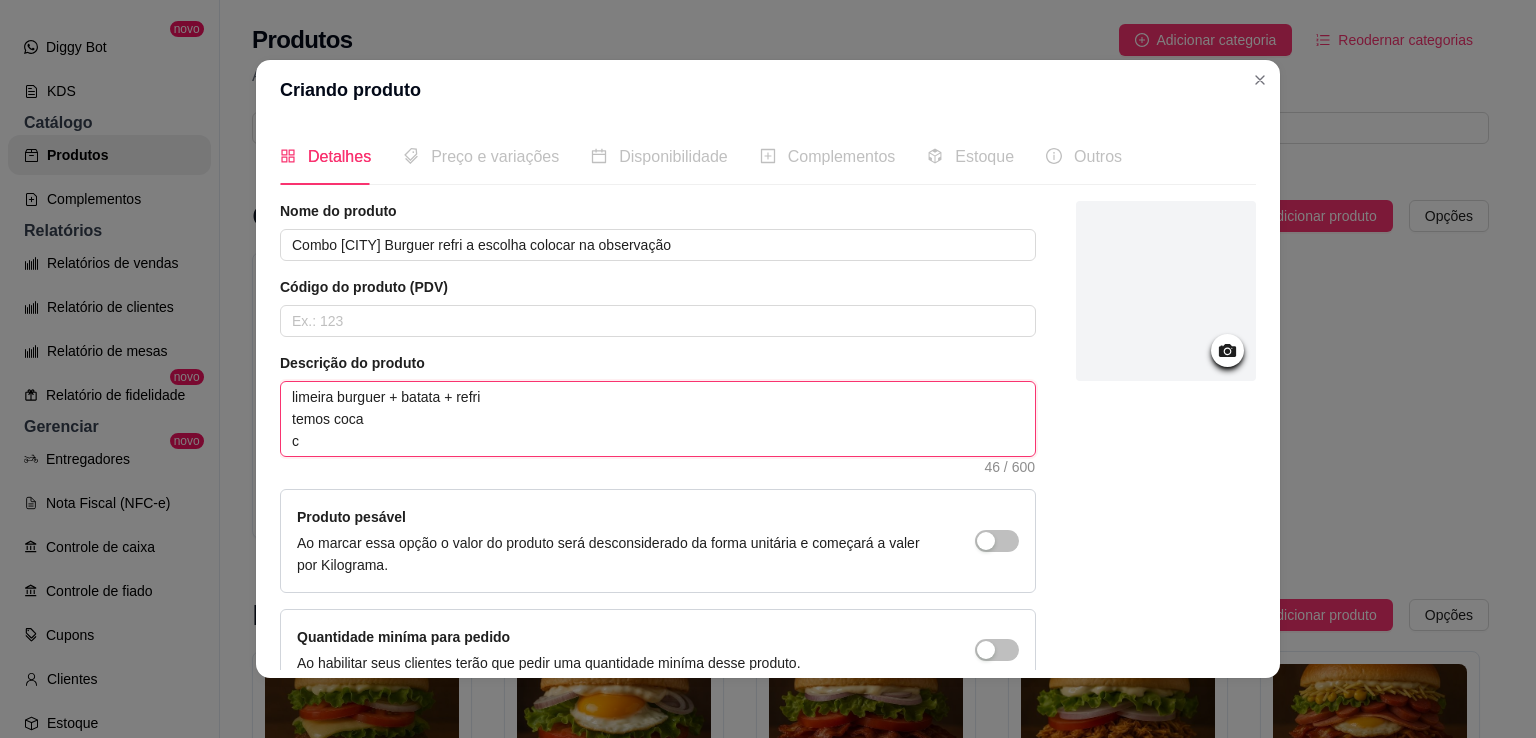 type on "limeira burguer + batata + refri
temos coca
co" 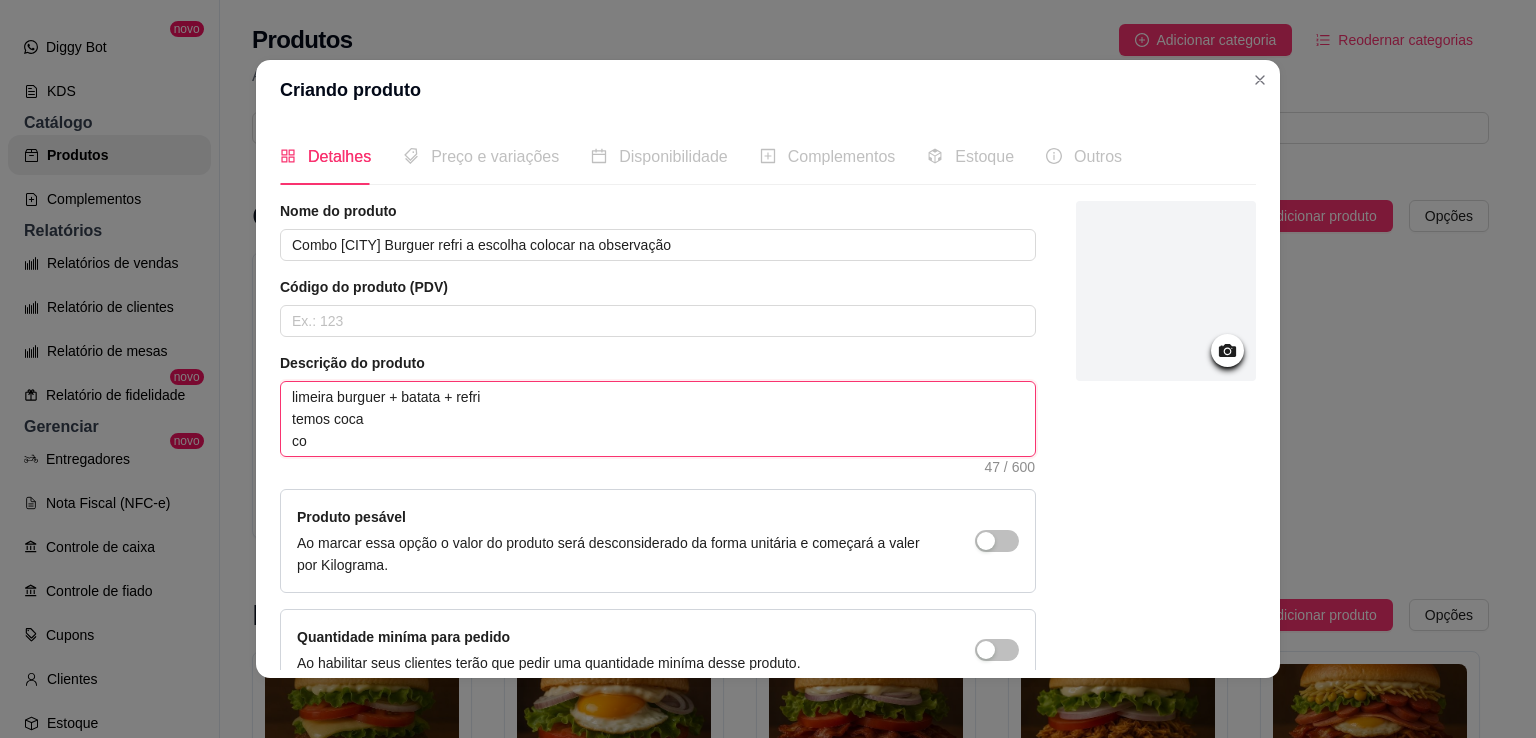 type on "limeira burguer + batata + refri
temos coca
coc" 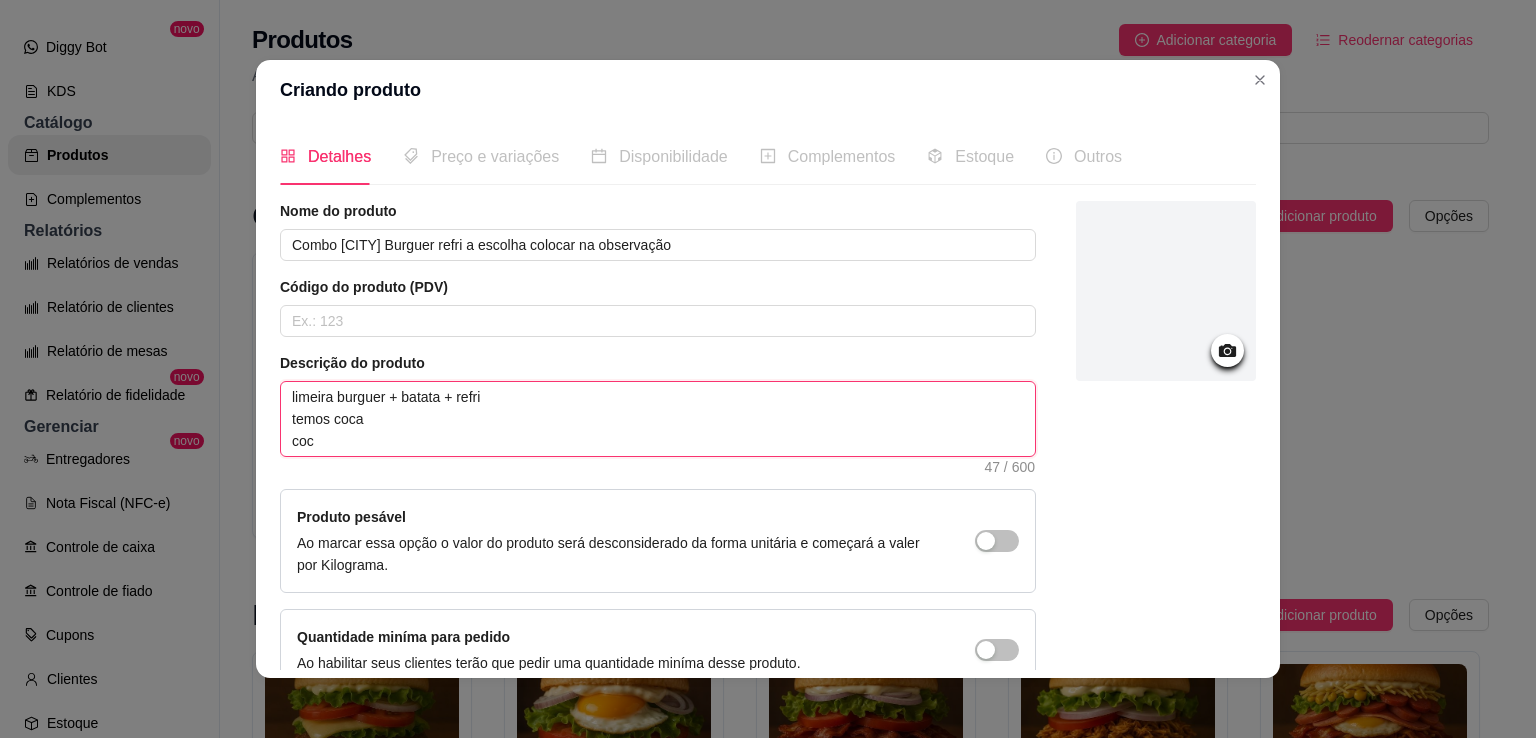 type on "[CITY] burguer + batata + refri
temos coca
coca" 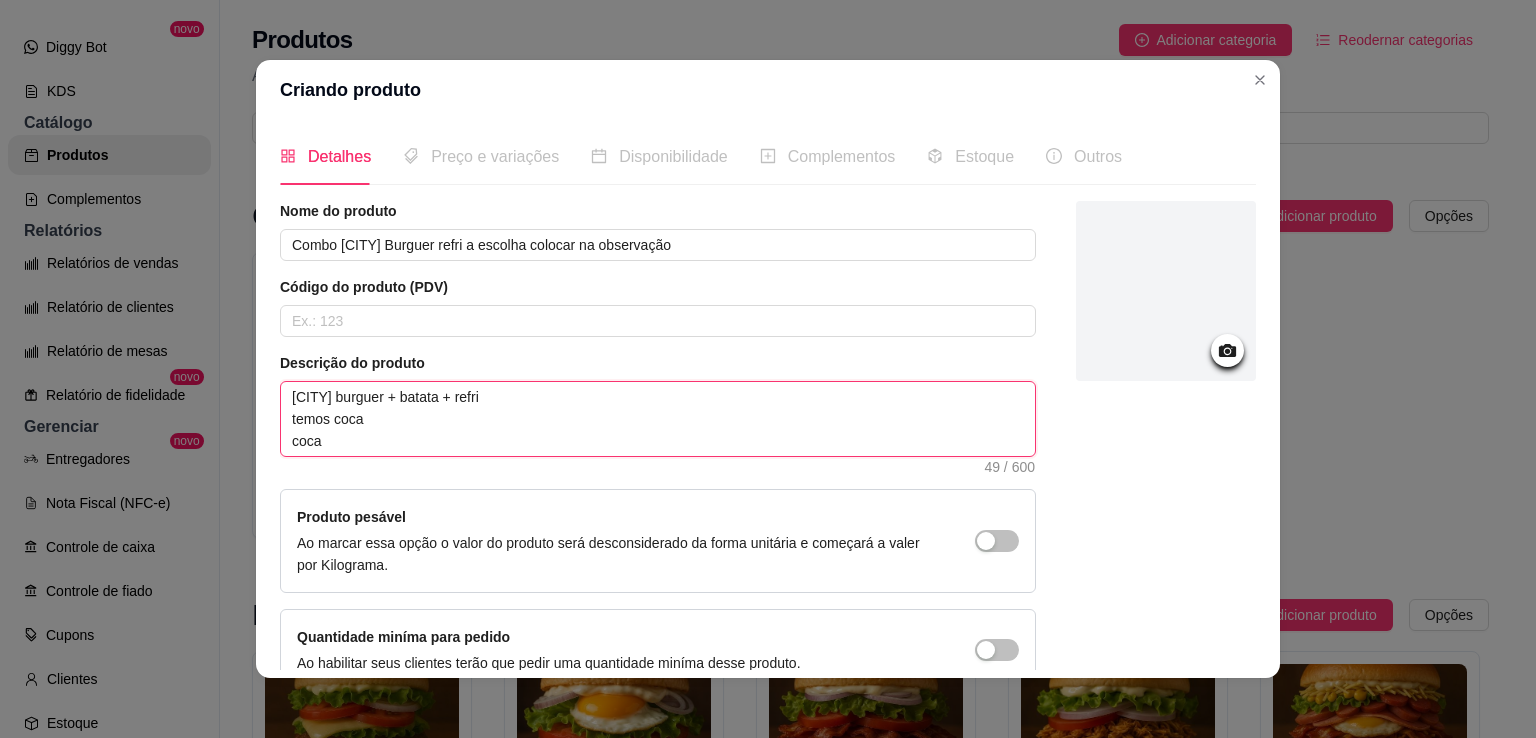 type on "[CITY] burguer + batata + refri
temos coca
coca" 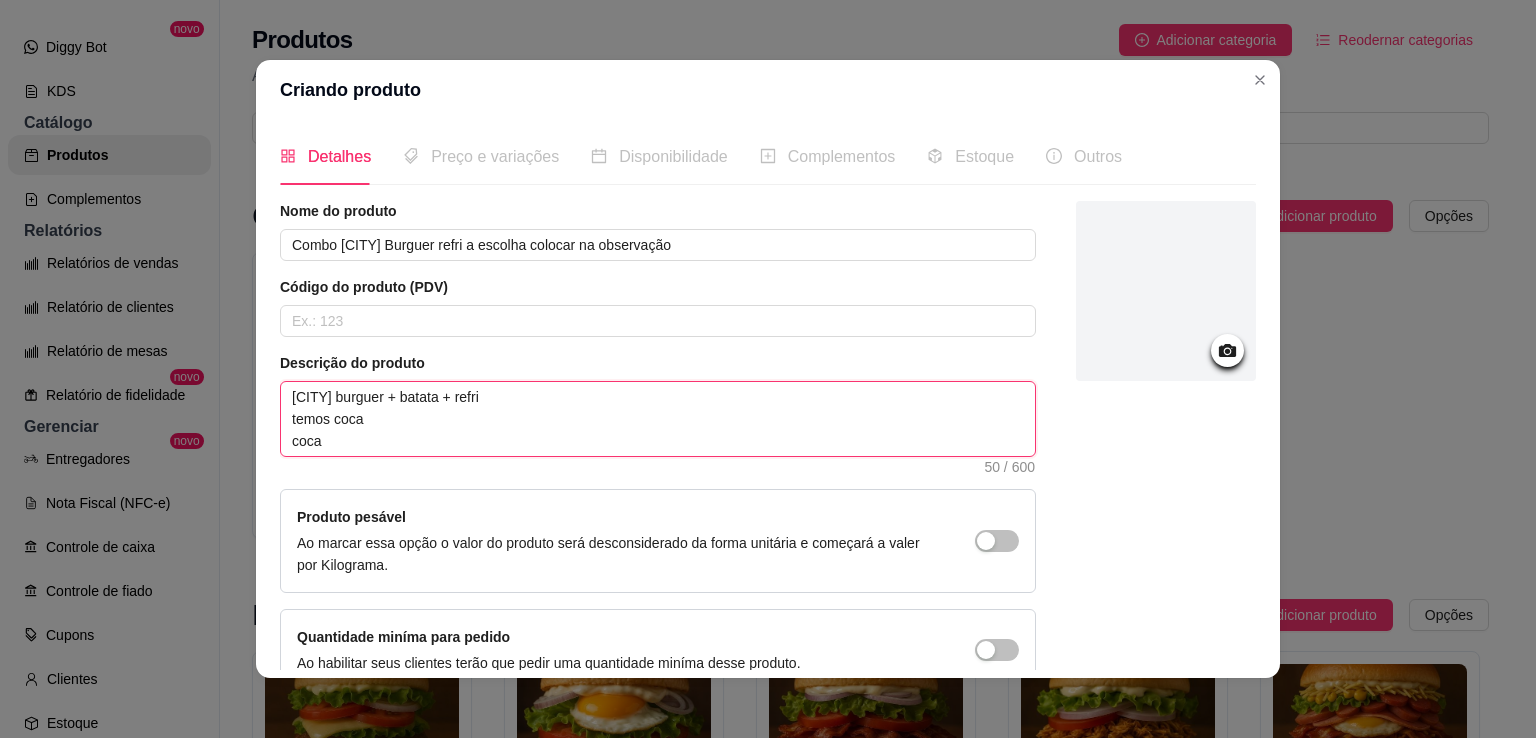 type on "limeira burguer + batata + refri
temos coca
coca z" 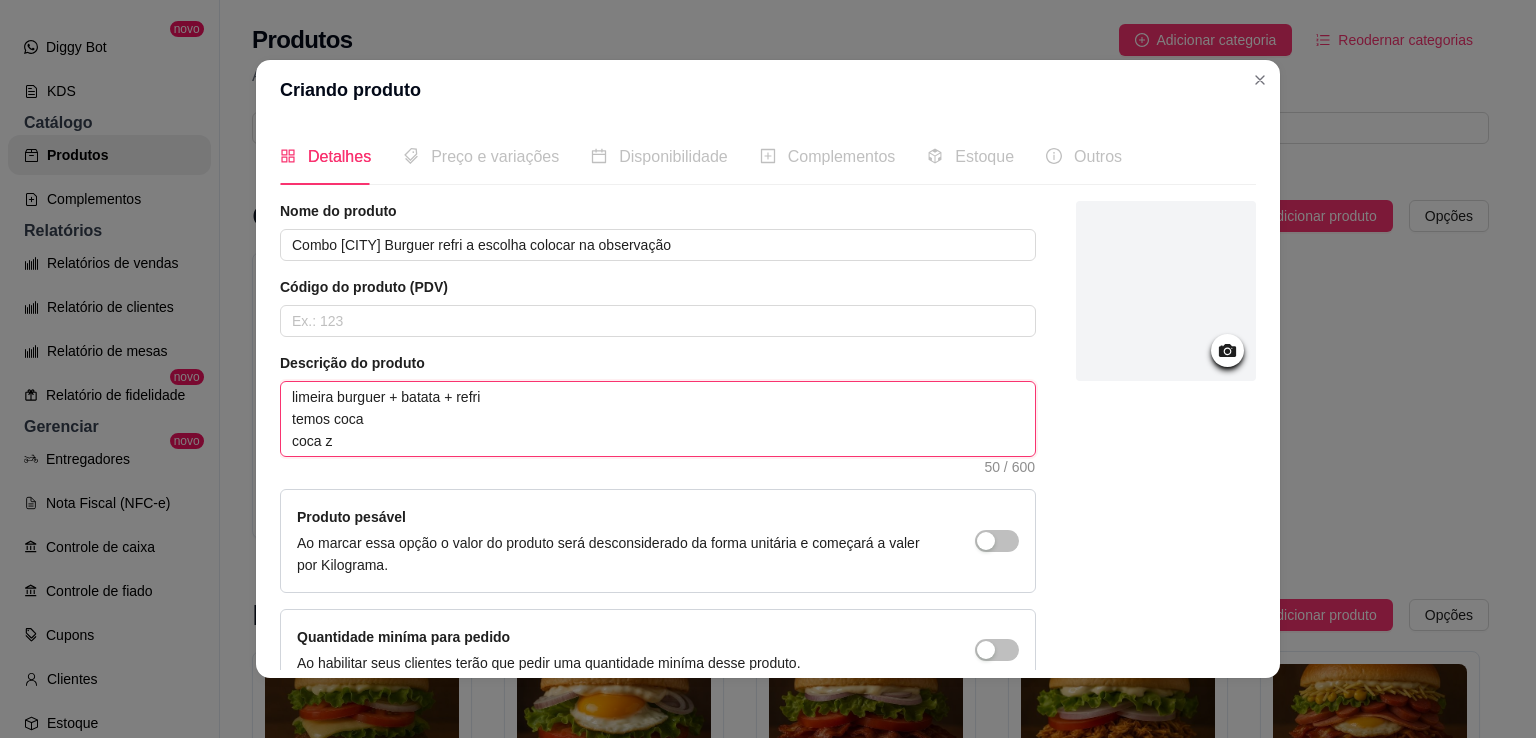 type 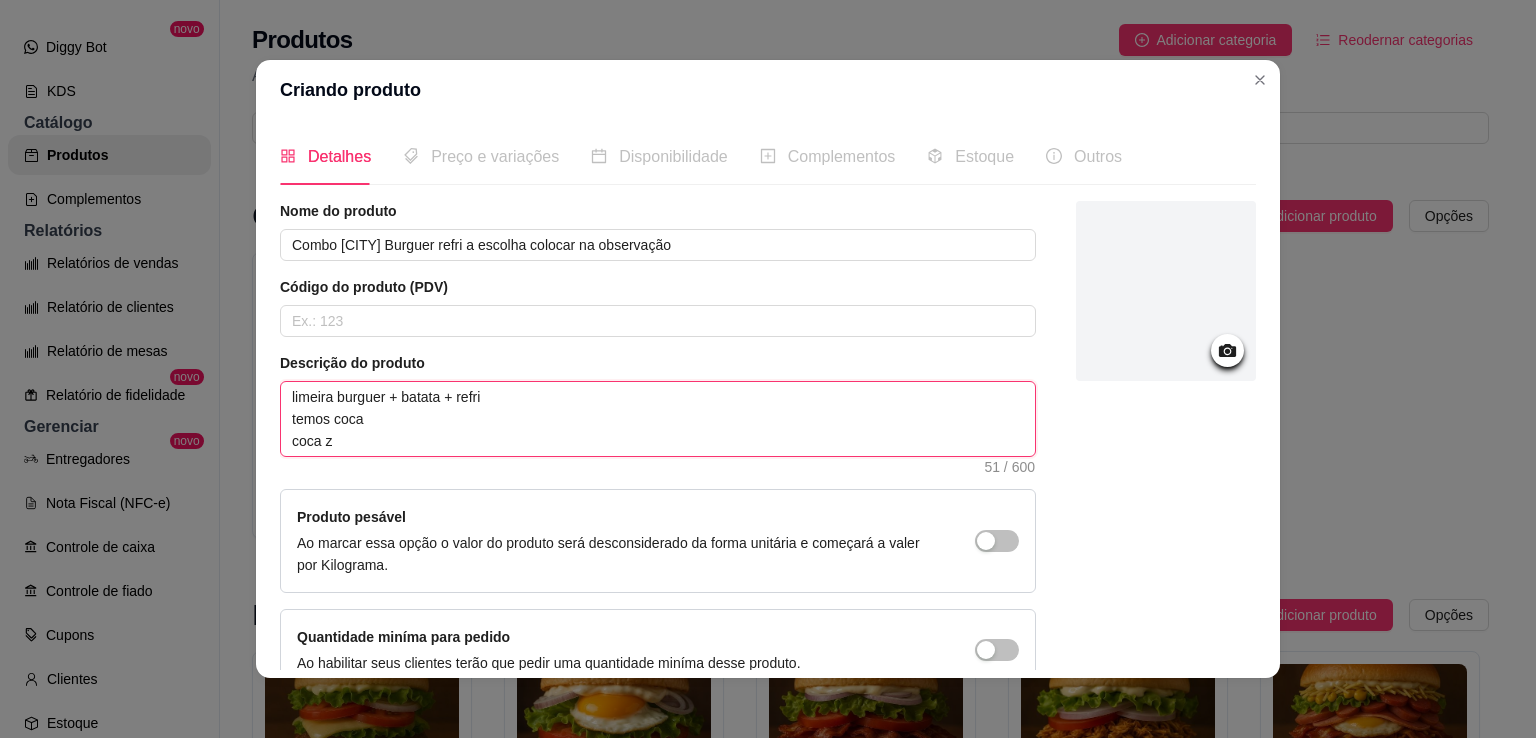 type on "limeira burguer + batata + refri
temos coca
coca ze" 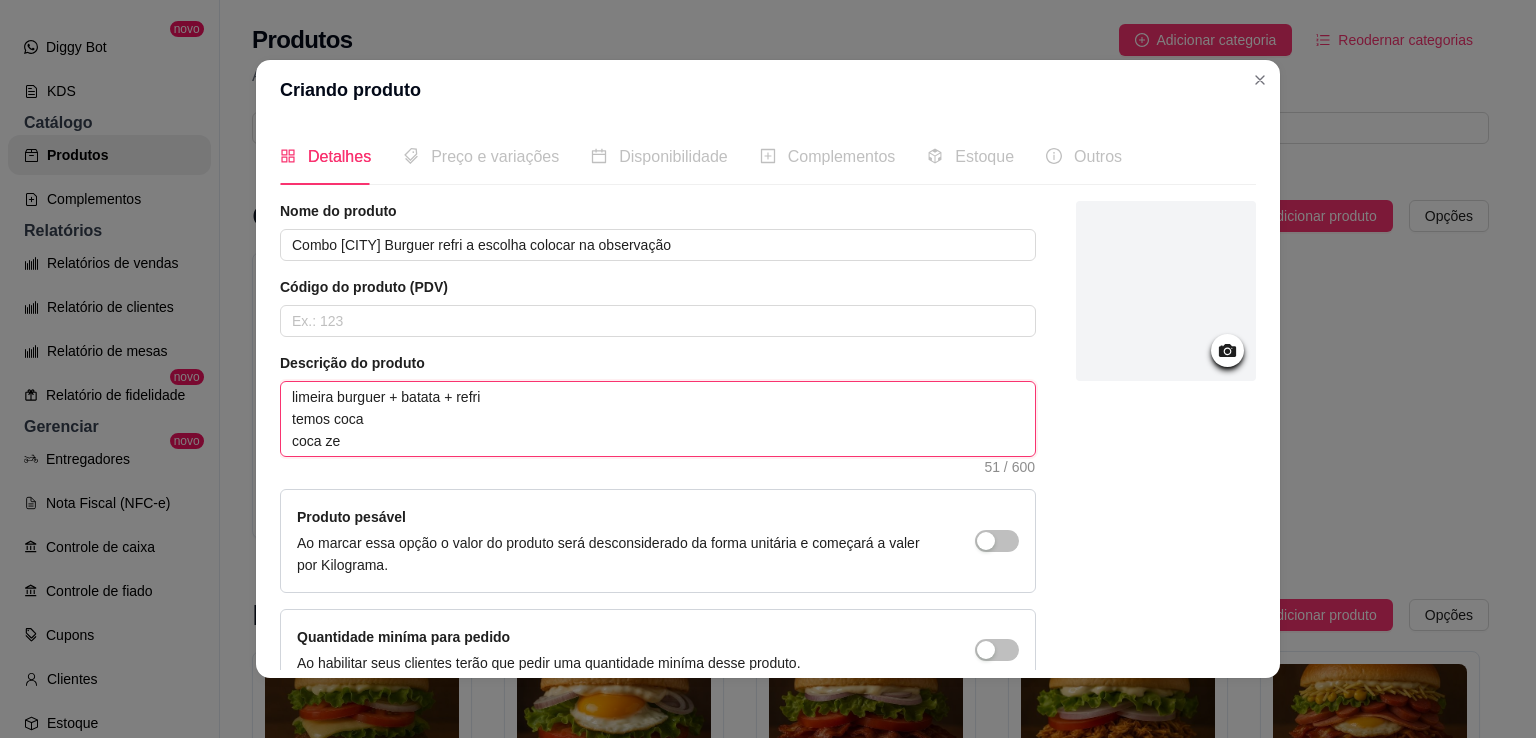 type on "limeira burguer + batata + refri
temos coca
coca zer" 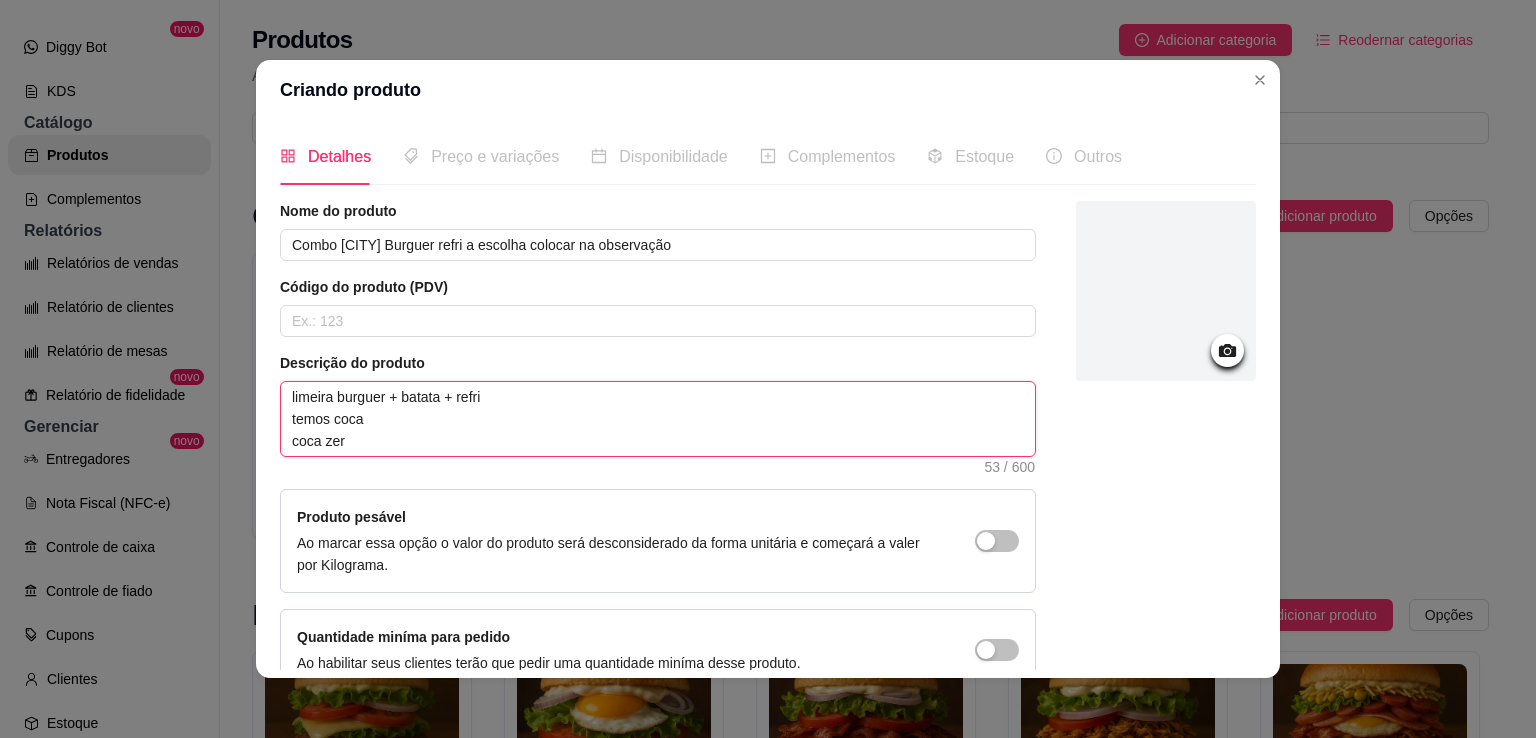 type on "limeira burguer + batata + refri
temos coca
coca zero" 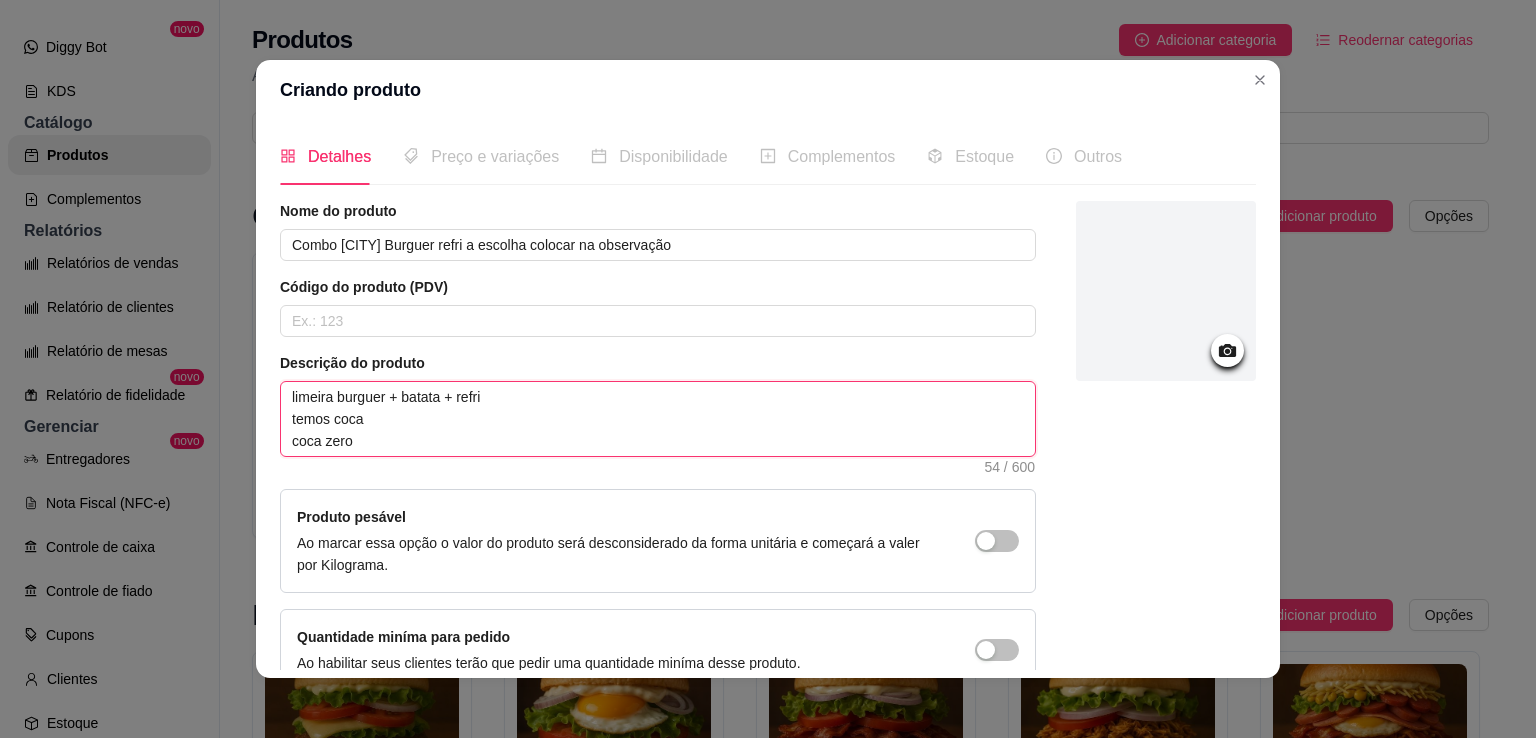 type on "limeira burguer + batata + refri
temos coca
coca zero" 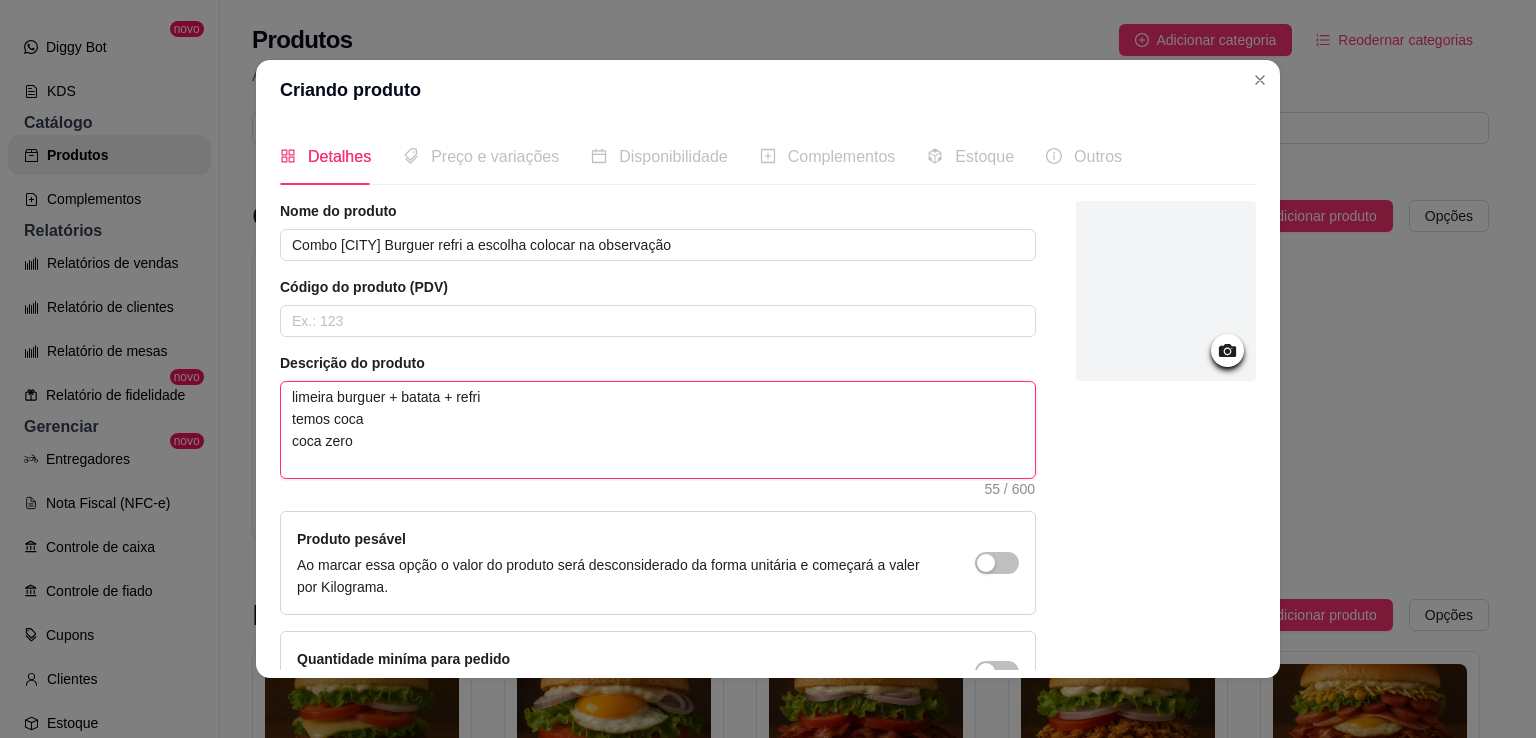 type on "limeira burguer + batata + refri
temos coca
coca zero
g" 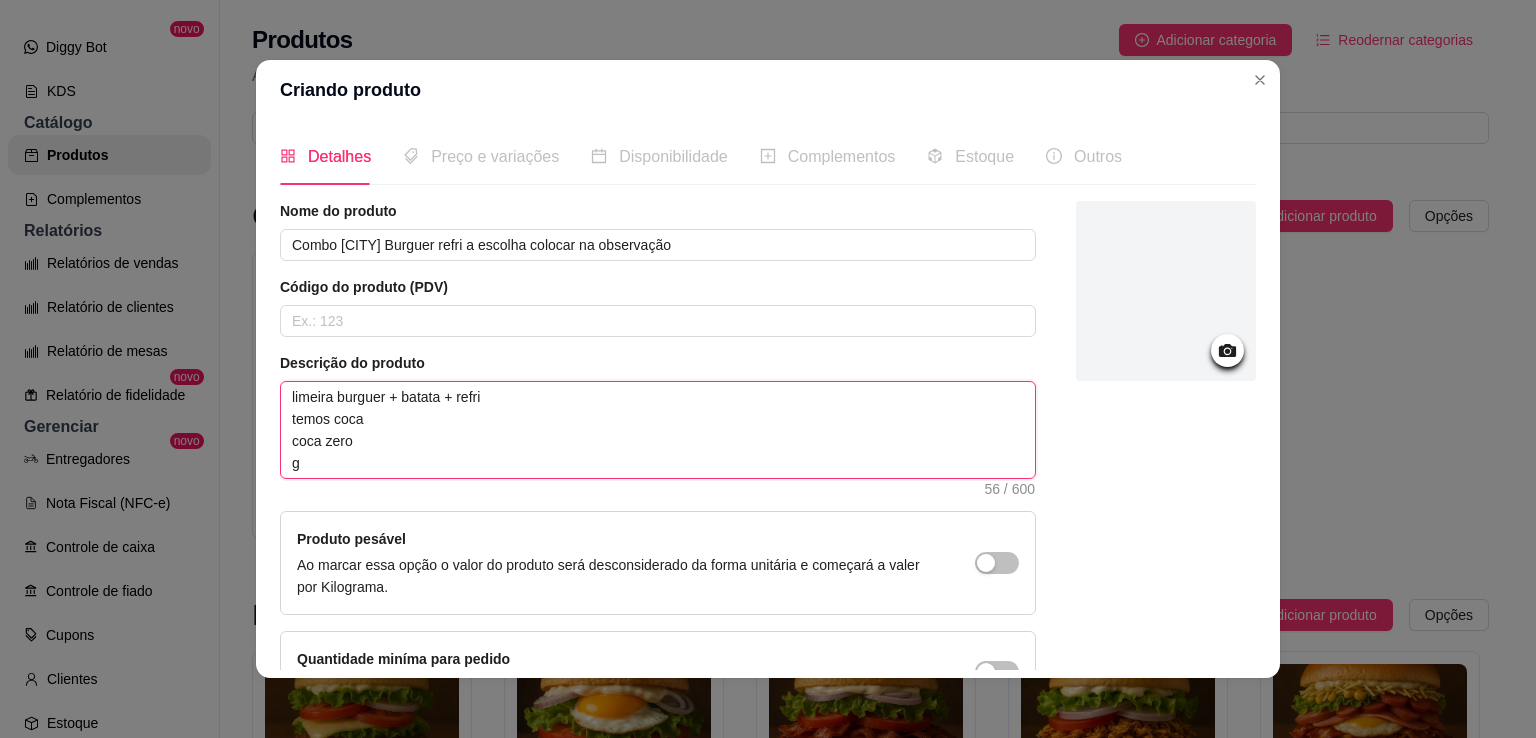 type on "[CITY] burguer + batata + refri
temos coca
coca zero
gu" 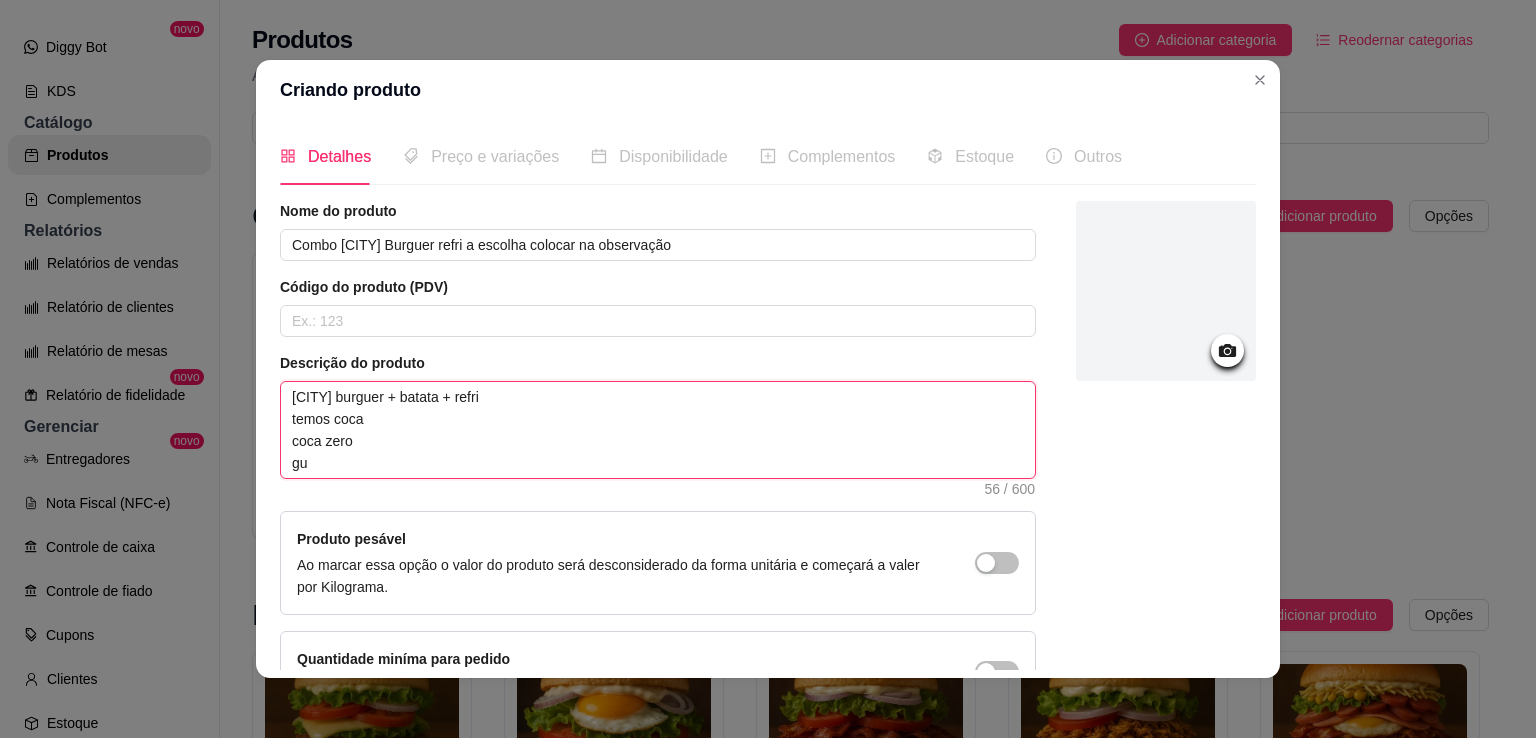 type 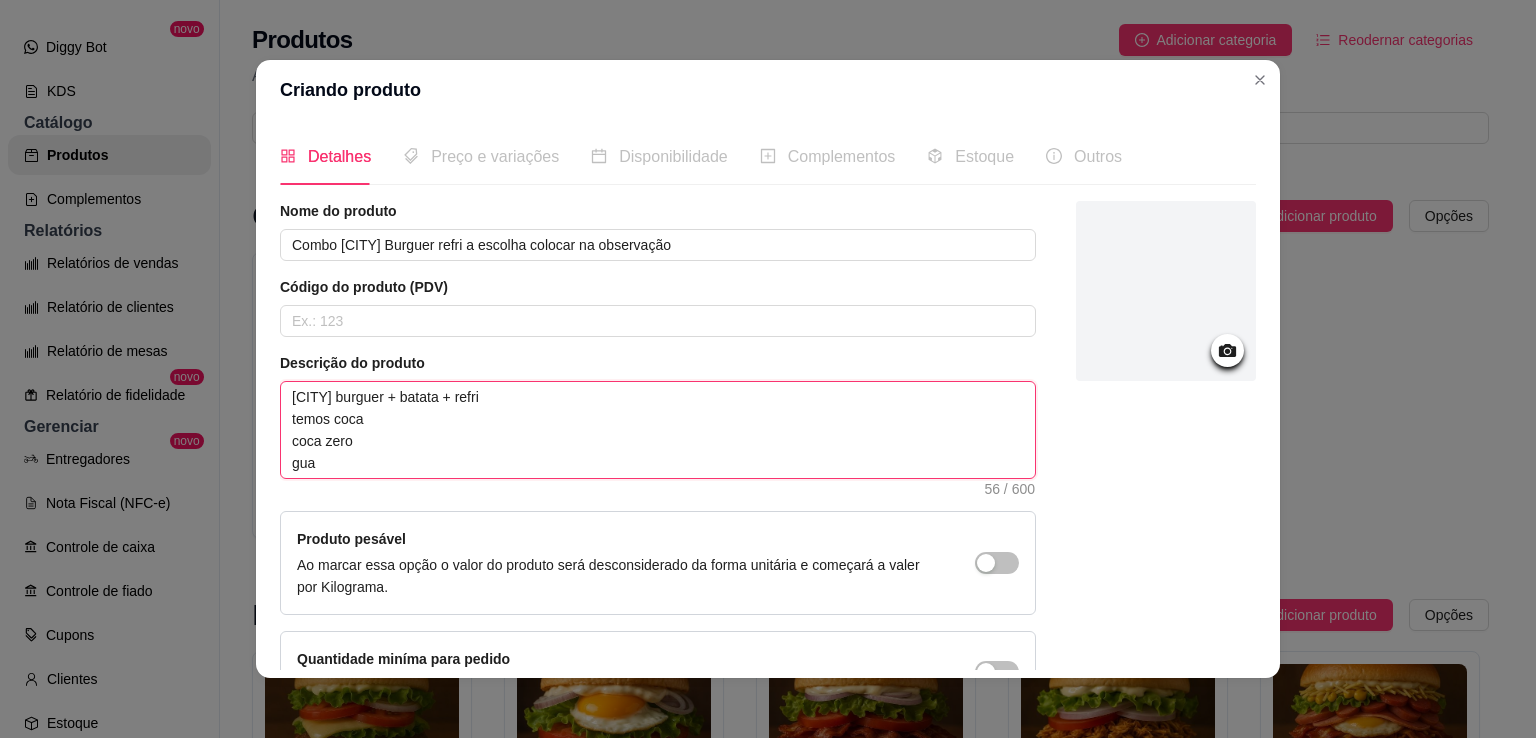 type 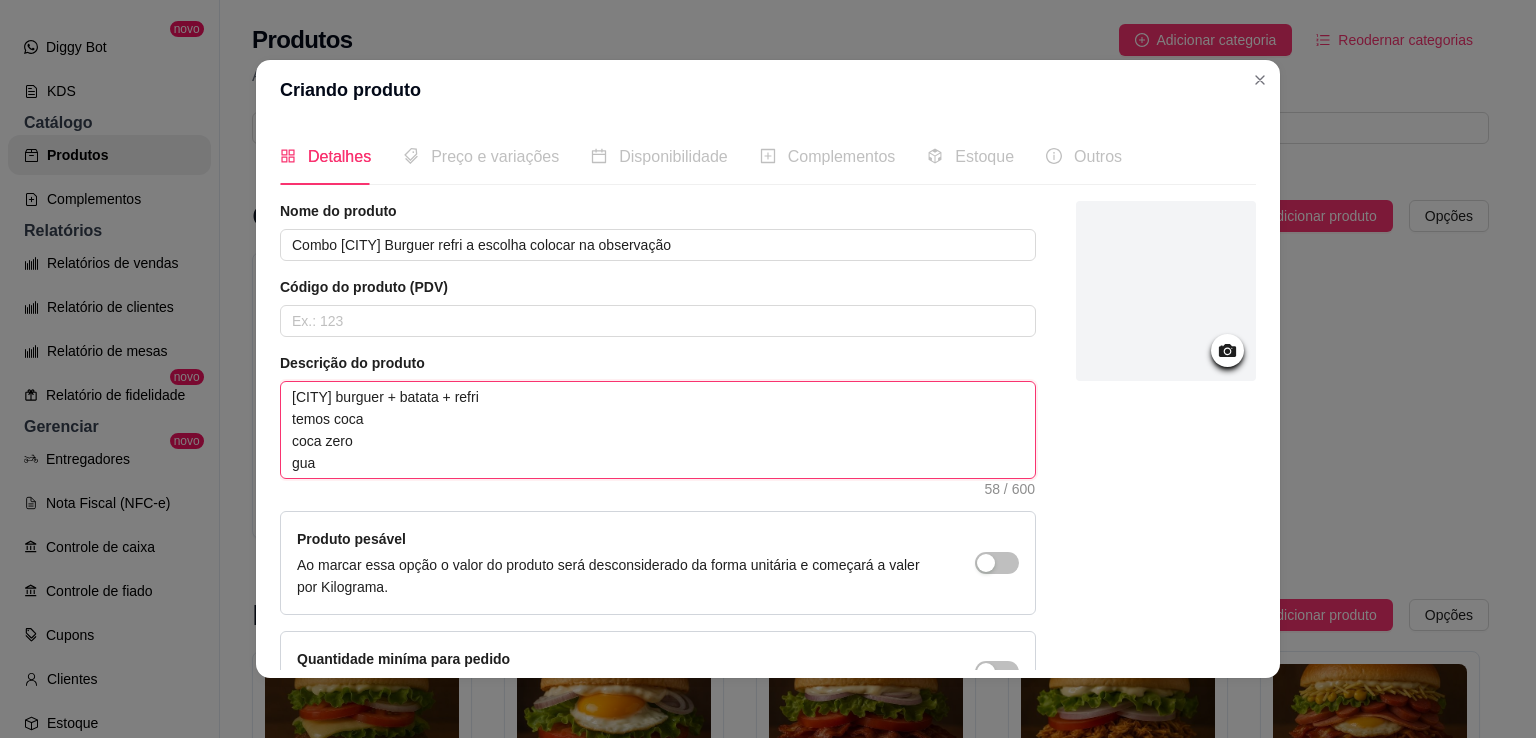 type on "[CITY] burguer + batata + refri
temos coca
coca zero
guar" 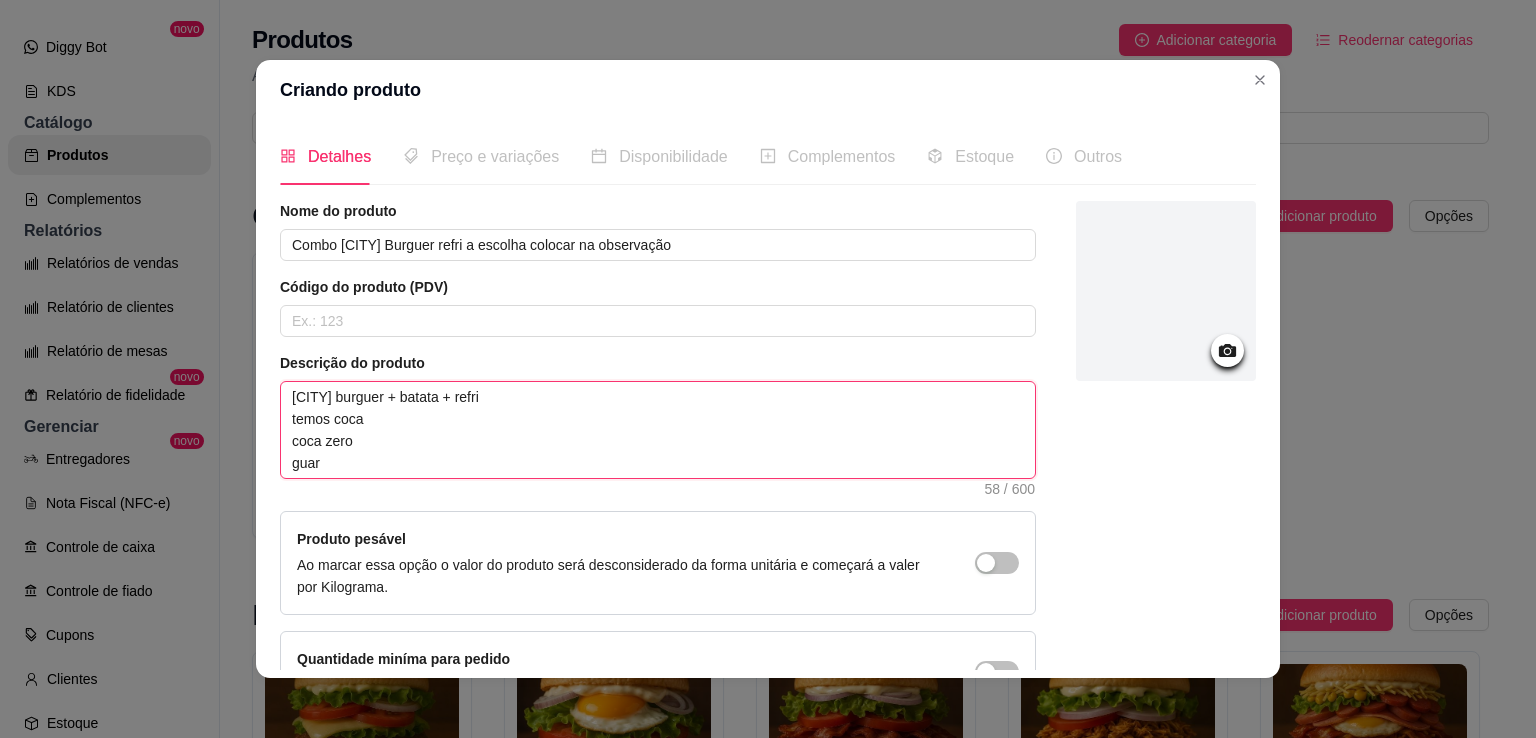 type 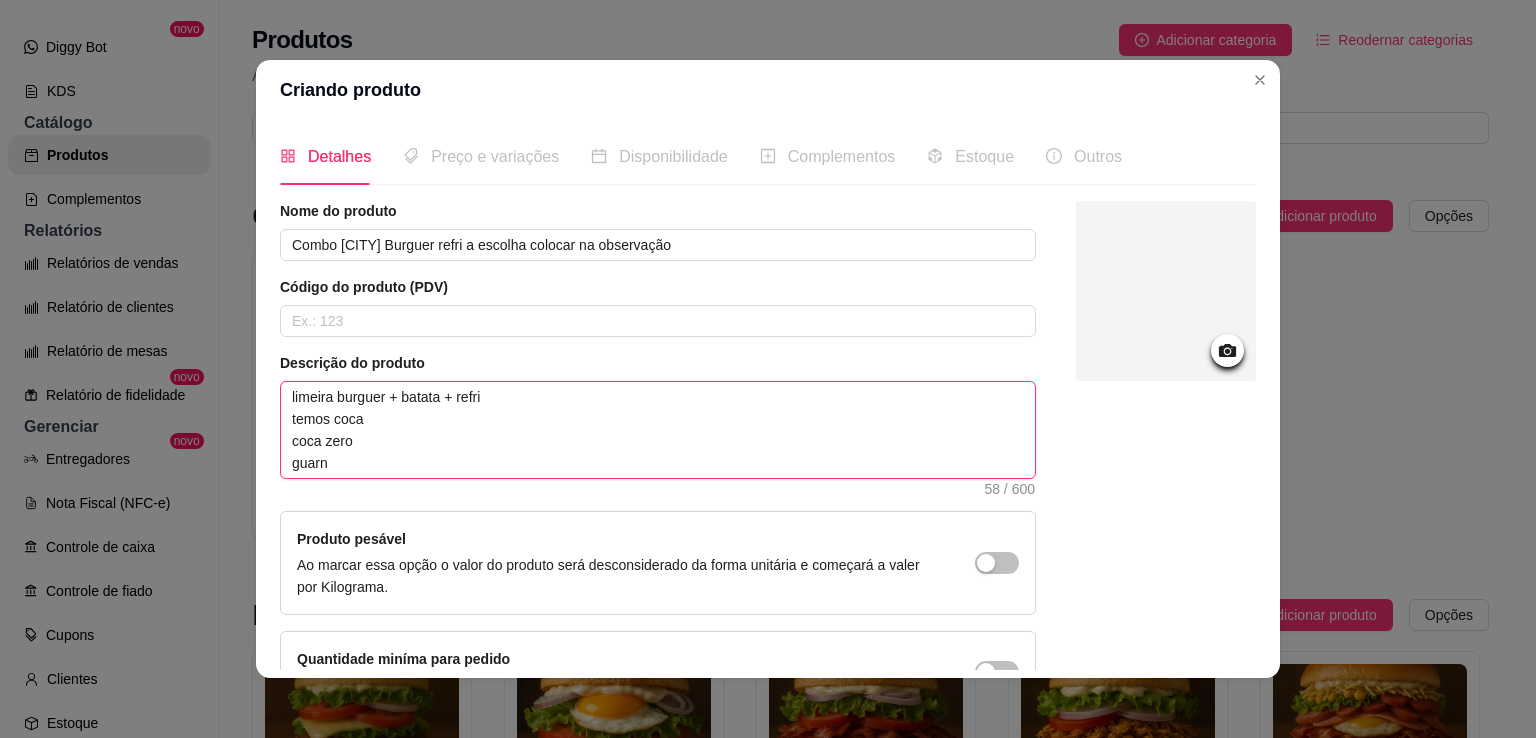 type 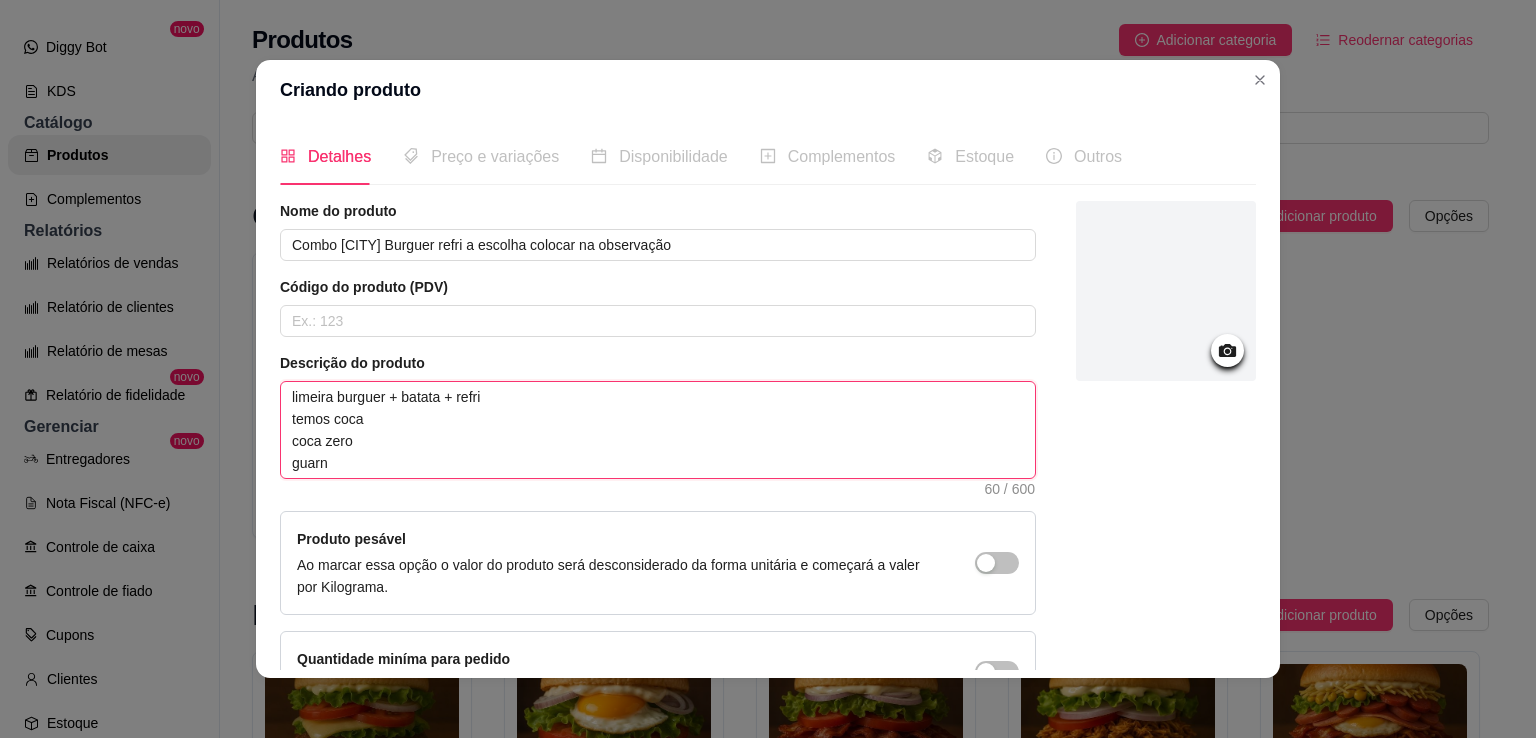 type on "[CITY] burguer + batata + refri
temos coca
coca zero
guar" 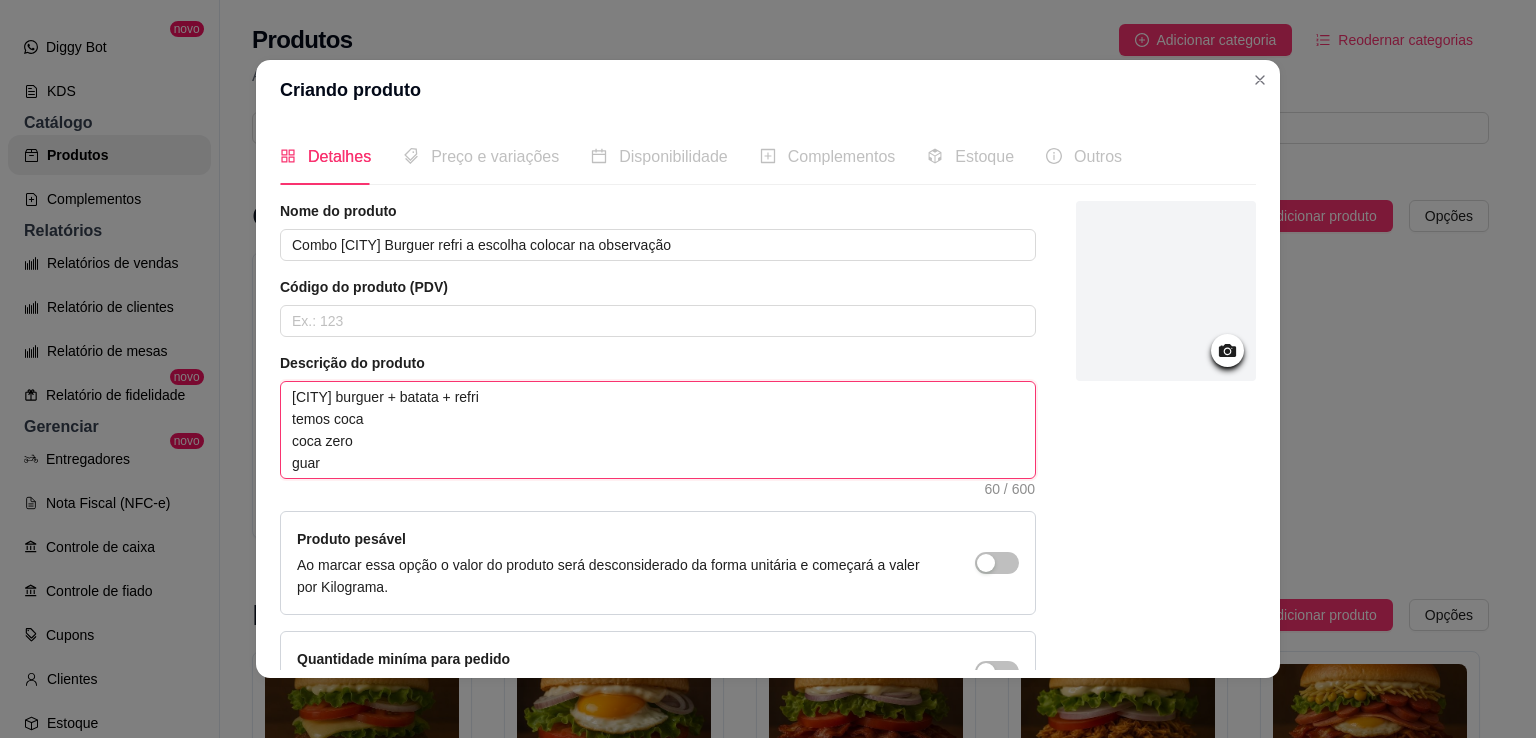 type on "limeira burguer + batata + refri
temos coca
coca zero
guara" 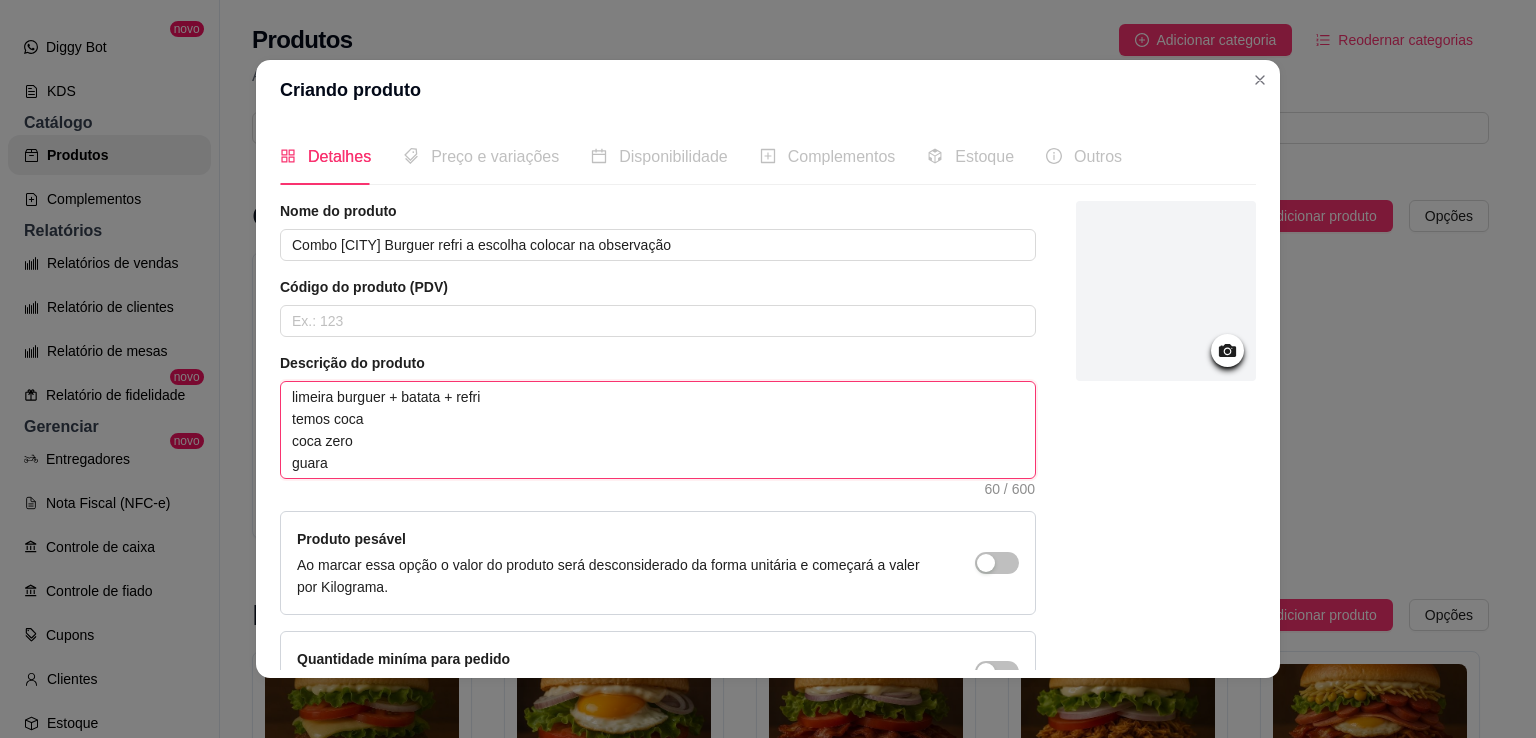type on "limeira burguer + batata + refri
temos coca
coca zero
guaraá" 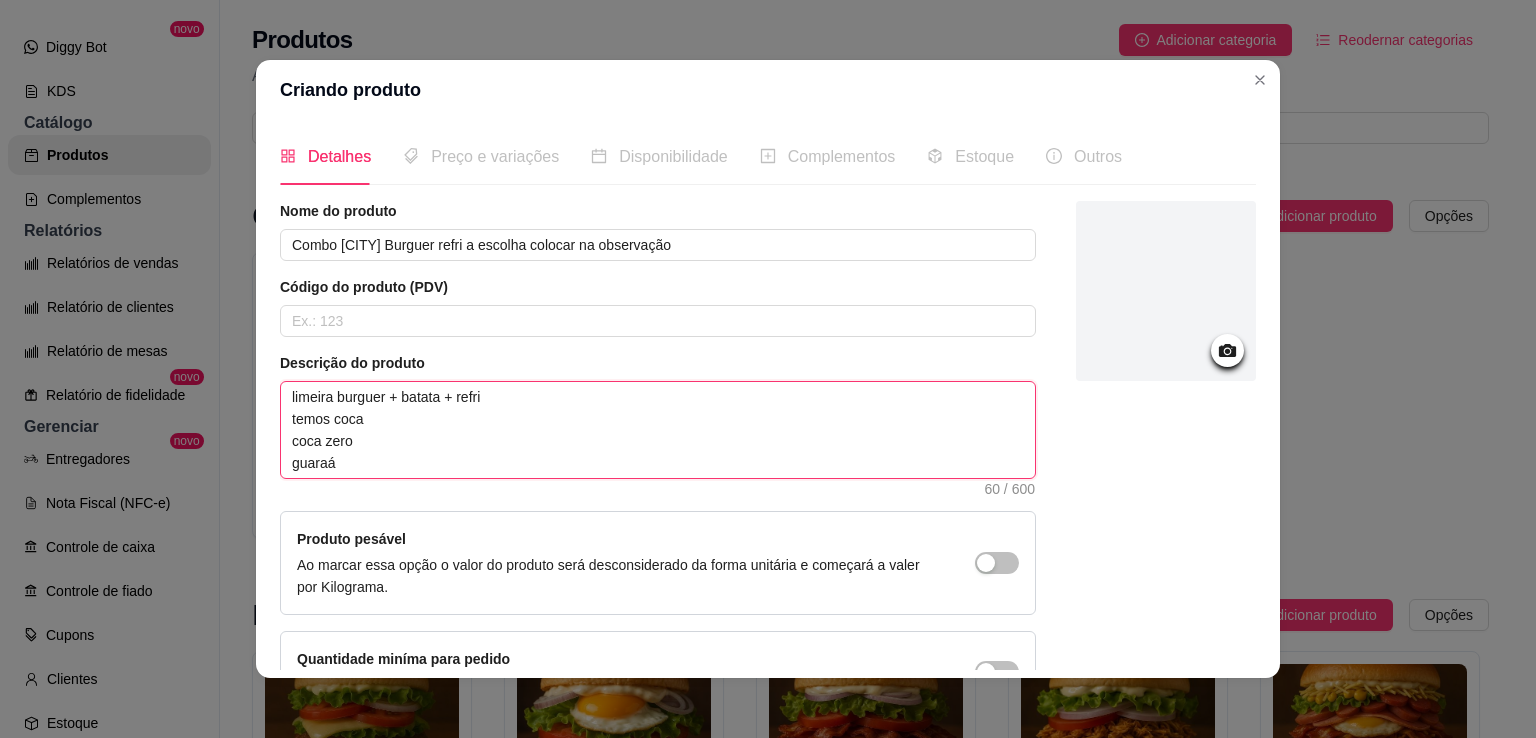 type 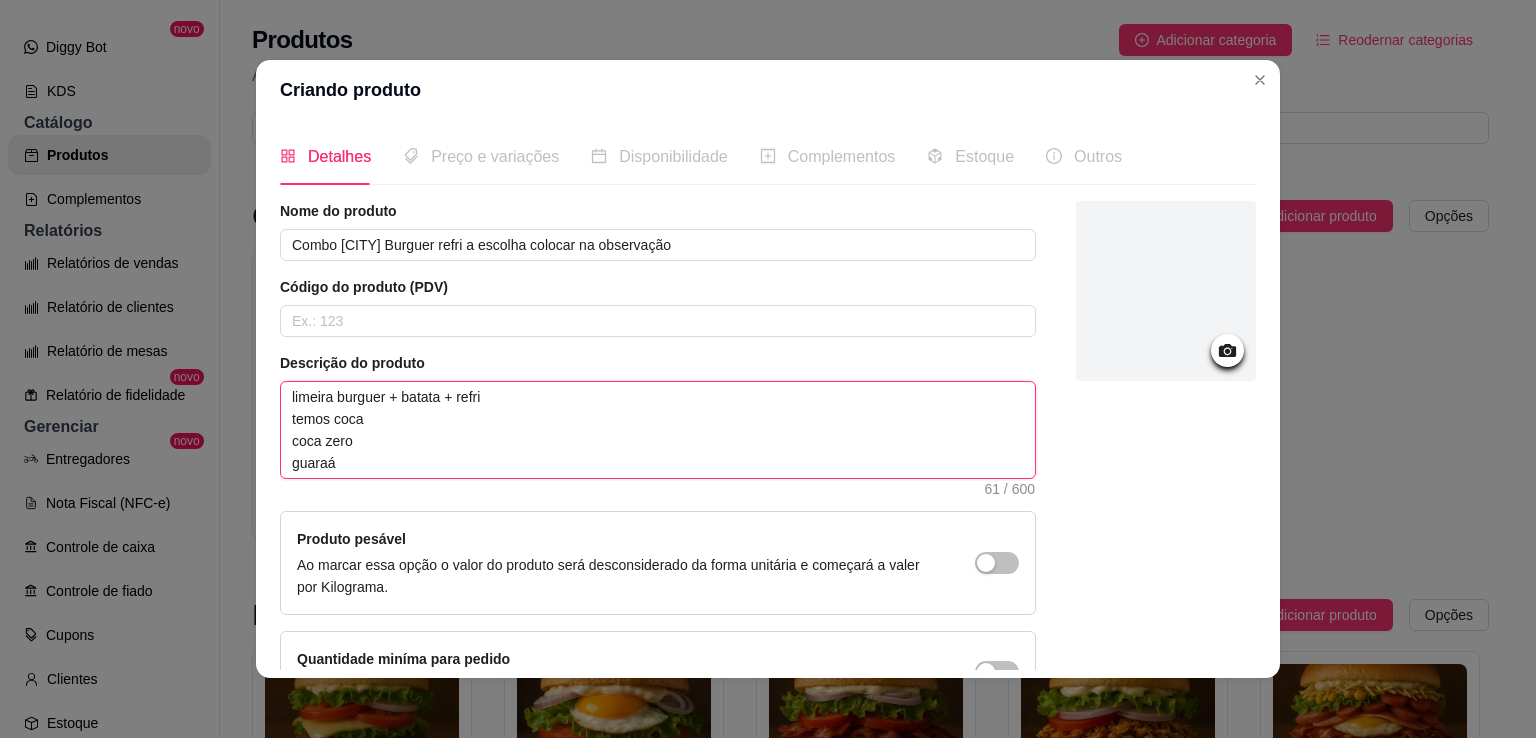 type on "limeira burguer + batata + refri
temos coca
coca zero
guara" 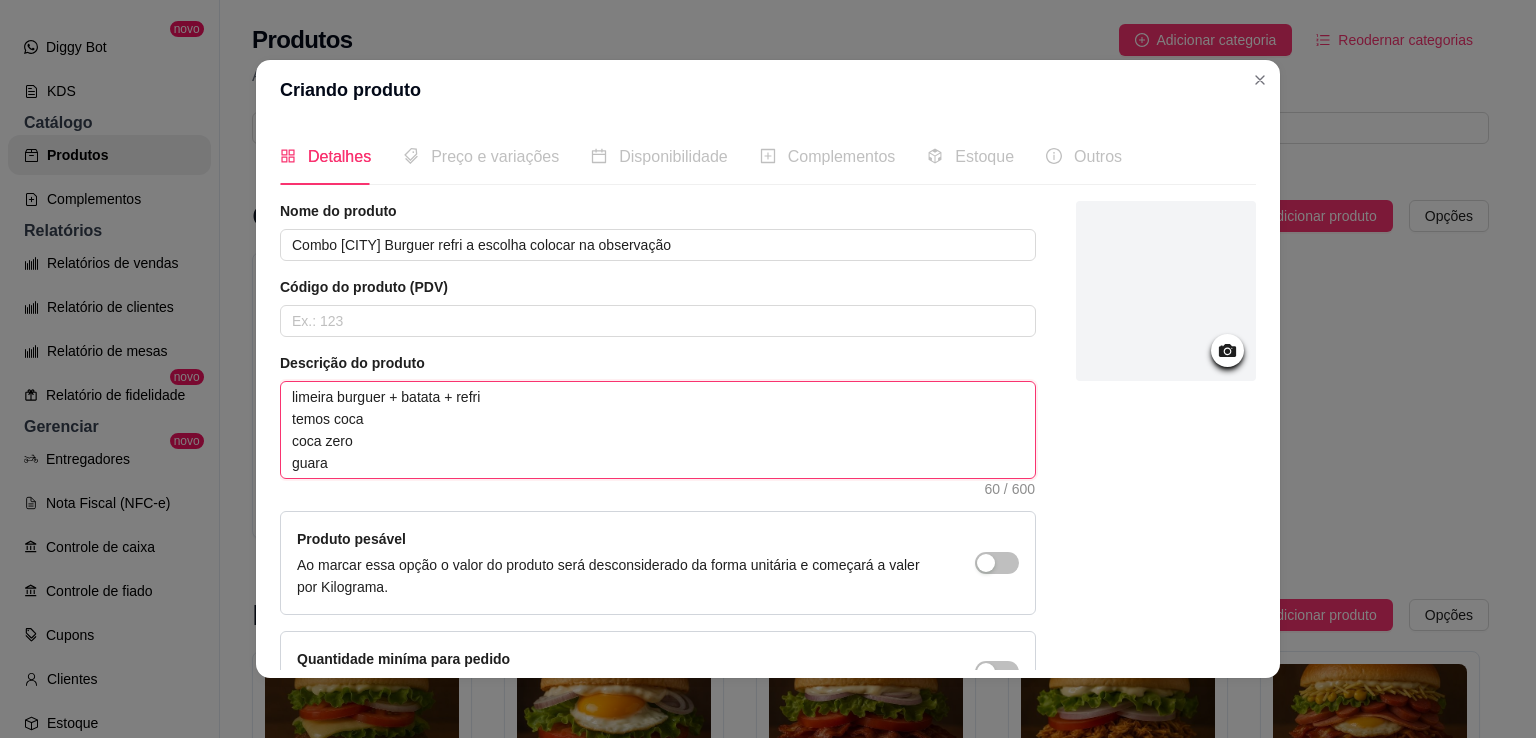 type on "[CITY] burguer + batata + refri
temos coca
coca zero
guaran" 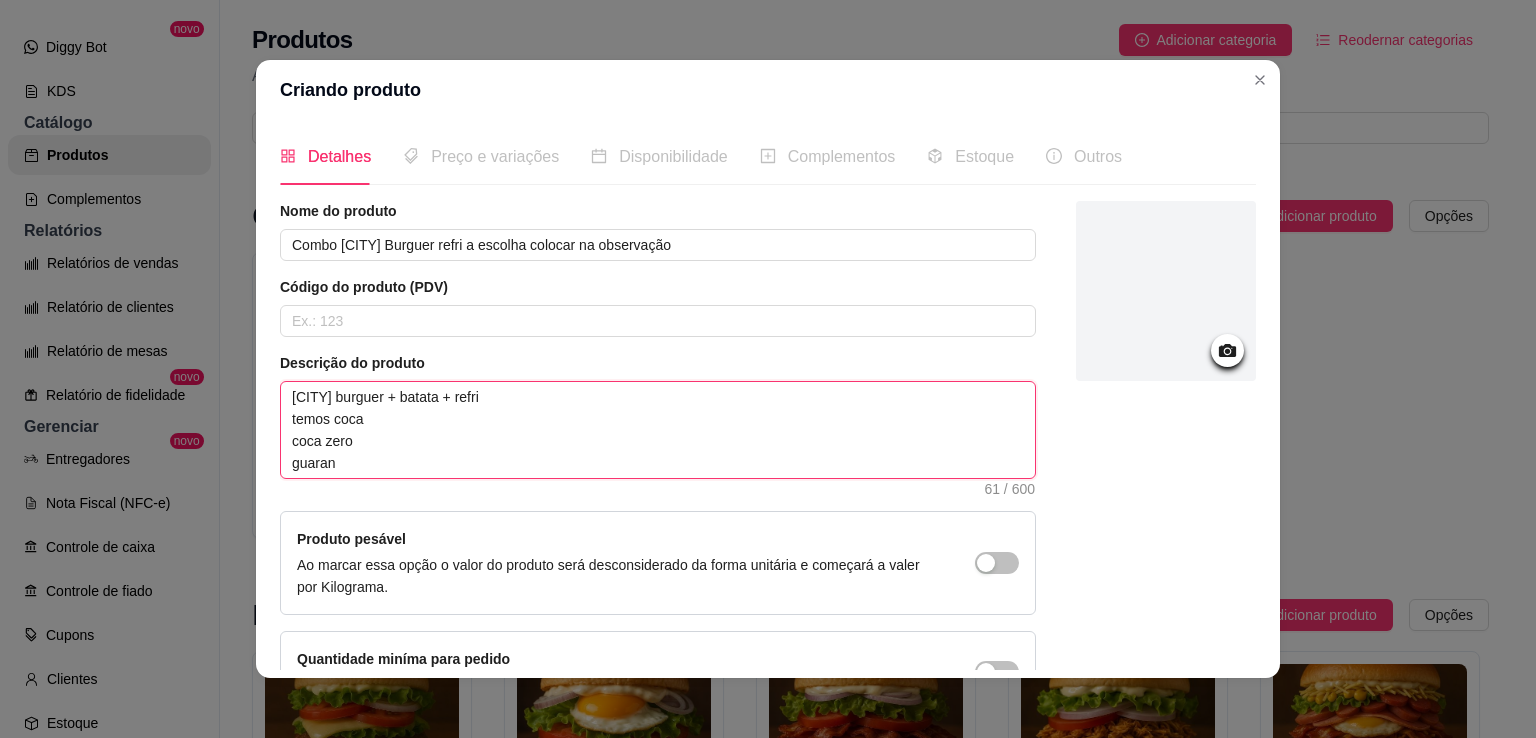 type on "[CITY] burguer + batata + refri
temos coca
coca zero
guaraná" 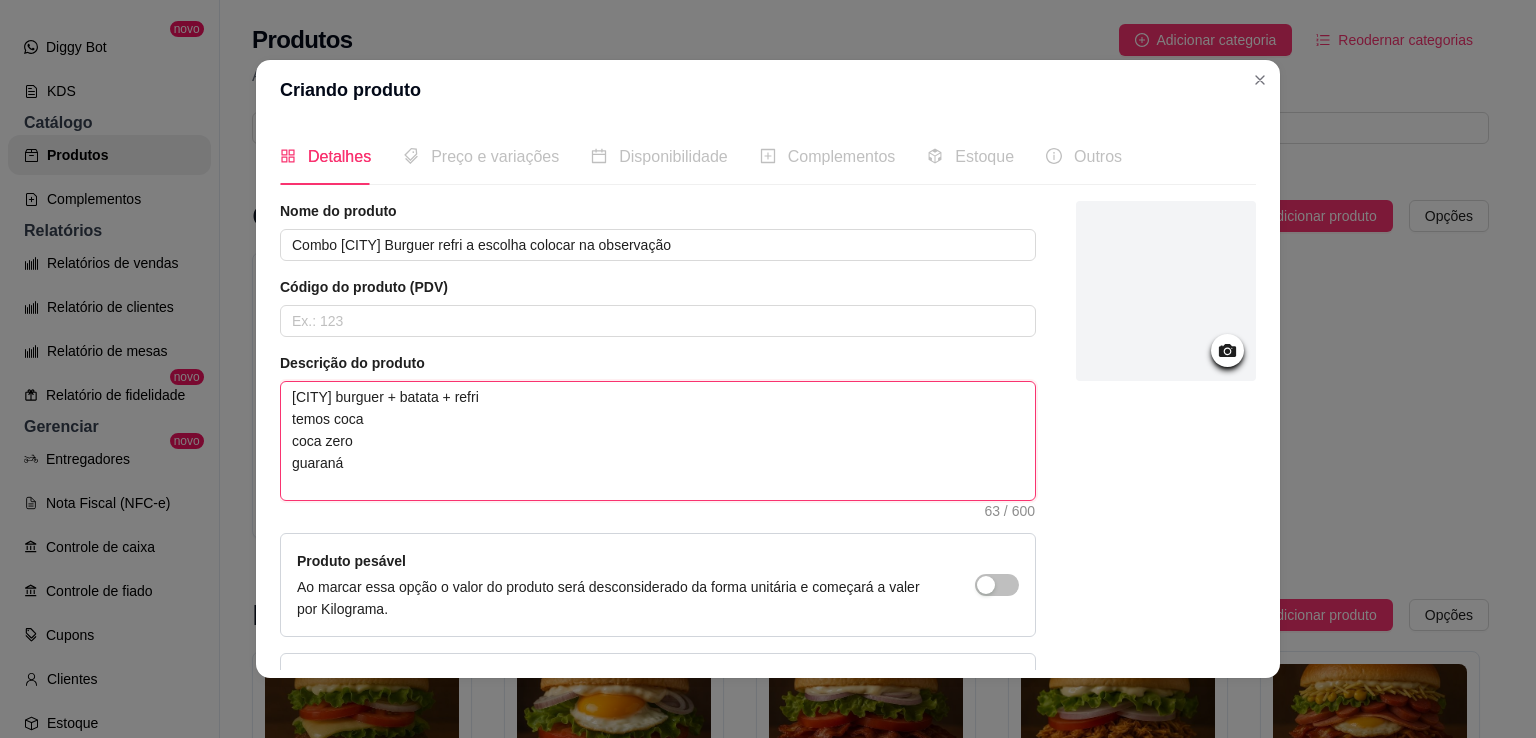 type on "[CITY] burguer + batata + refri
temos coca
coca zero
guaraná" 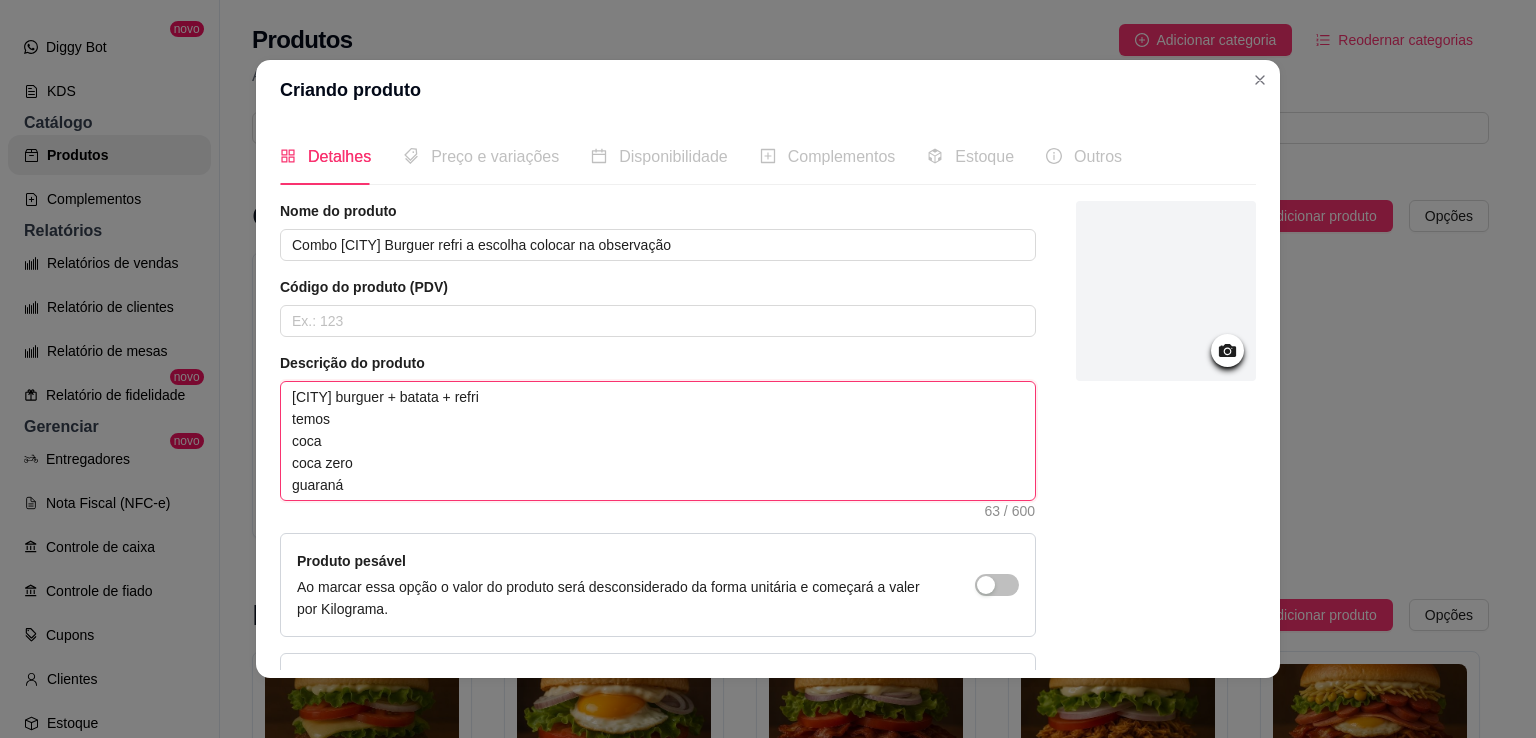 type 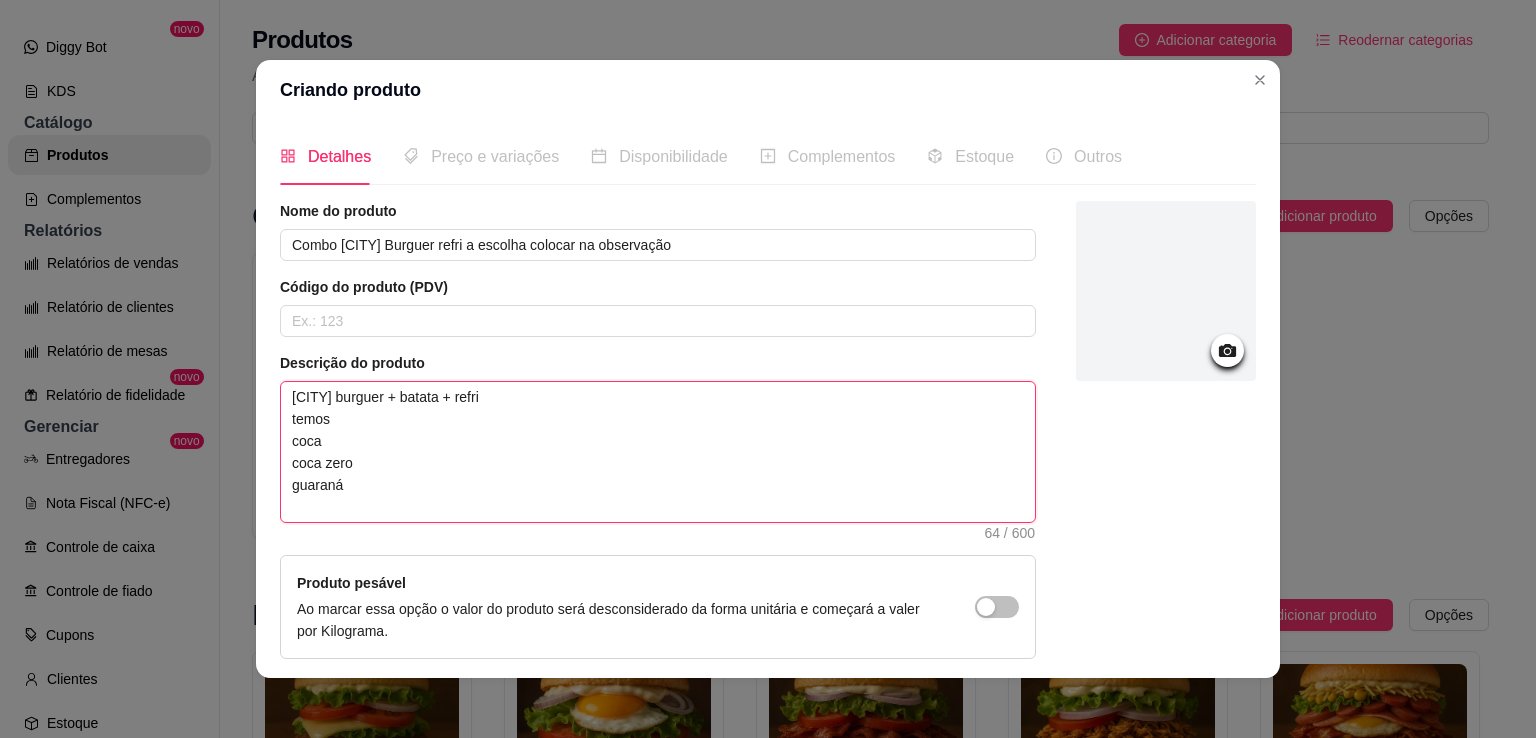 click on "[CITY] burguer + batata + refri
temos
coca
coca zero
guaraná" at bounding box center (658, 452) 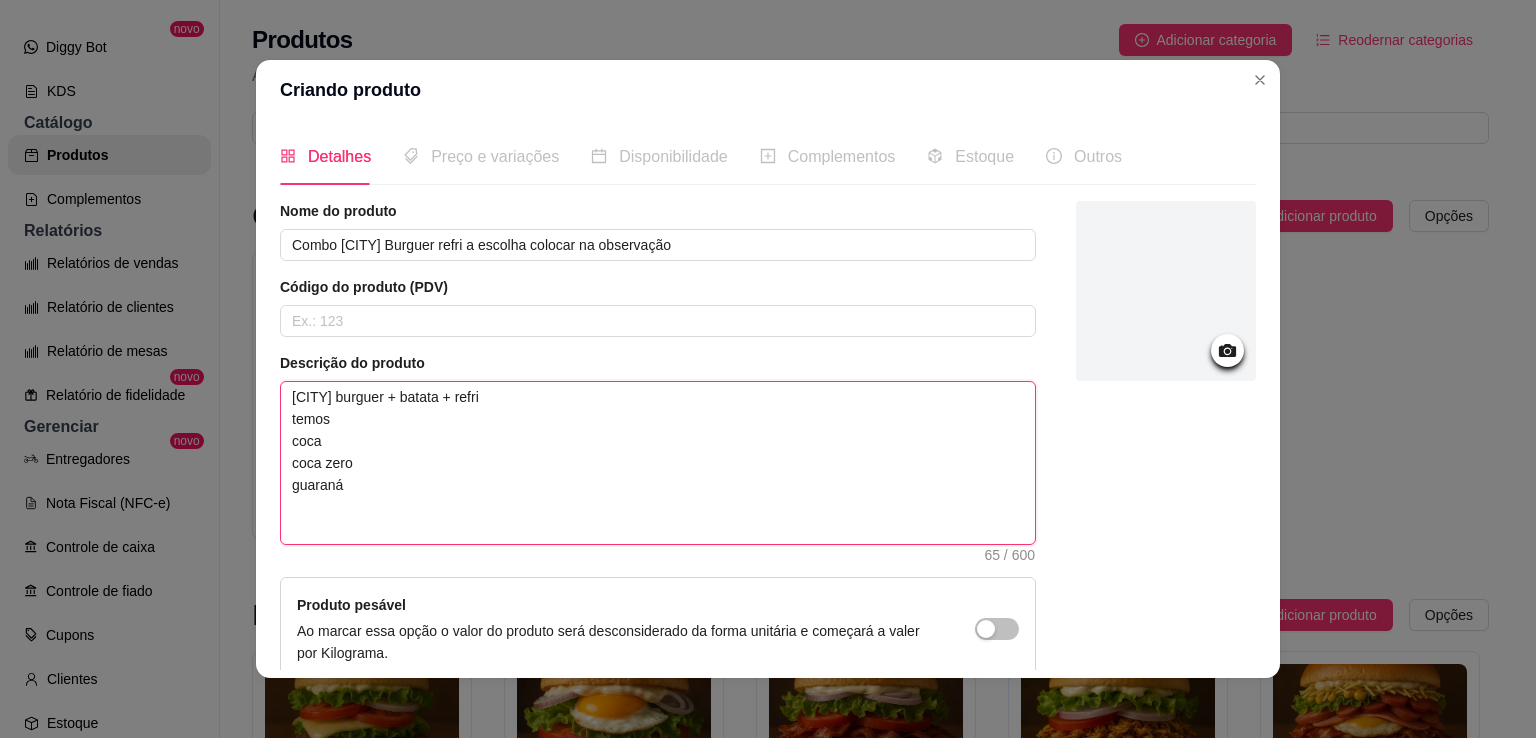 type 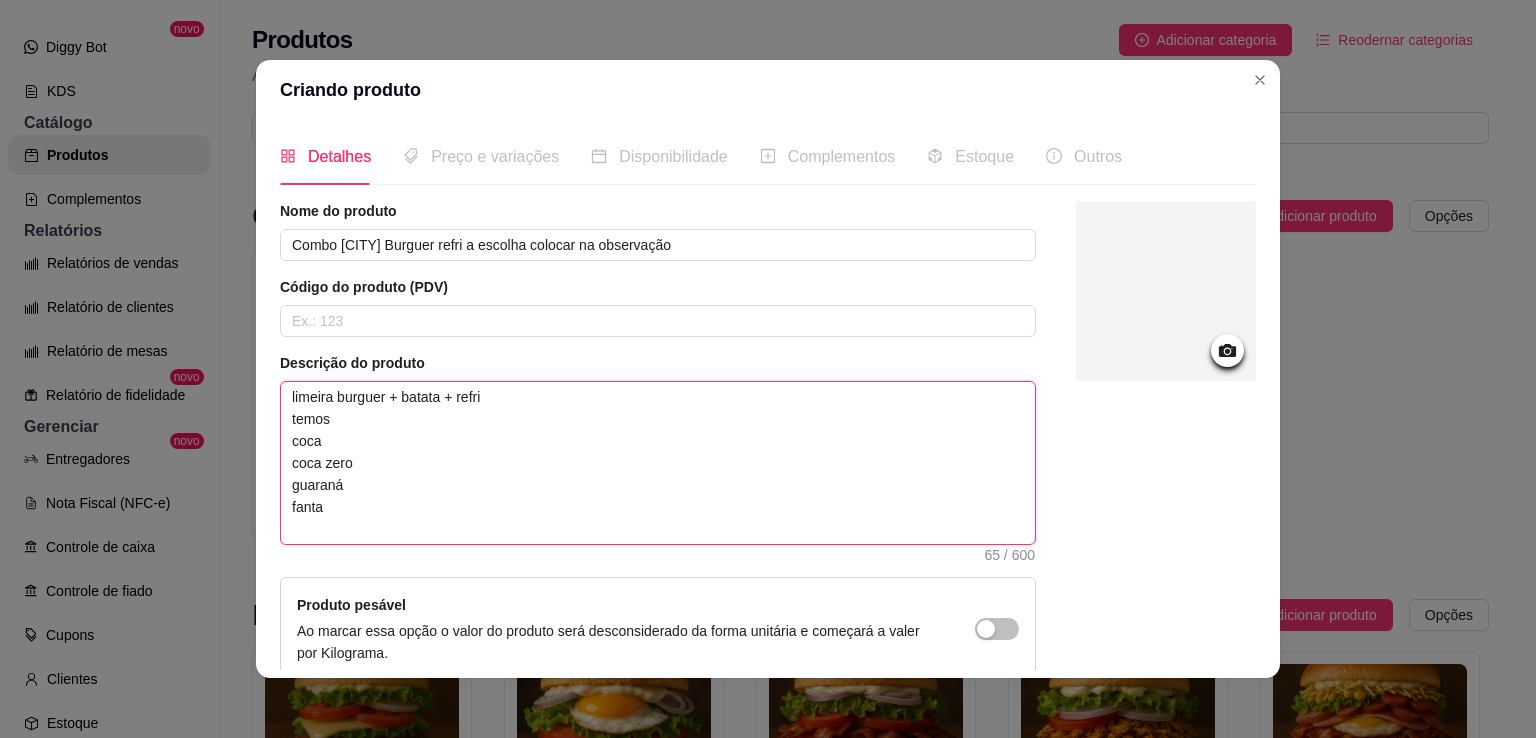 type on "limeira burguer + batata + refri
temos
coca
coca zero
guaraná
fanta" 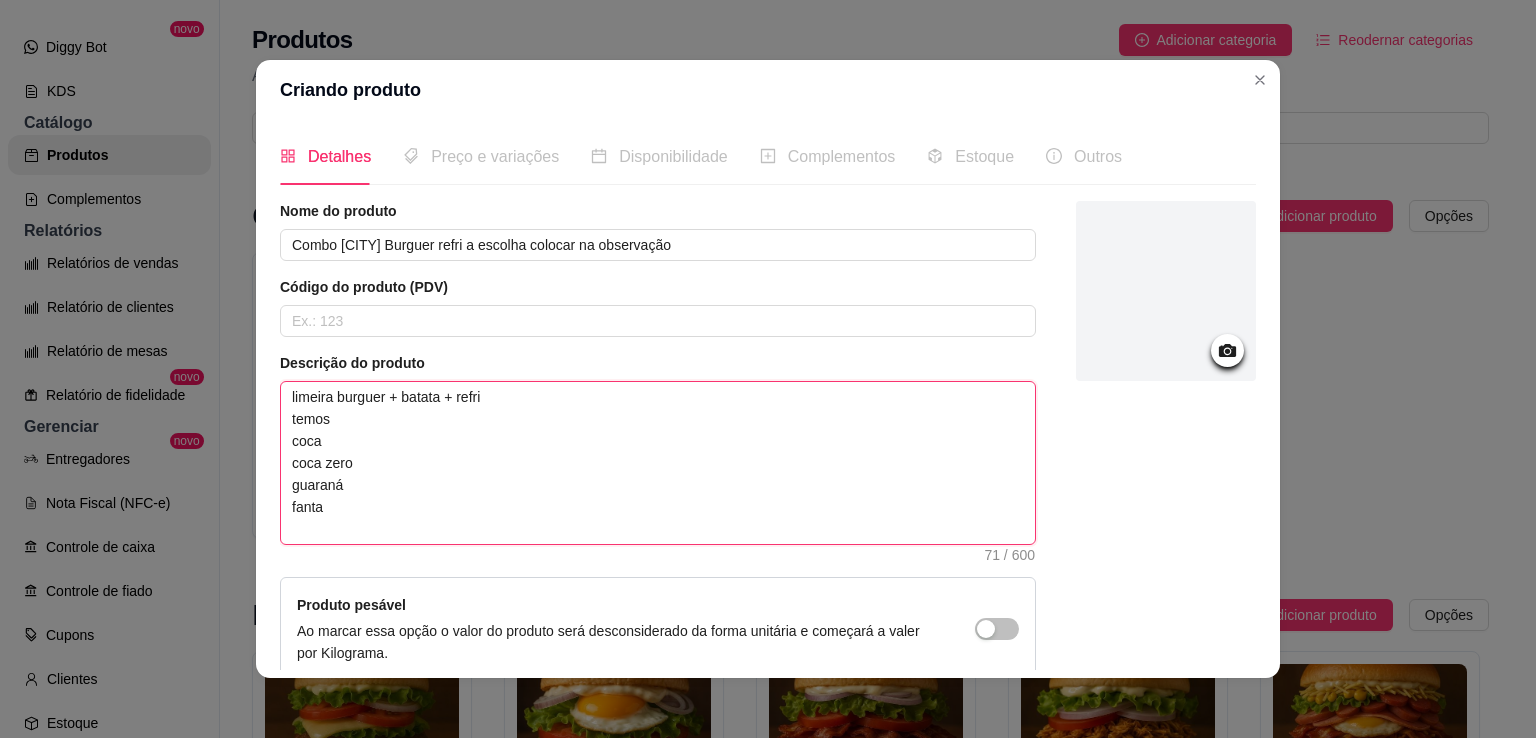 type on "limeira burguer + batata + refri
temos
coca
coca zero
guaraná
fanta" 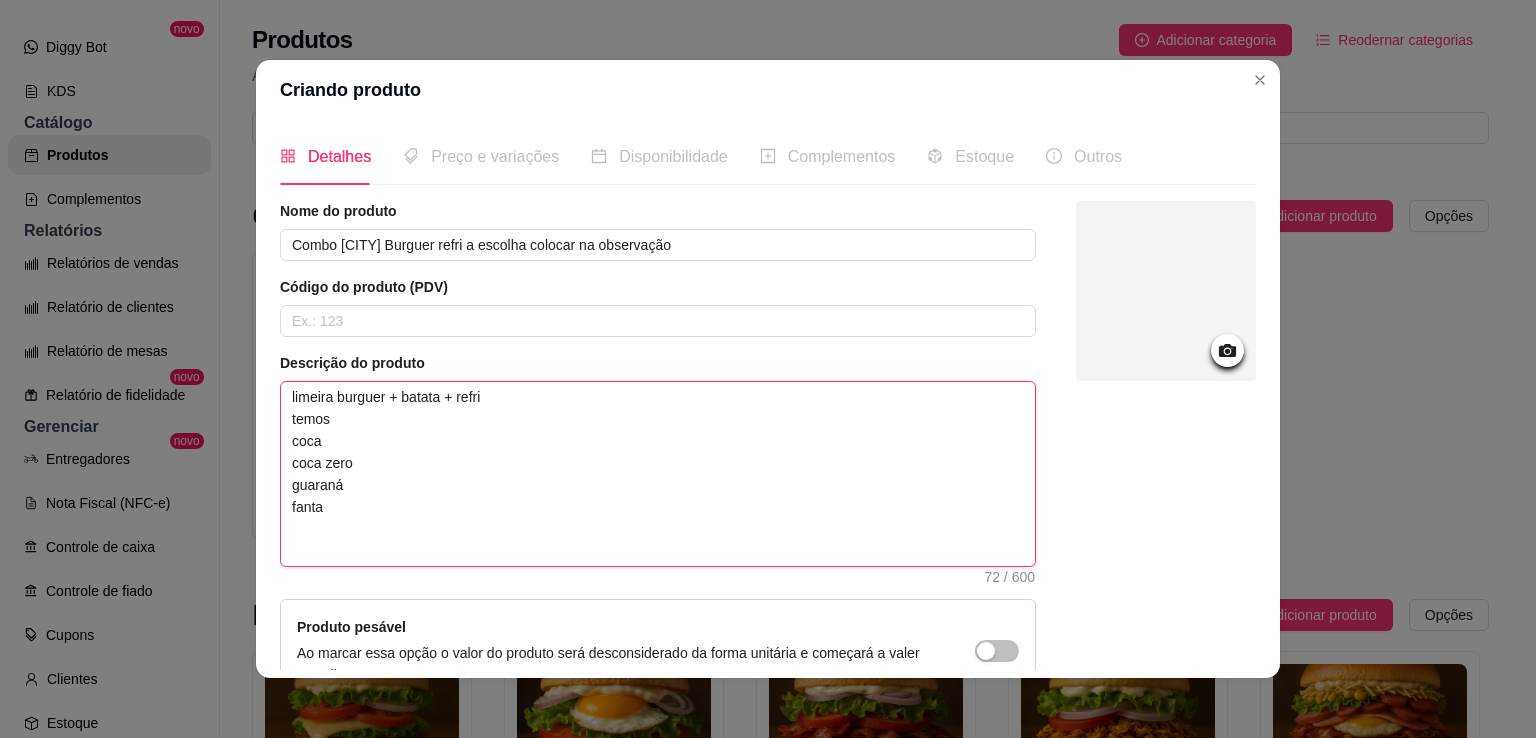 type on "[CITY] burguer + batata + refri
temos
coca
coca zero
guaraná
fanta
s" 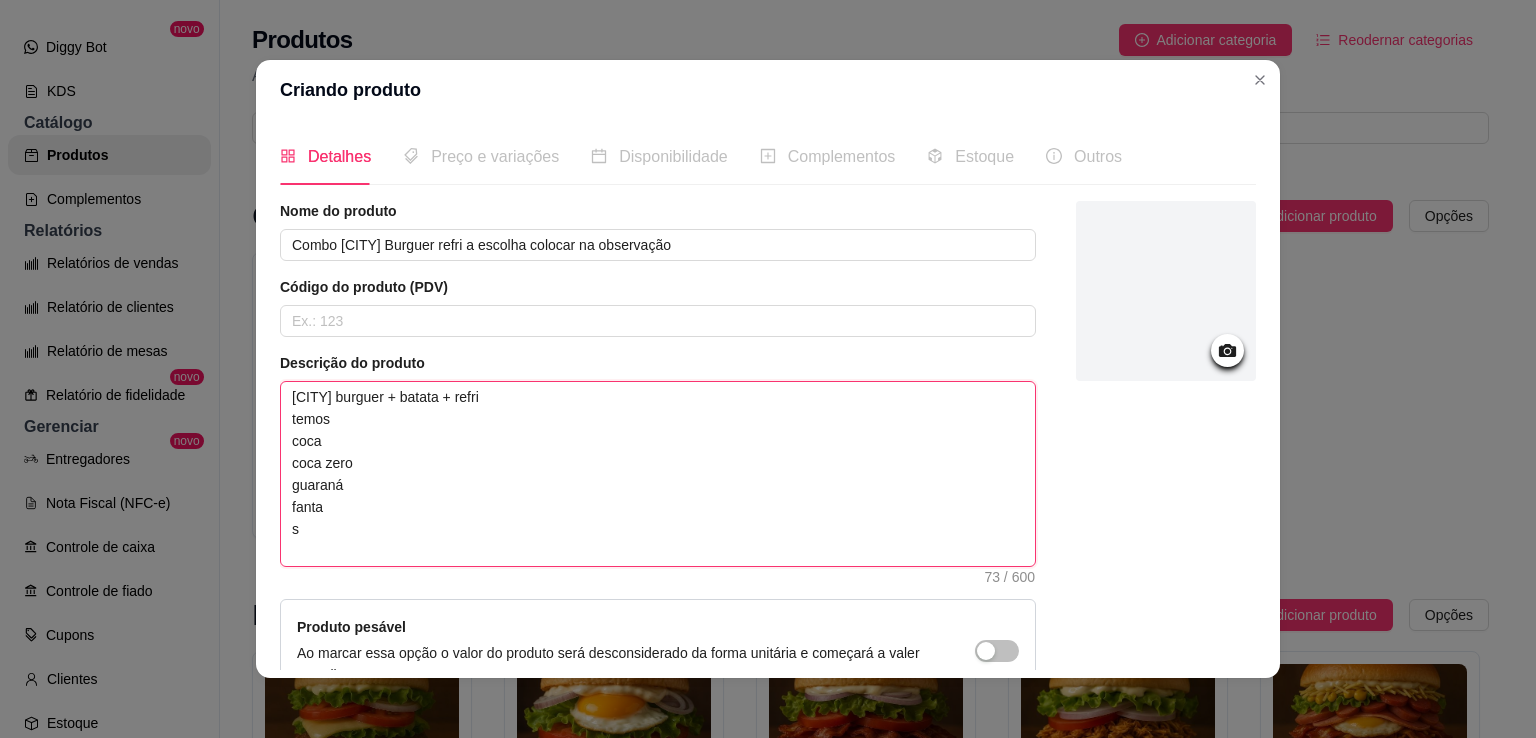 type on "limeira burguer + batata + refri
temos
coca
coca zero
guaraná
fanta
sp" 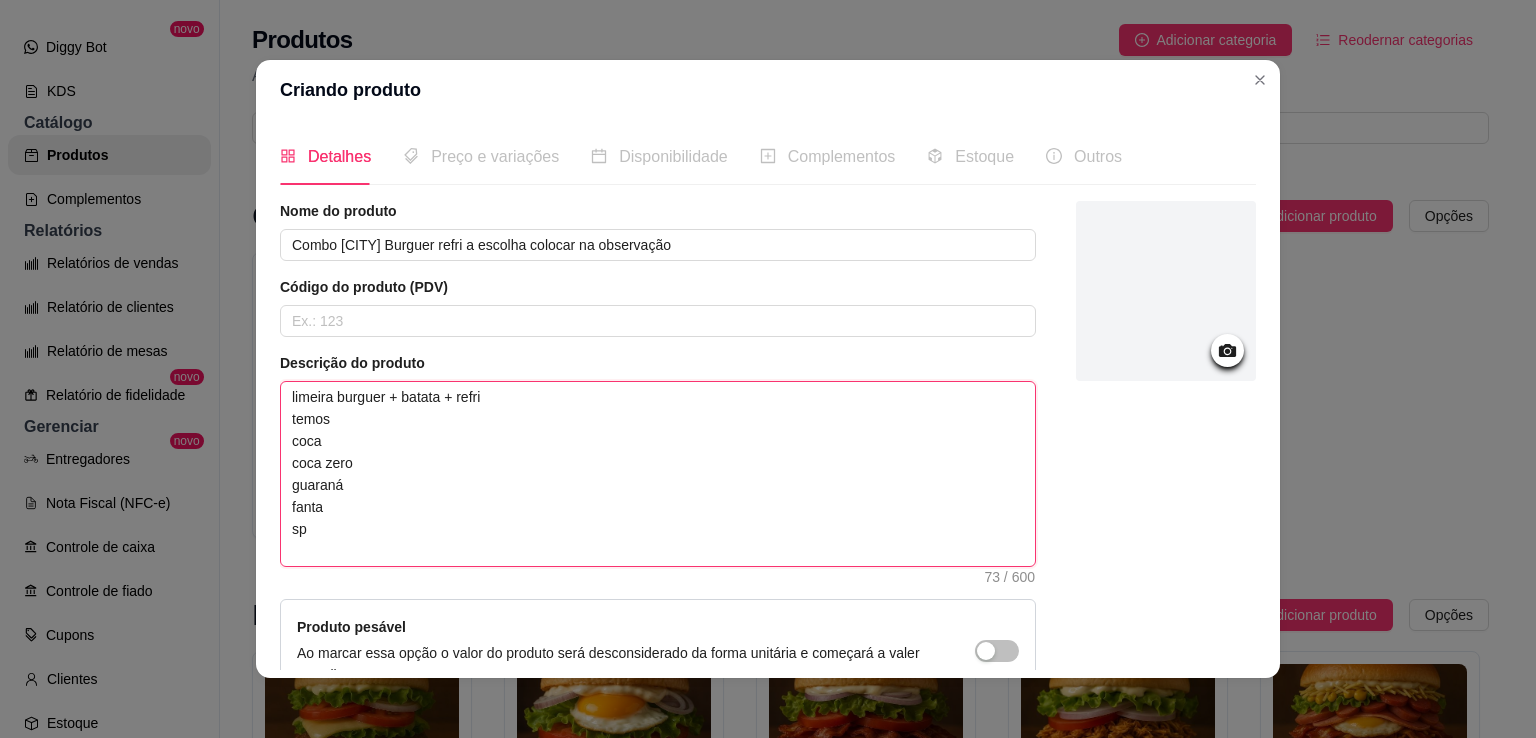 type 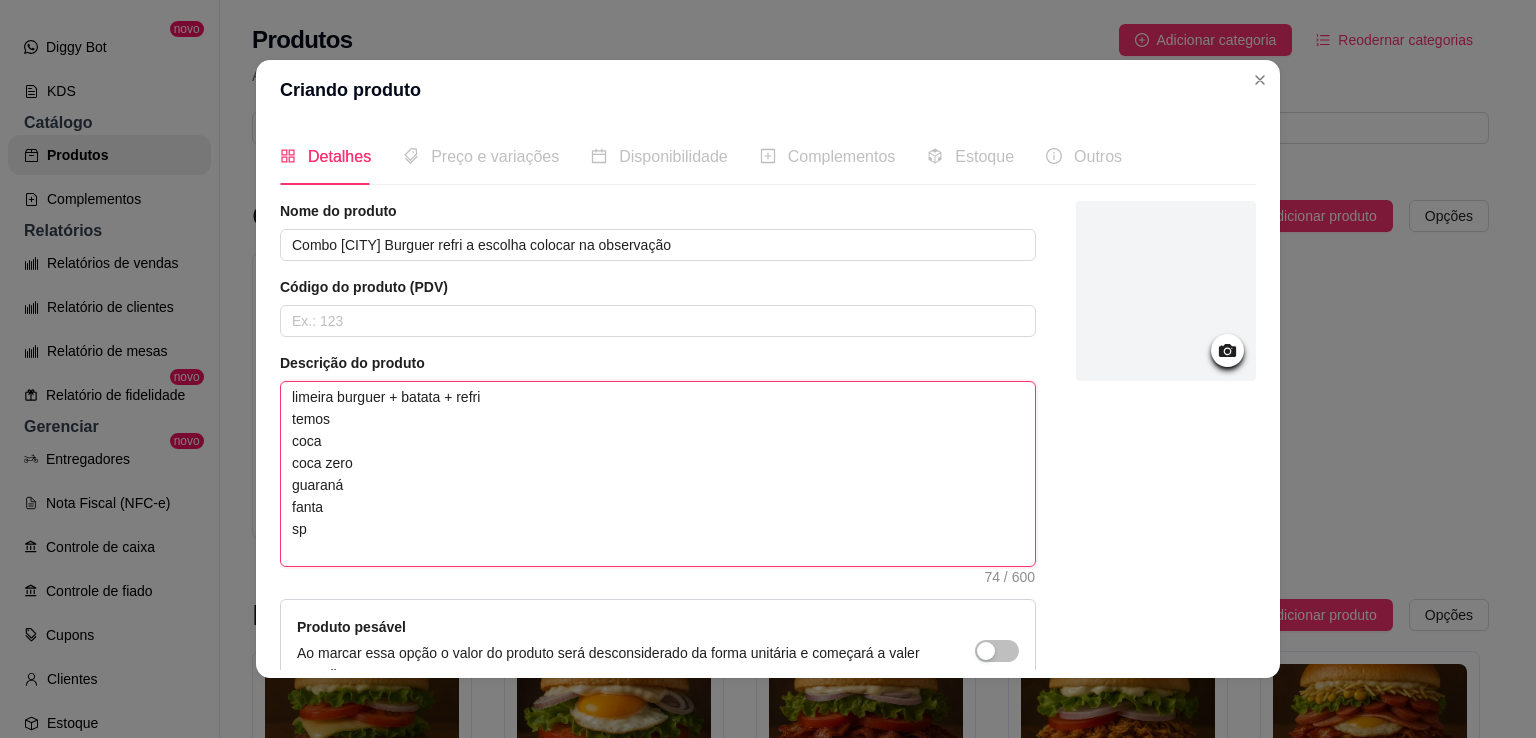 type on "limeira burguer + batata + refri
temos
coca
coca zero
guaraná
fanta
spi" 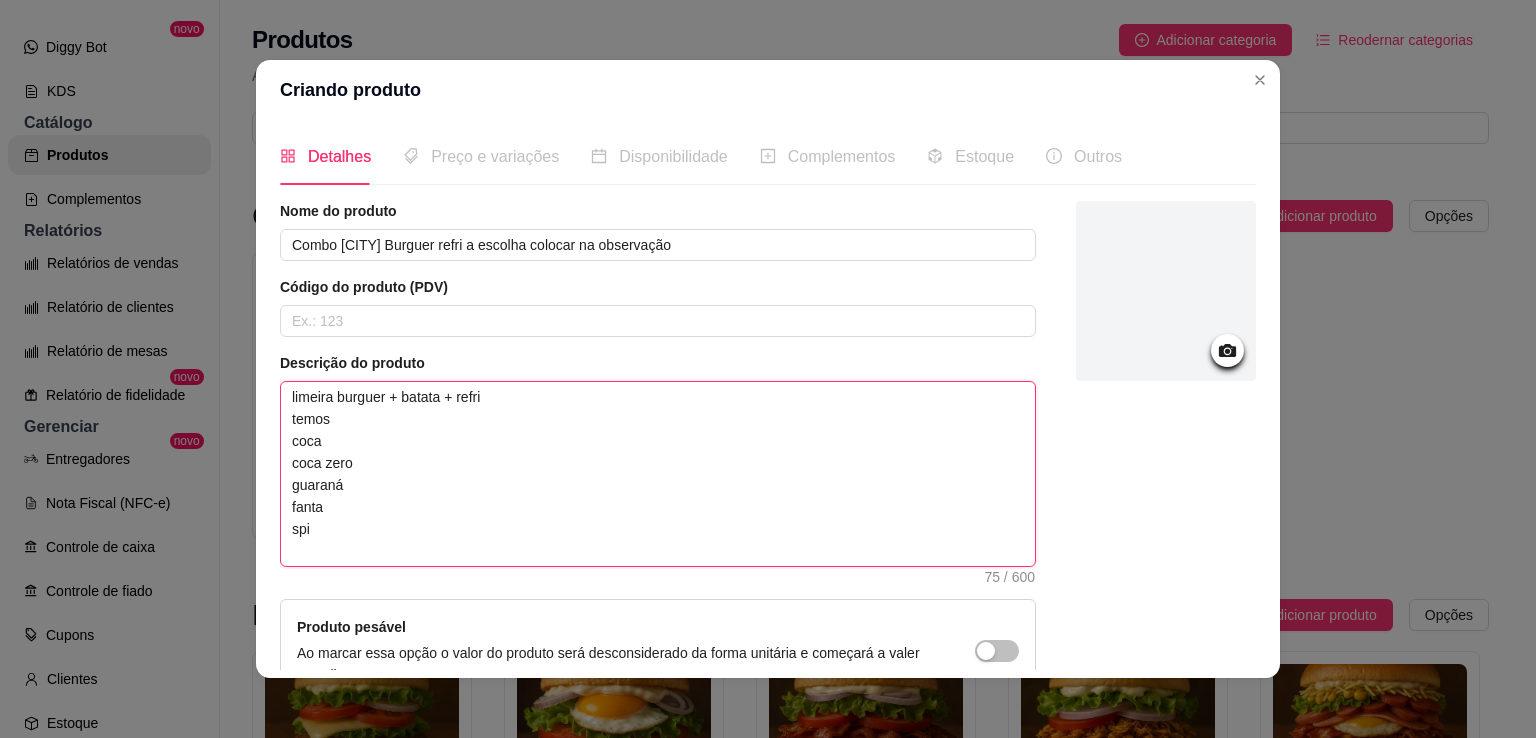 type on "limeira burguer + batata + refri
temos
coca
coca zero
guaraná
fanta
sp" 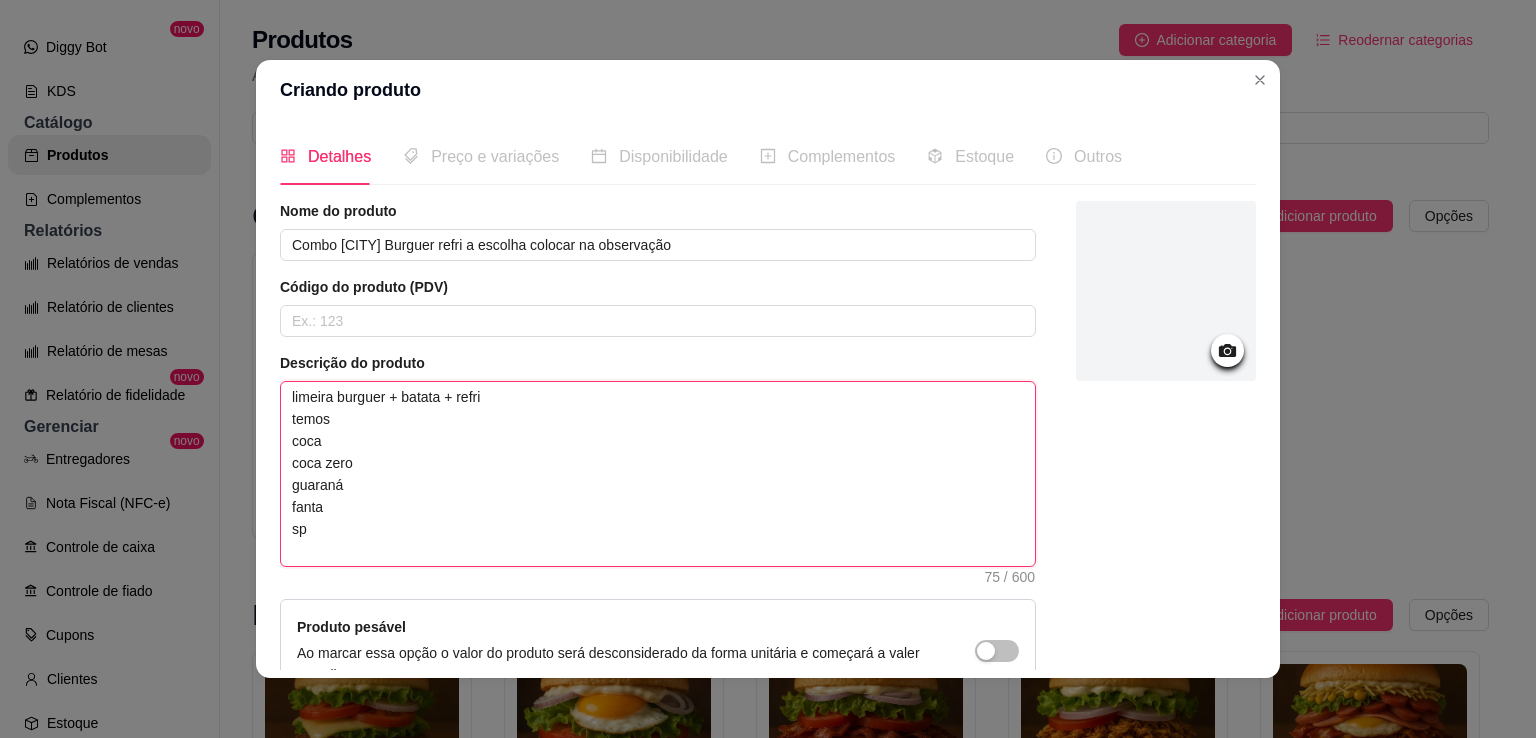 type on "limeira burguer + batata + refri
temos
coca
coca zero
guaraná
fanta
spr" 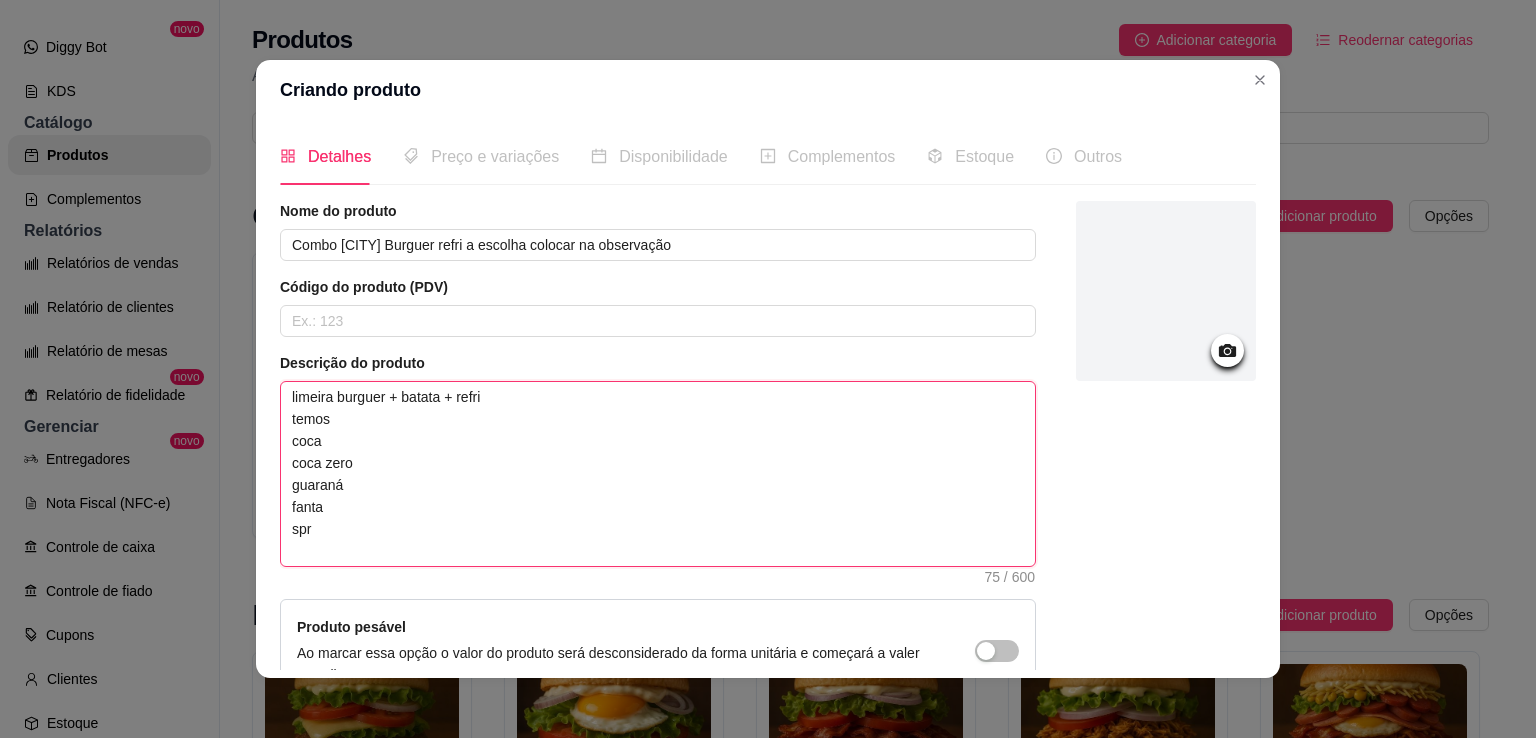 type on "[CITY] burguer + batata + refri
temos
coca
coca zero
guaraná
fanta
spri" 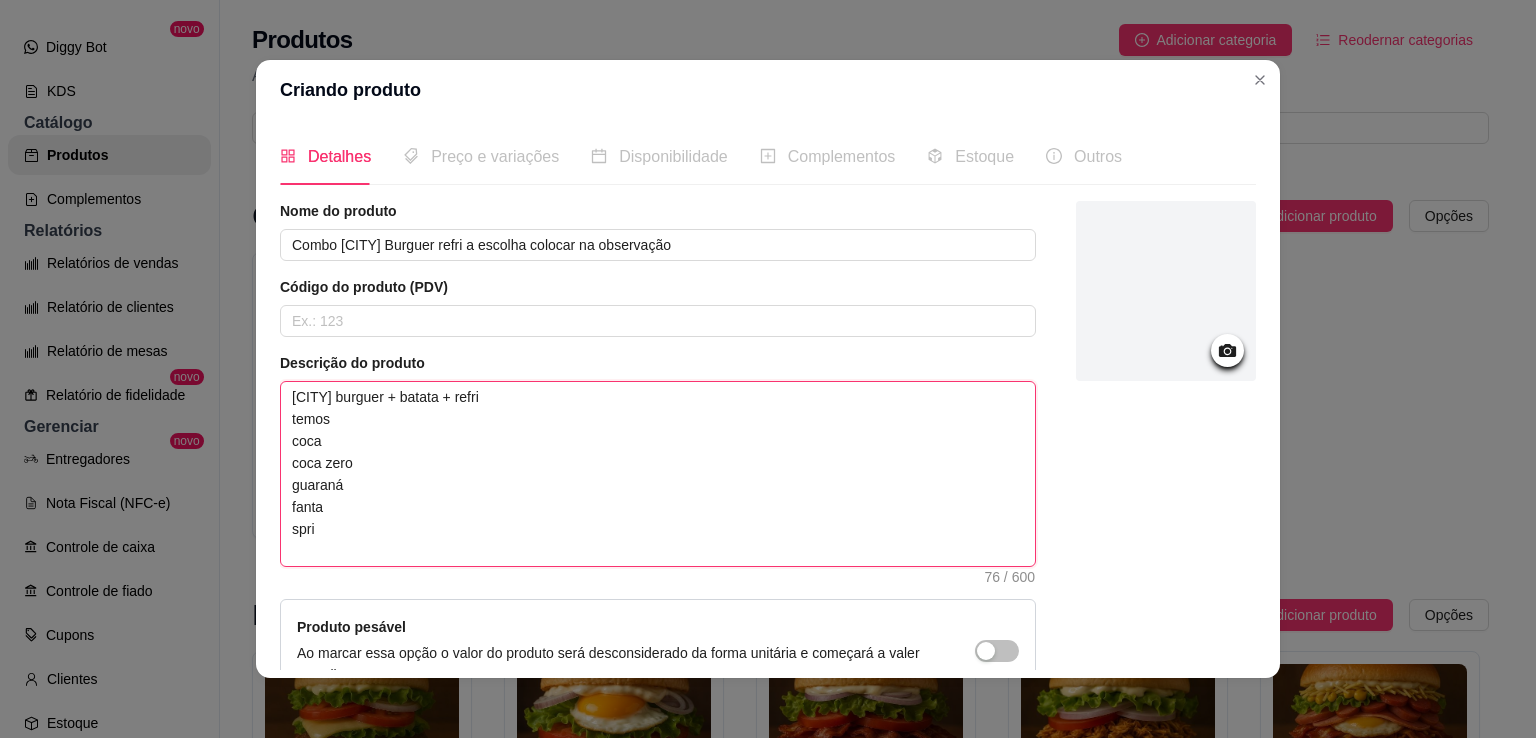 type on "[CITY] burguer + batata + refri
temos
coca
coca zero
guaraná
fanta
sprit" 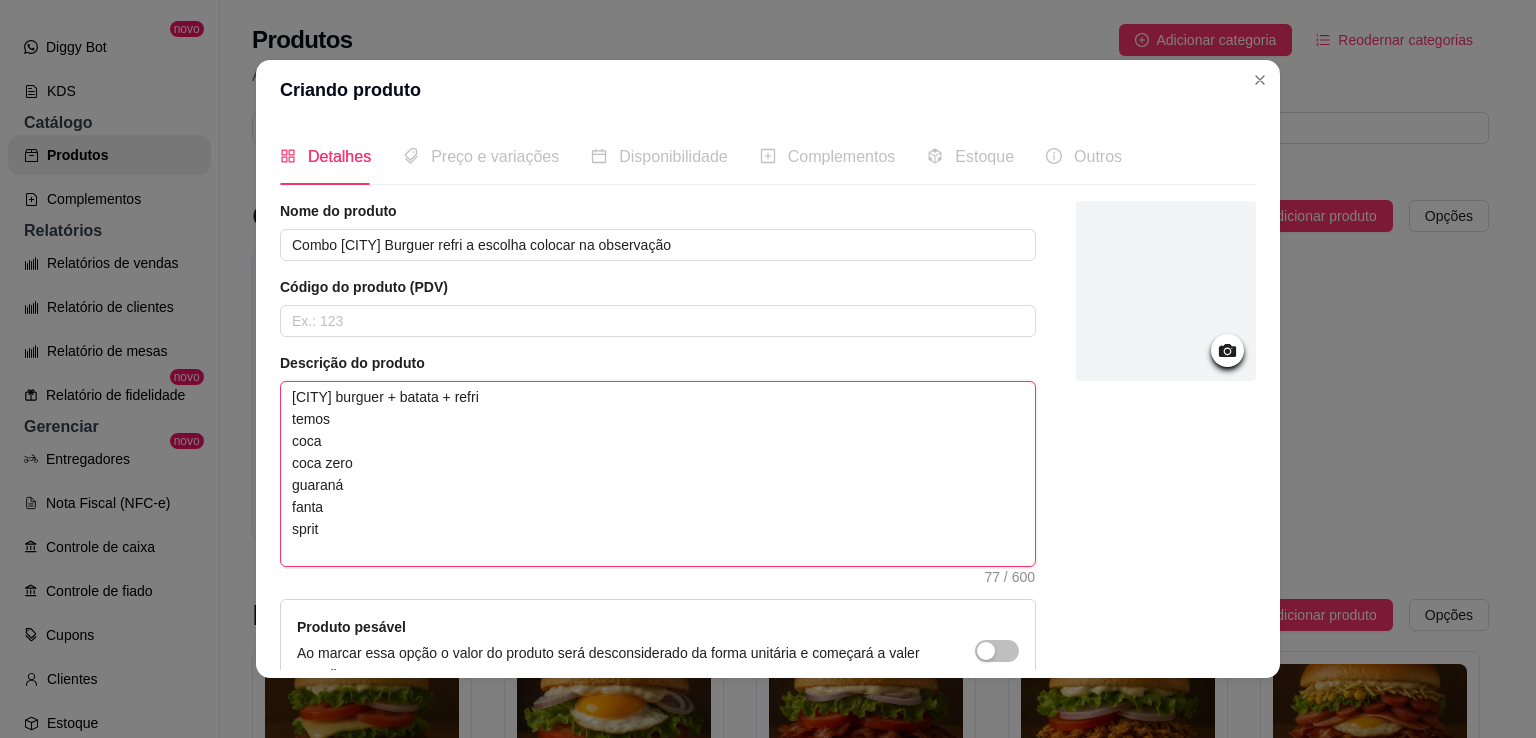 type on "[CITY] burguer + batata + refri
temos
coca
coca zero
guaraná
fanta
sprite" 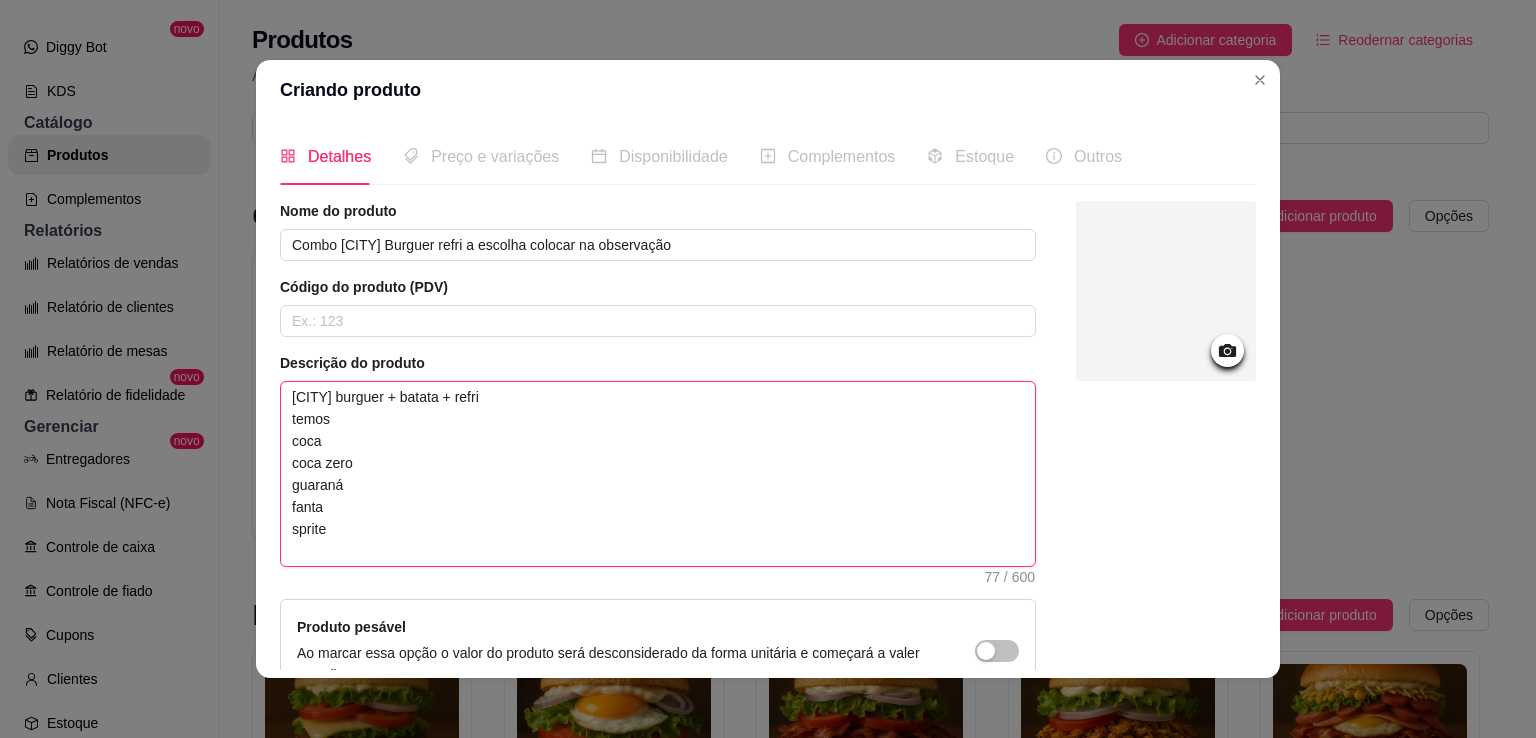 type 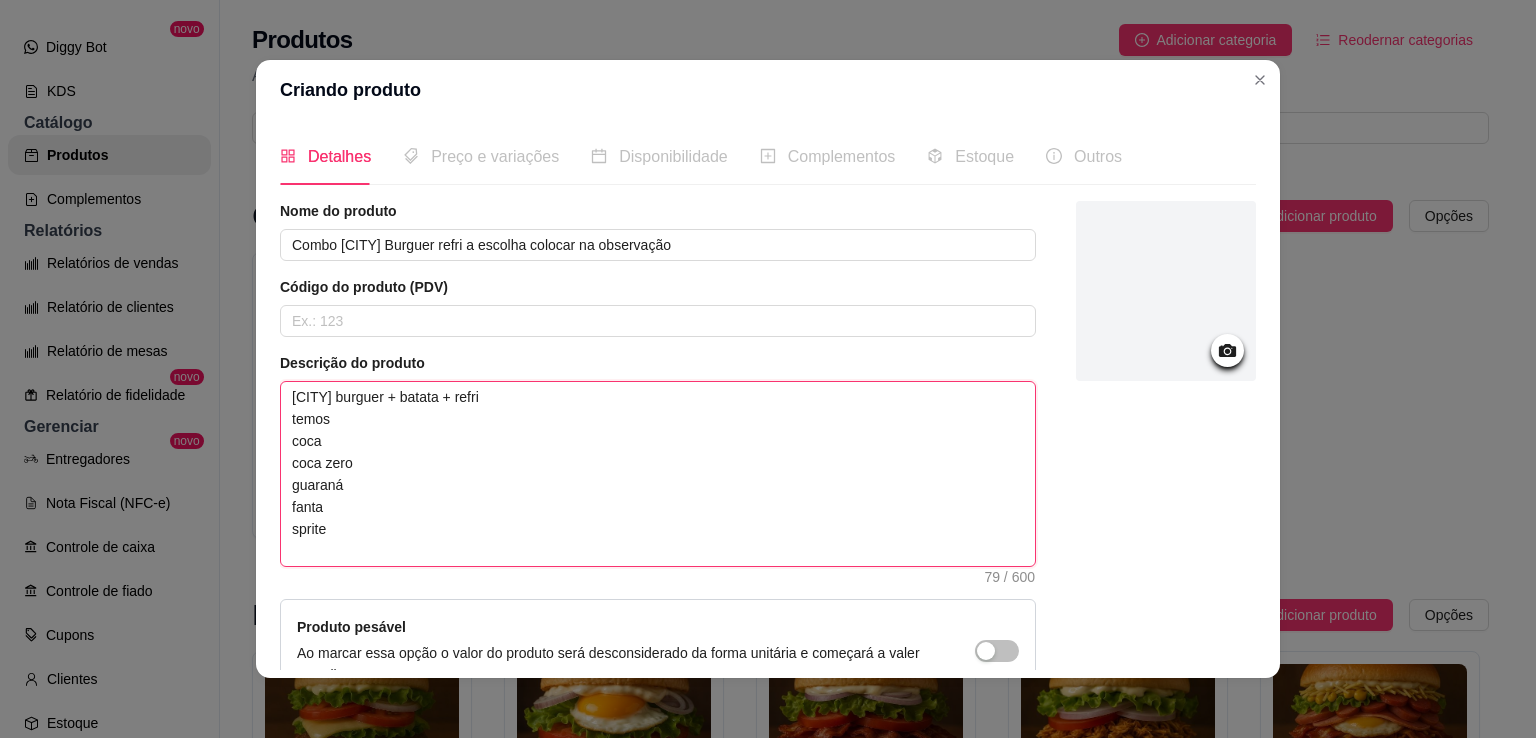 type on "[CITY] burguer + batata + refri
temos
coca
coca zero
guaraná
fanta
sprite" 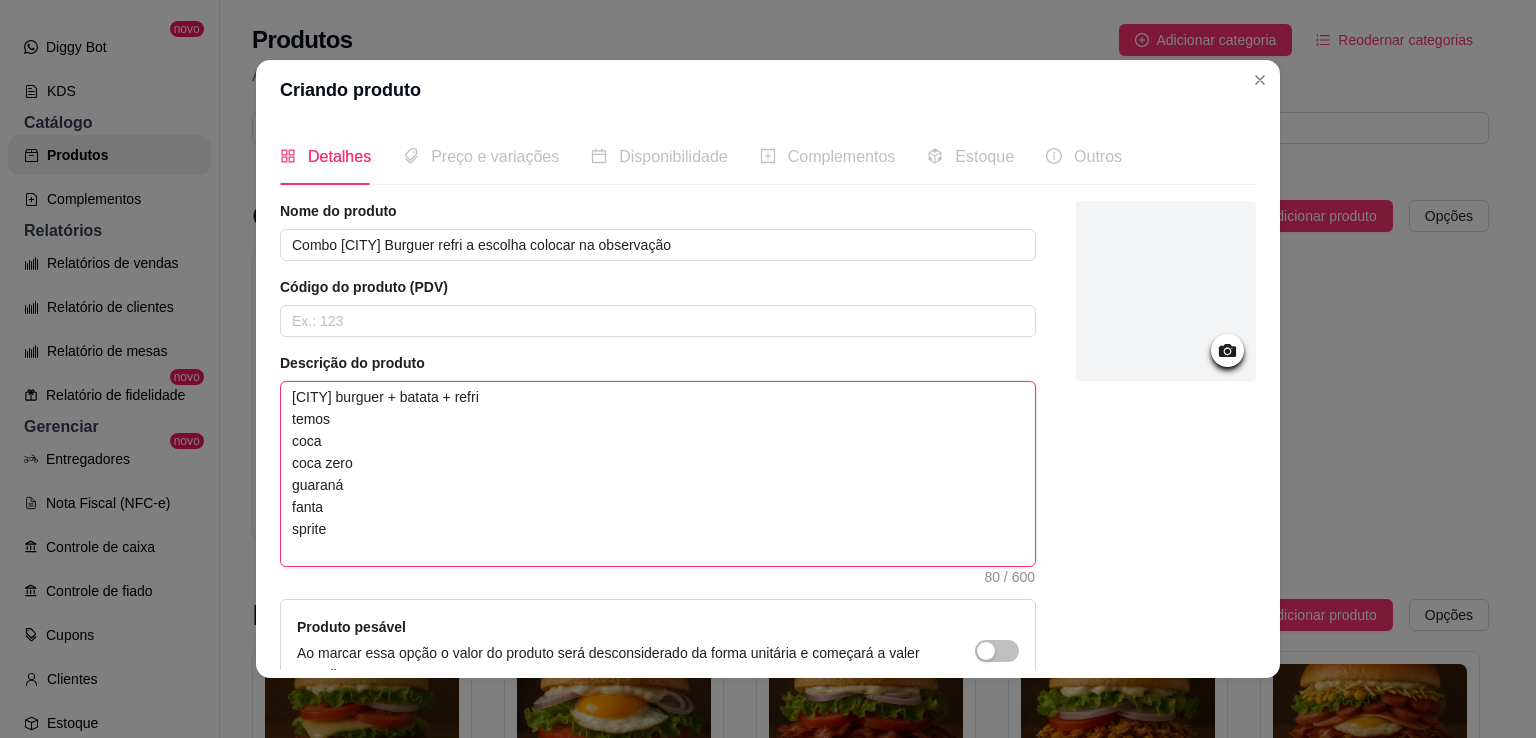 type on "[CITY] burguer + batata + refri
temos
coca
coca zero
guaraná
fanta
sprite
h" 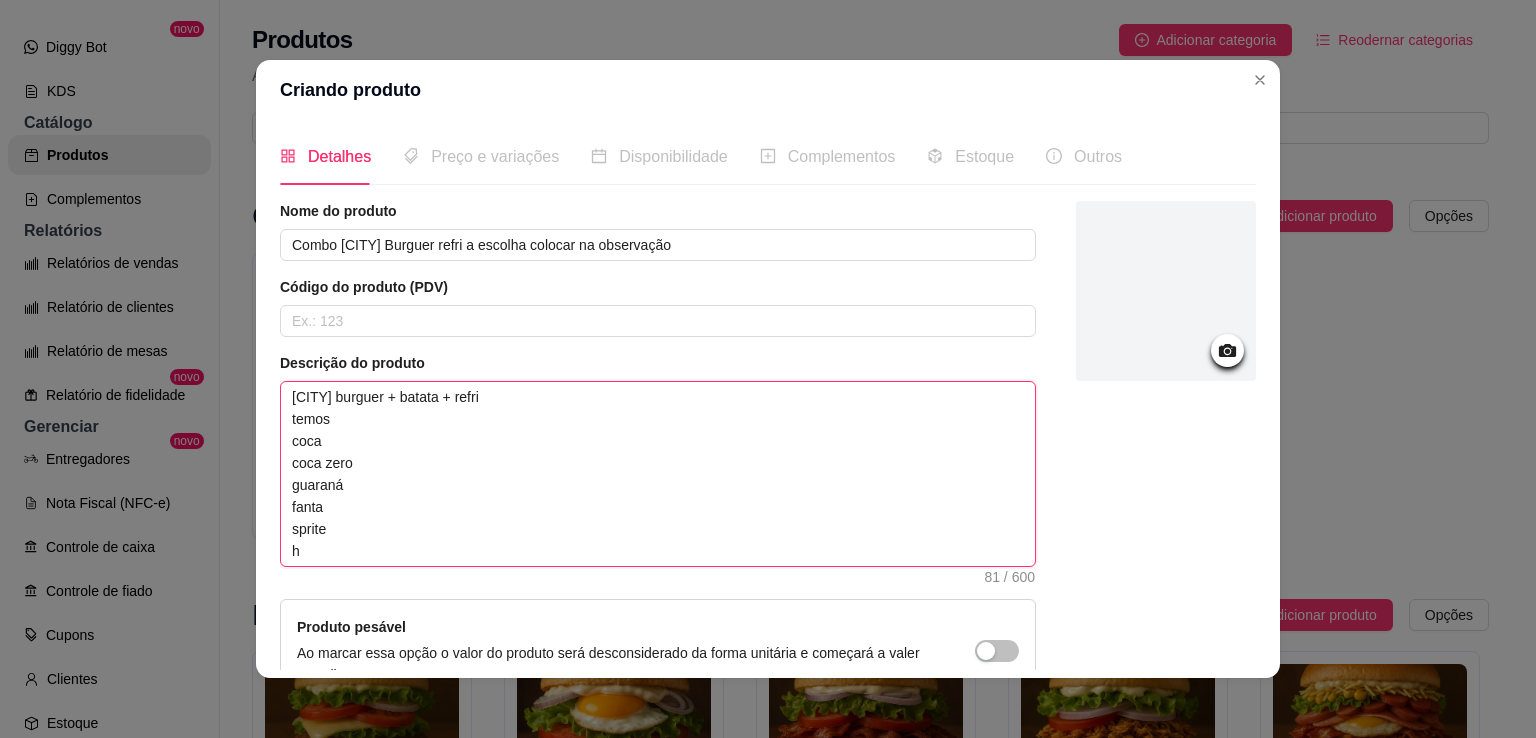 type on "limeira burguer + batata + refri
temos
coca
coca zero
guaraná
fanta
sprite
h2" 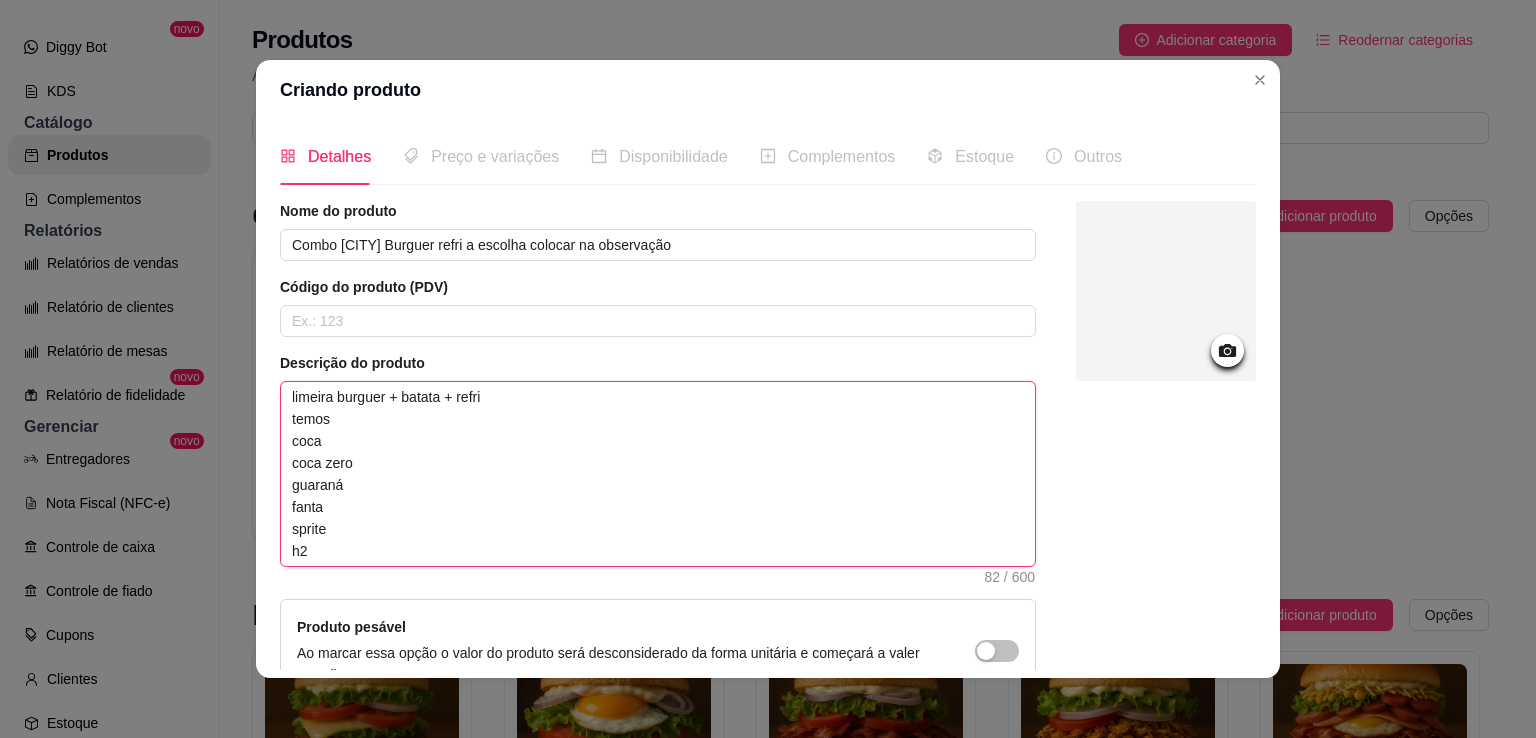 type on "[CITY] burguer + batata + refri
temos
coca
coca zero
guaraná
fanta
sprite
h2o" 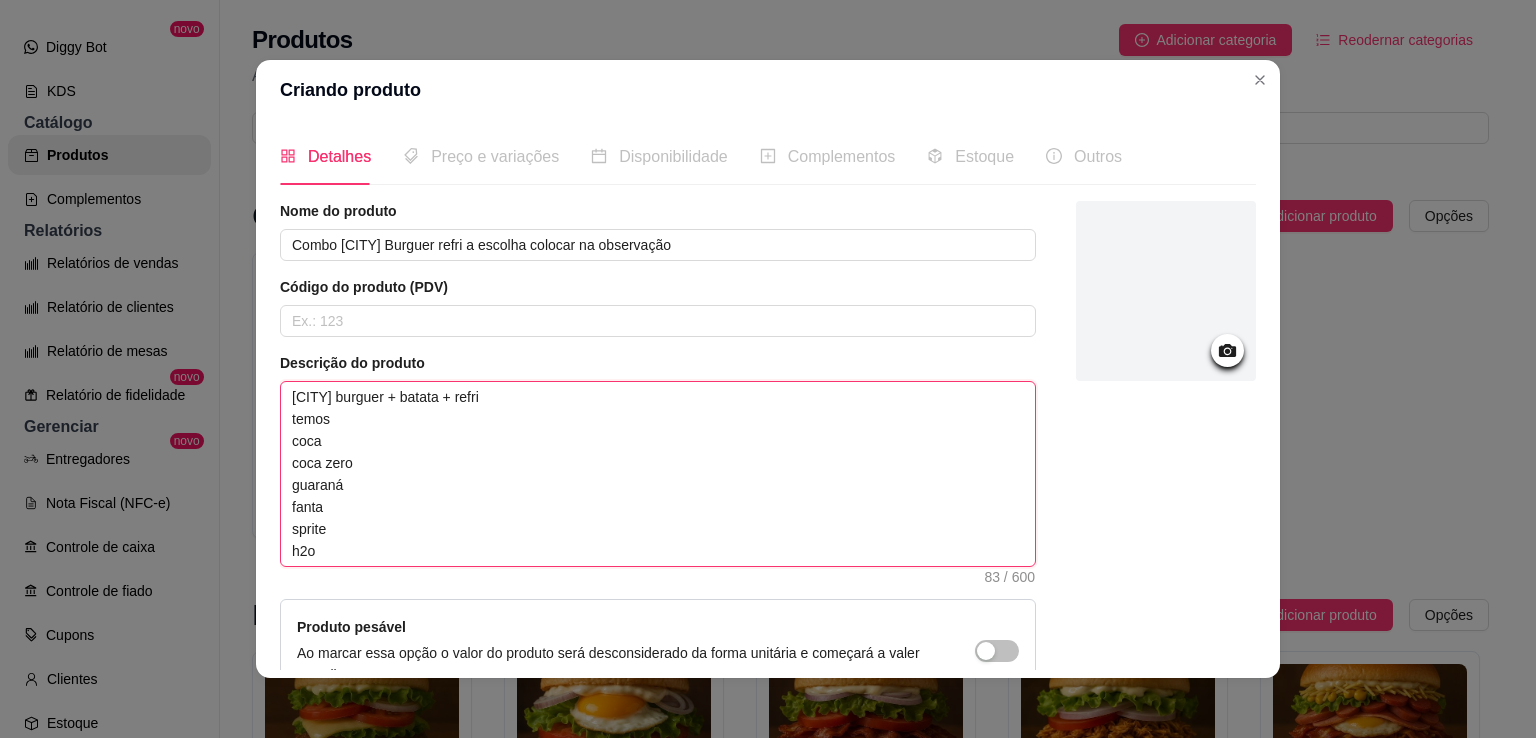 click on "[CITY] burguer + batata + refri
temos
coca
coca zero
guaraná
fanta
sprite
h2o" at bounding box center [658, 474] 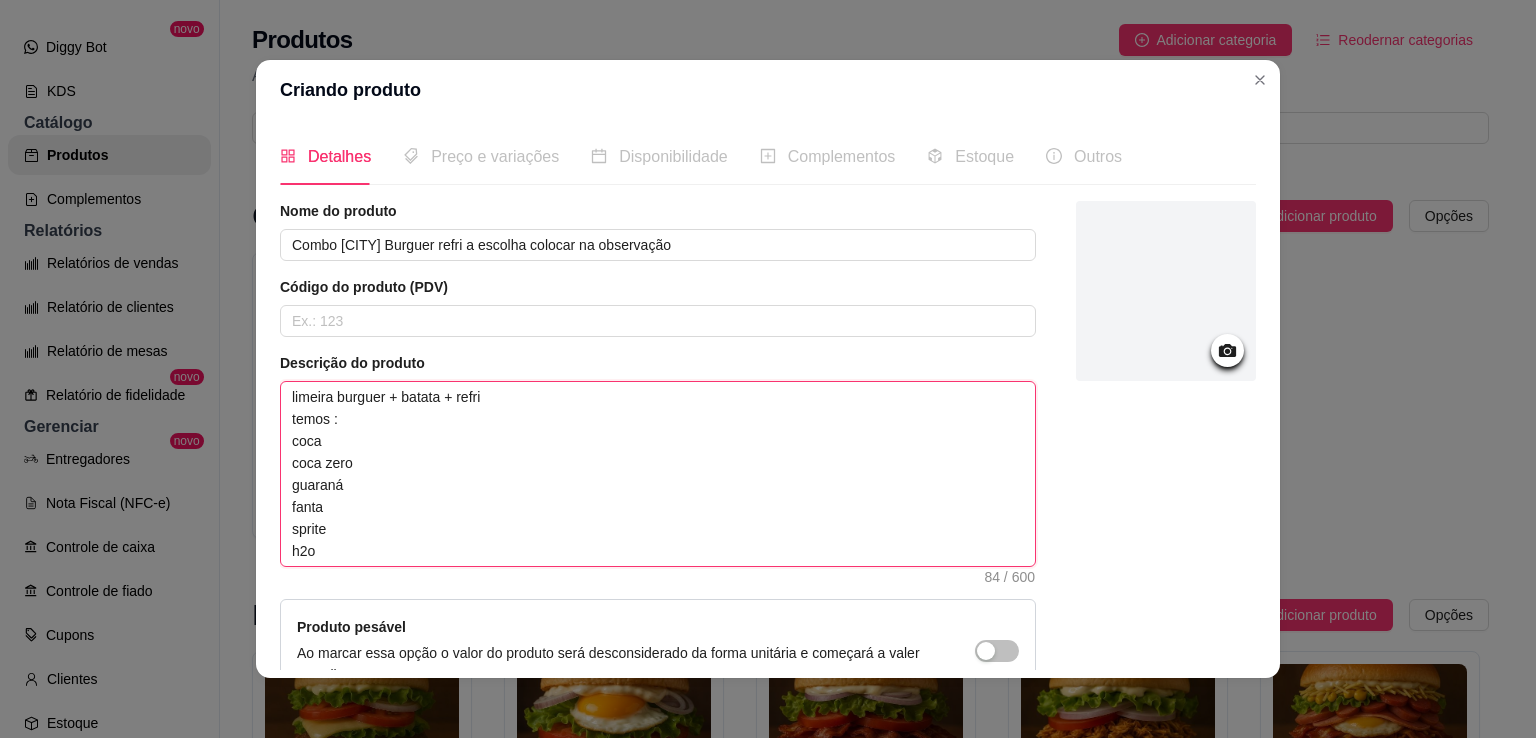 scroll, scrollTop: 22, scrollLeft: 0, axis: vertical 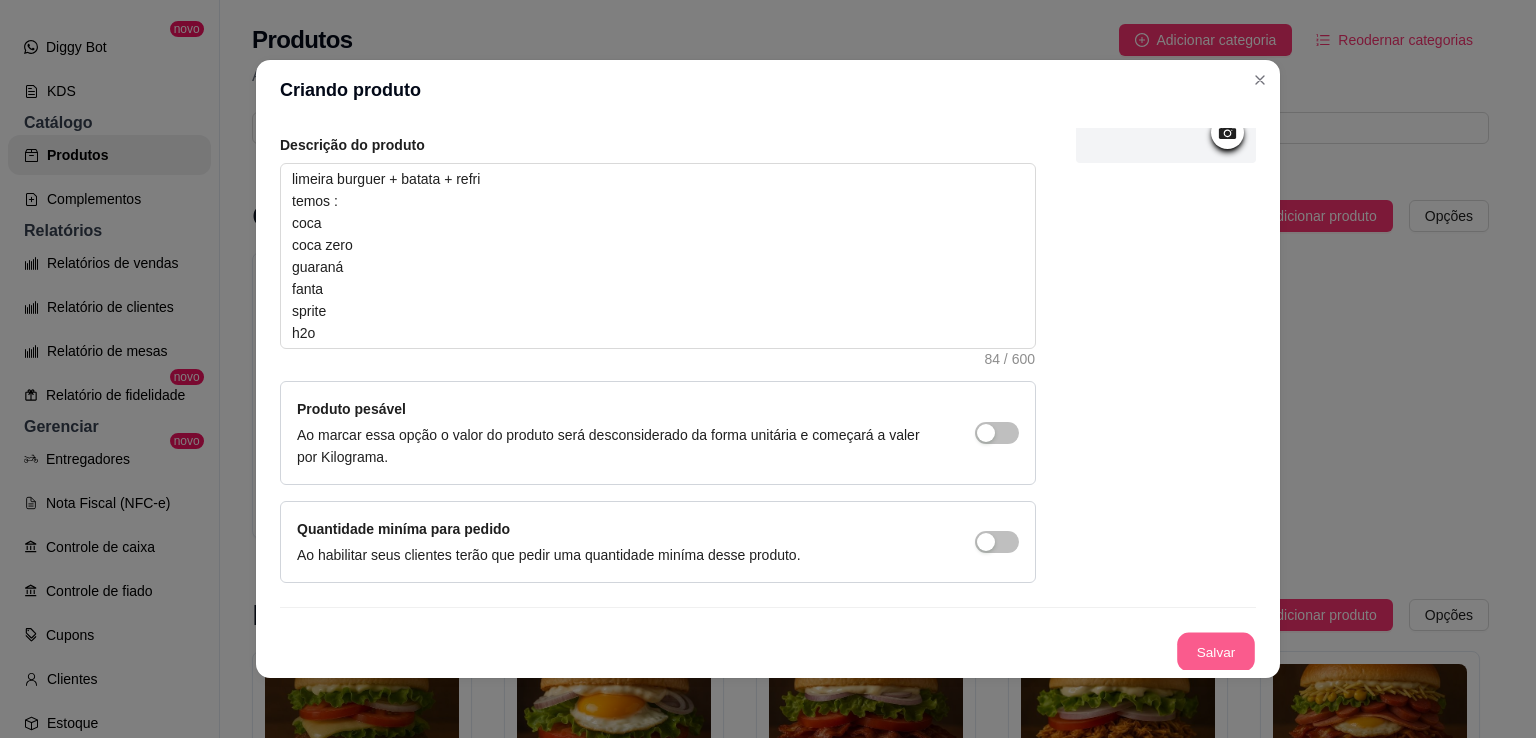 click on "Salvar" at bounding box center (1216, 652) 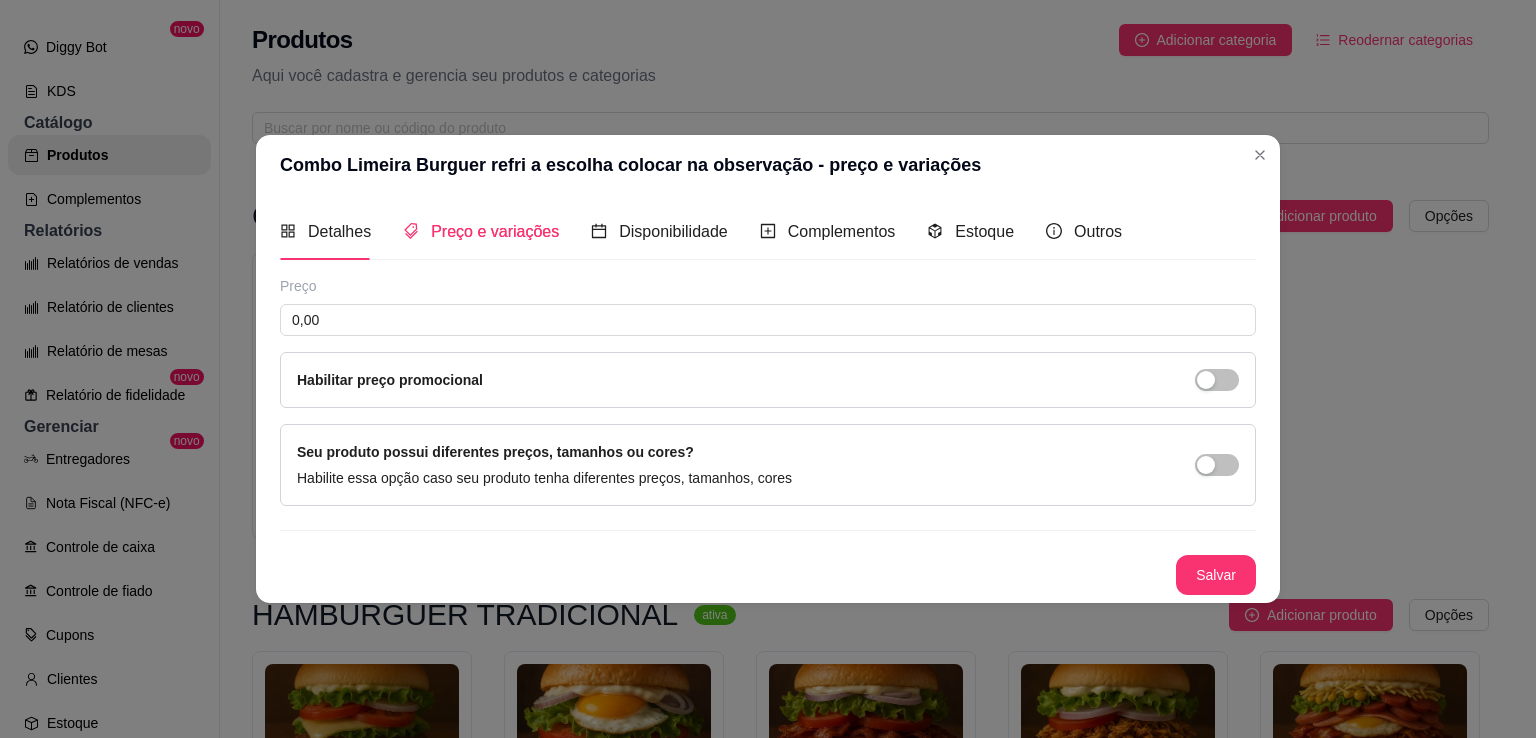 type 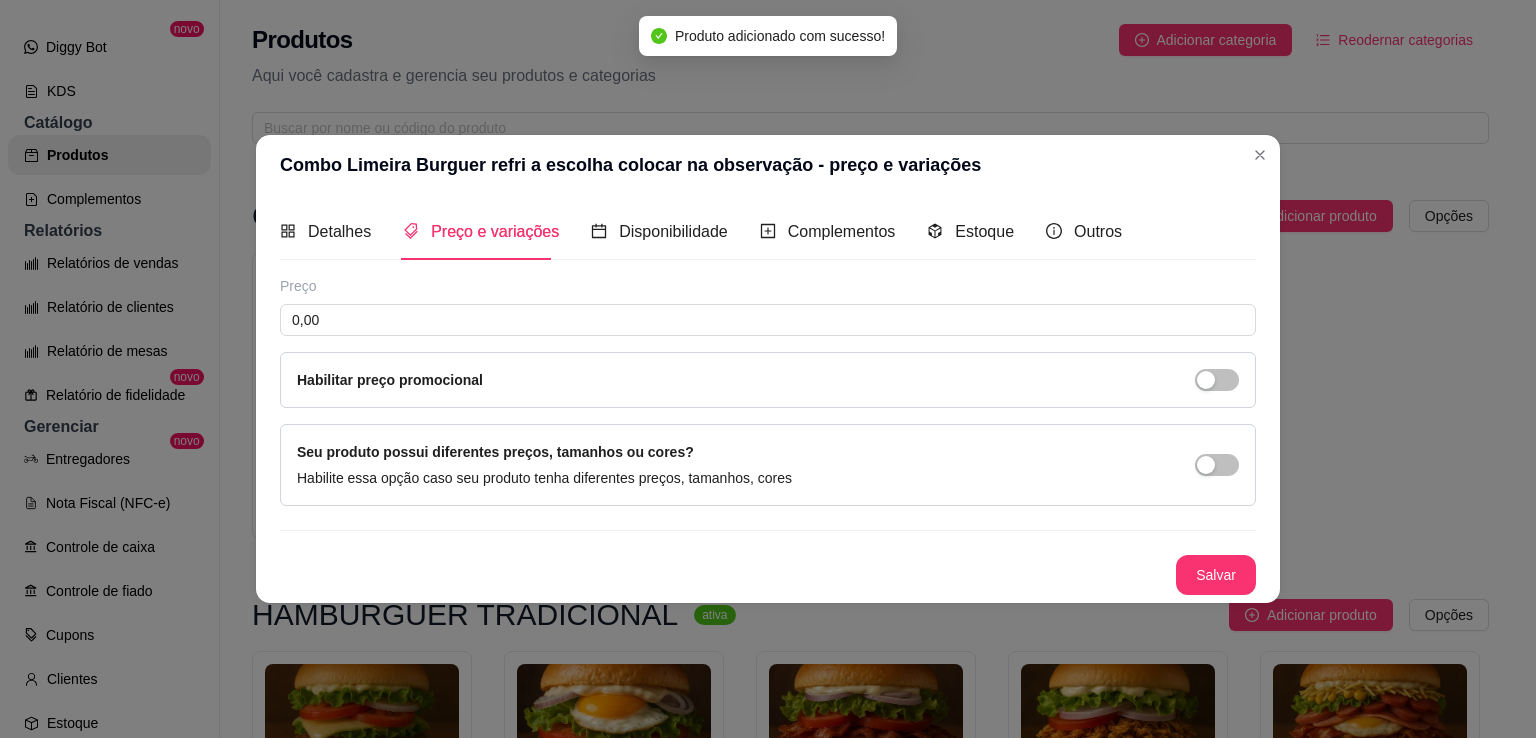 scroll, scrollTop: 0, scrollLeft: 0, axis: both 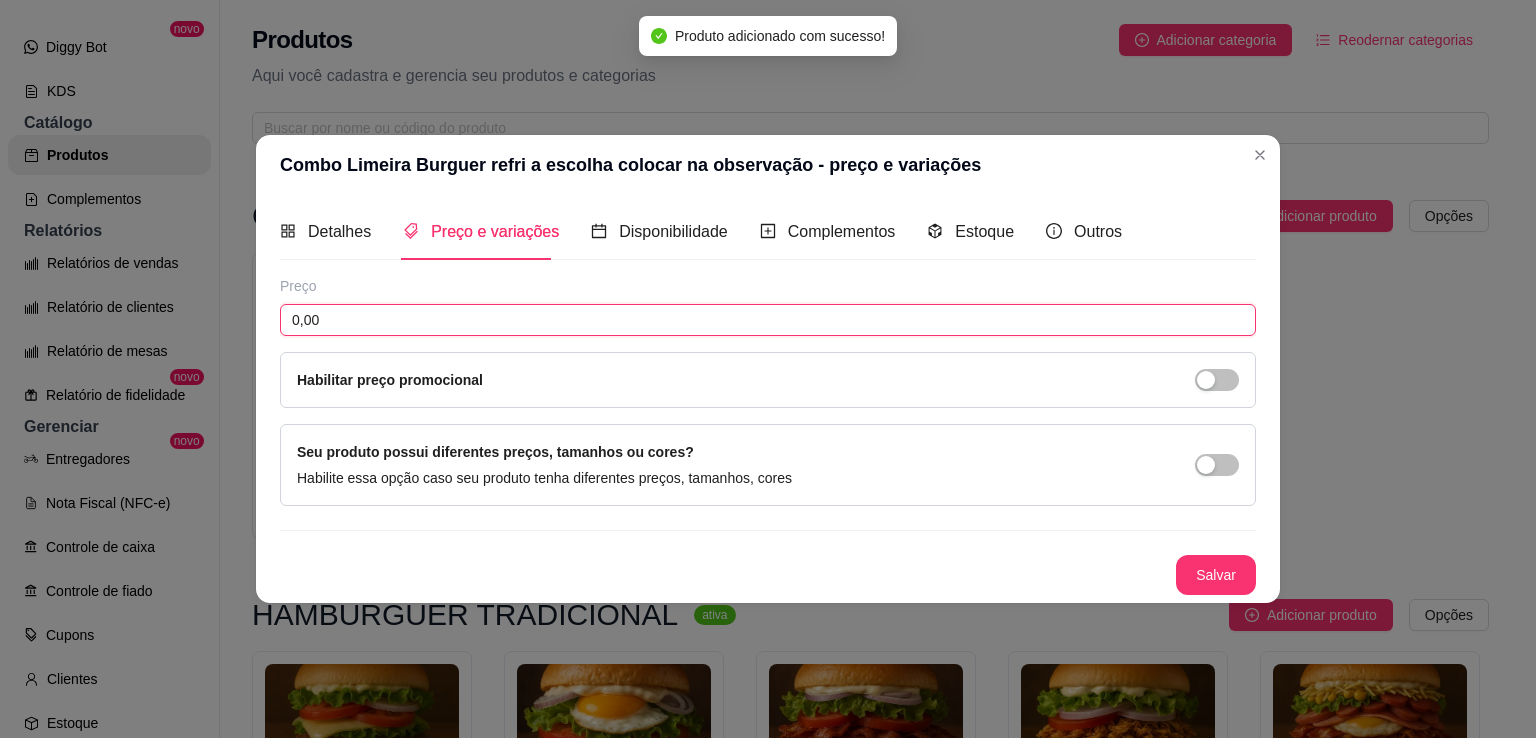 click on "0,00" at bounding box center [768, 320] 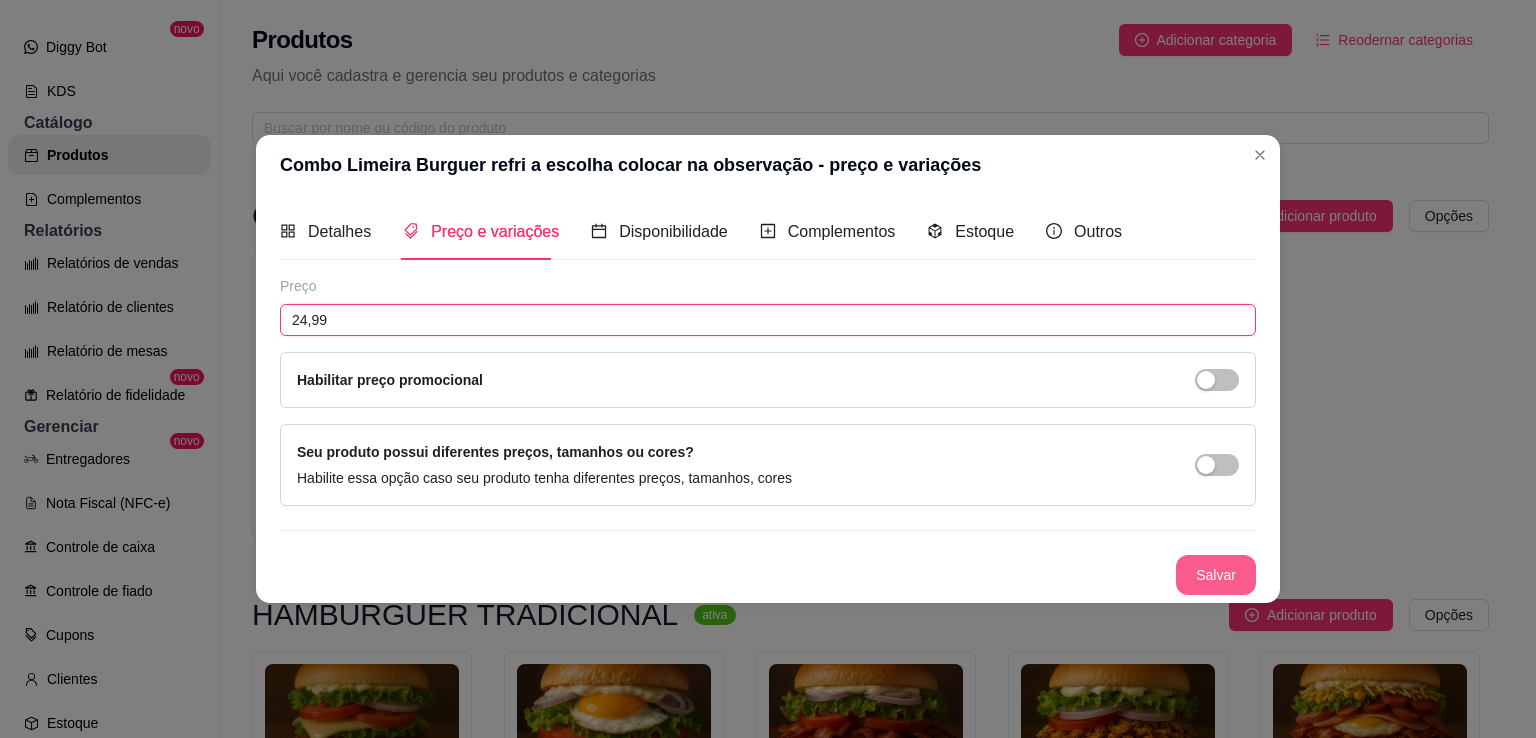 type on "24,99" 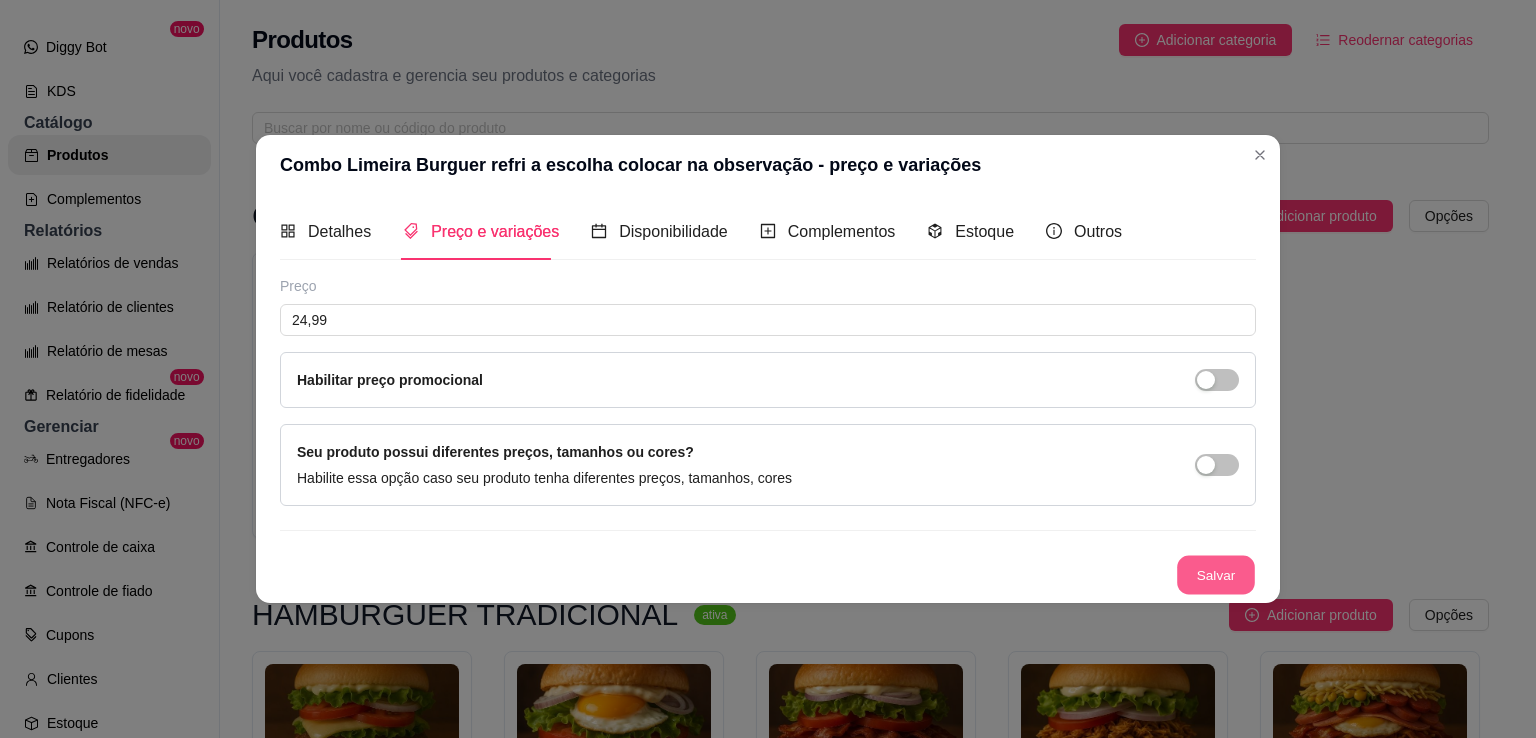click on "Salvar" at bounding box center (1216, 575) 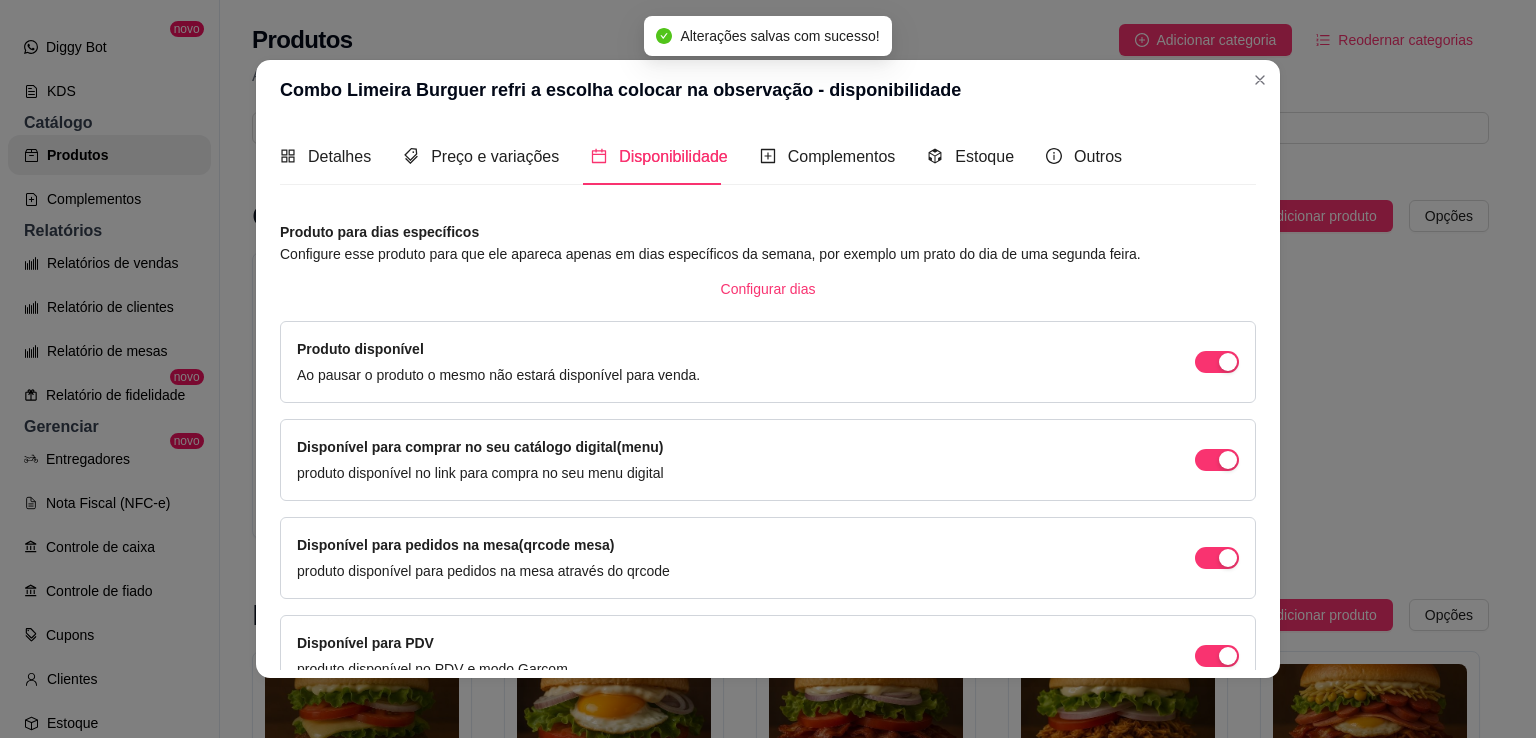 click on "Disponível para pedidos na mesa(qrcode mesa) produto disponível para pedidos na mesa através do qrcode" at bounding box center (768, 558) 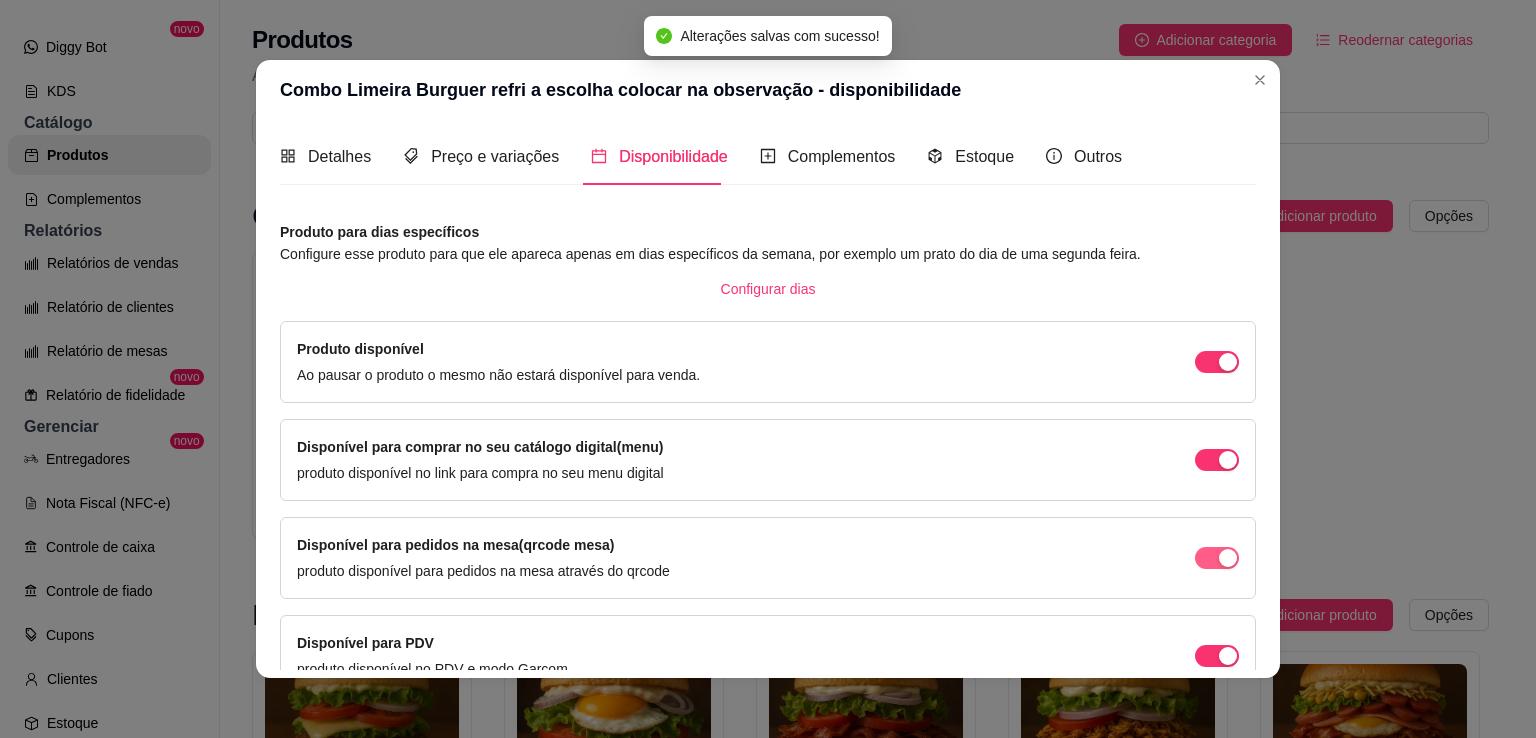 click at bounding box center [1217, 362] 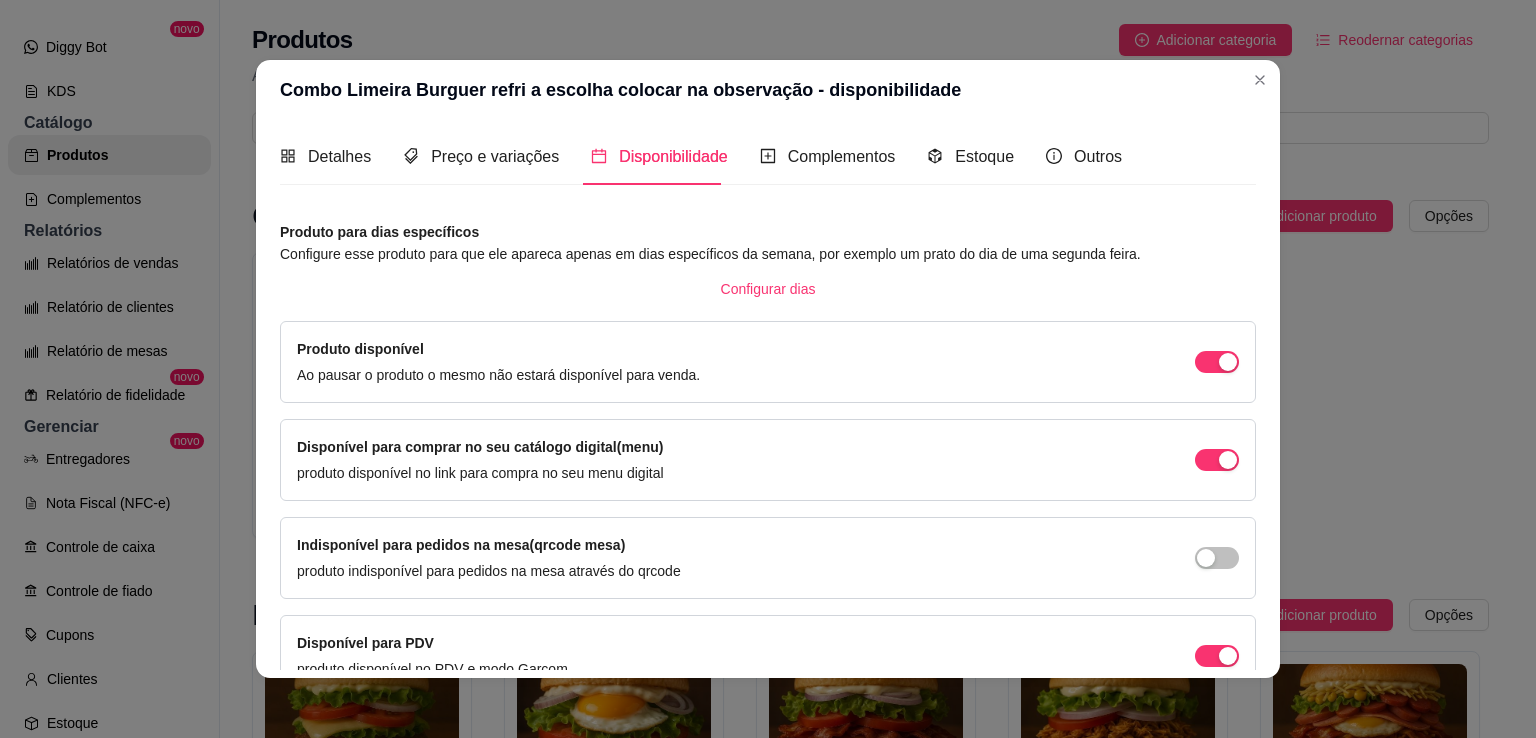 click on "Disponível para PDV produto disponível no PDV e modo Garçom" at bounding box center (768, 656) 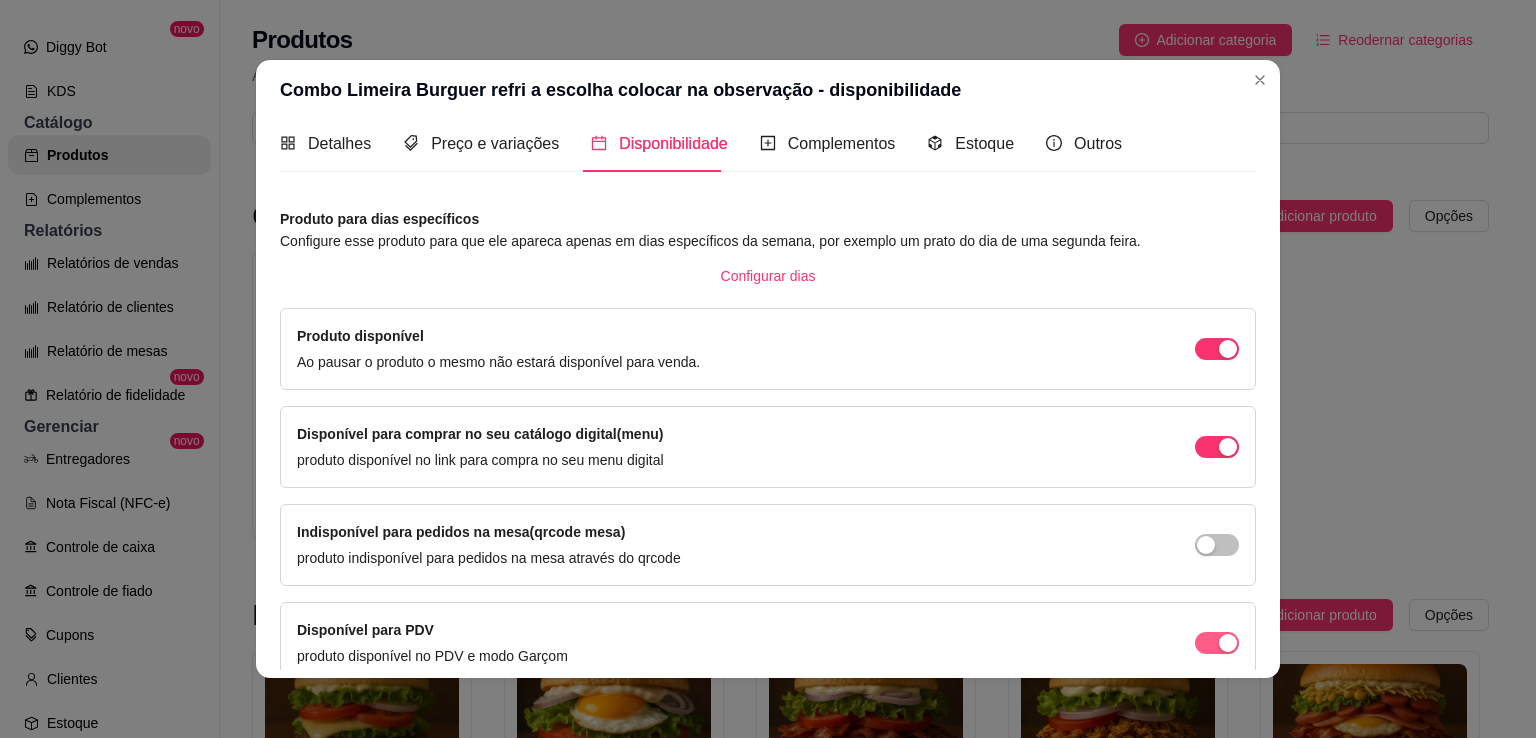 click at bounding box center [1228, 349] 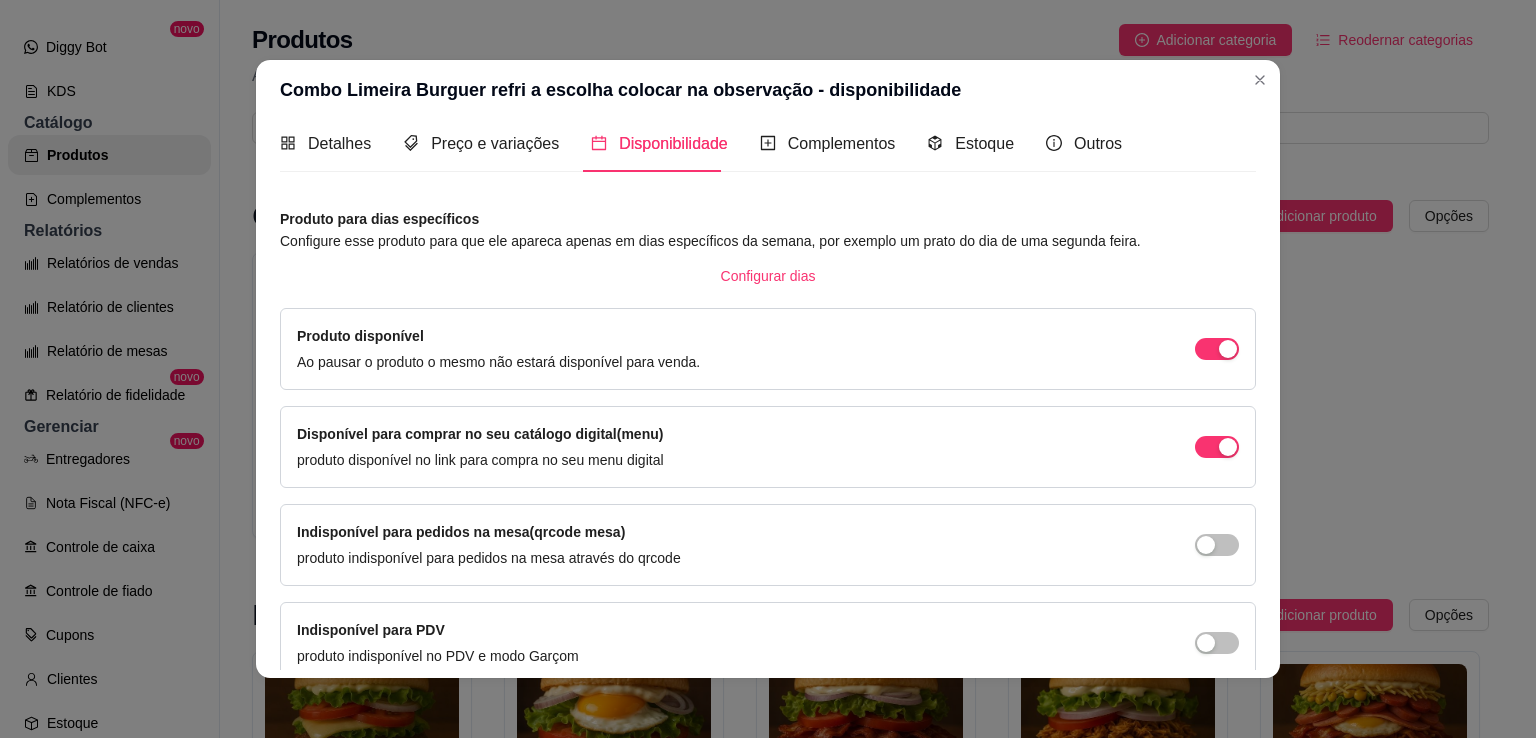scroll, scrollTop: 106, scrollLeft: 0, axis: vertical 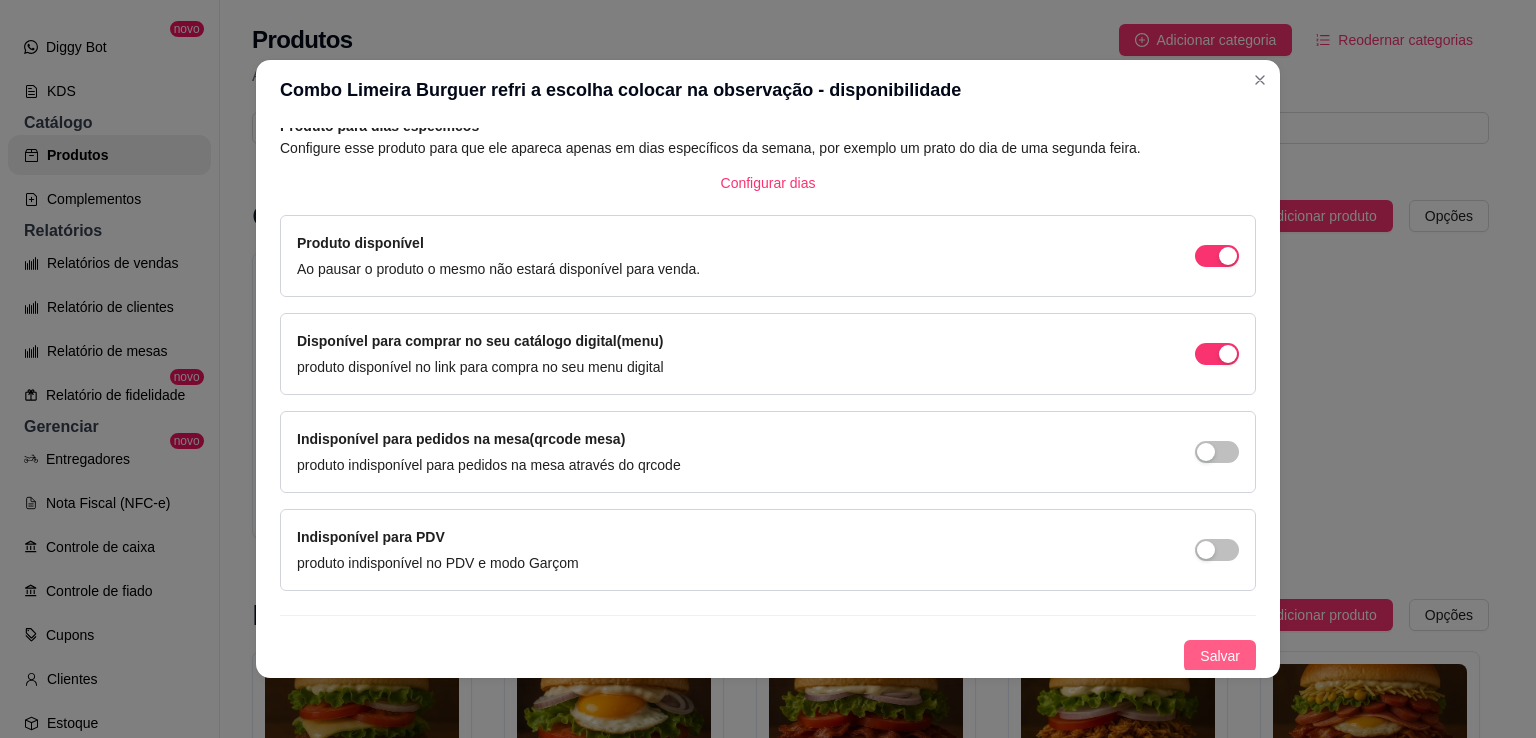 click on "Salvar" at bounding box center (1220, 656) 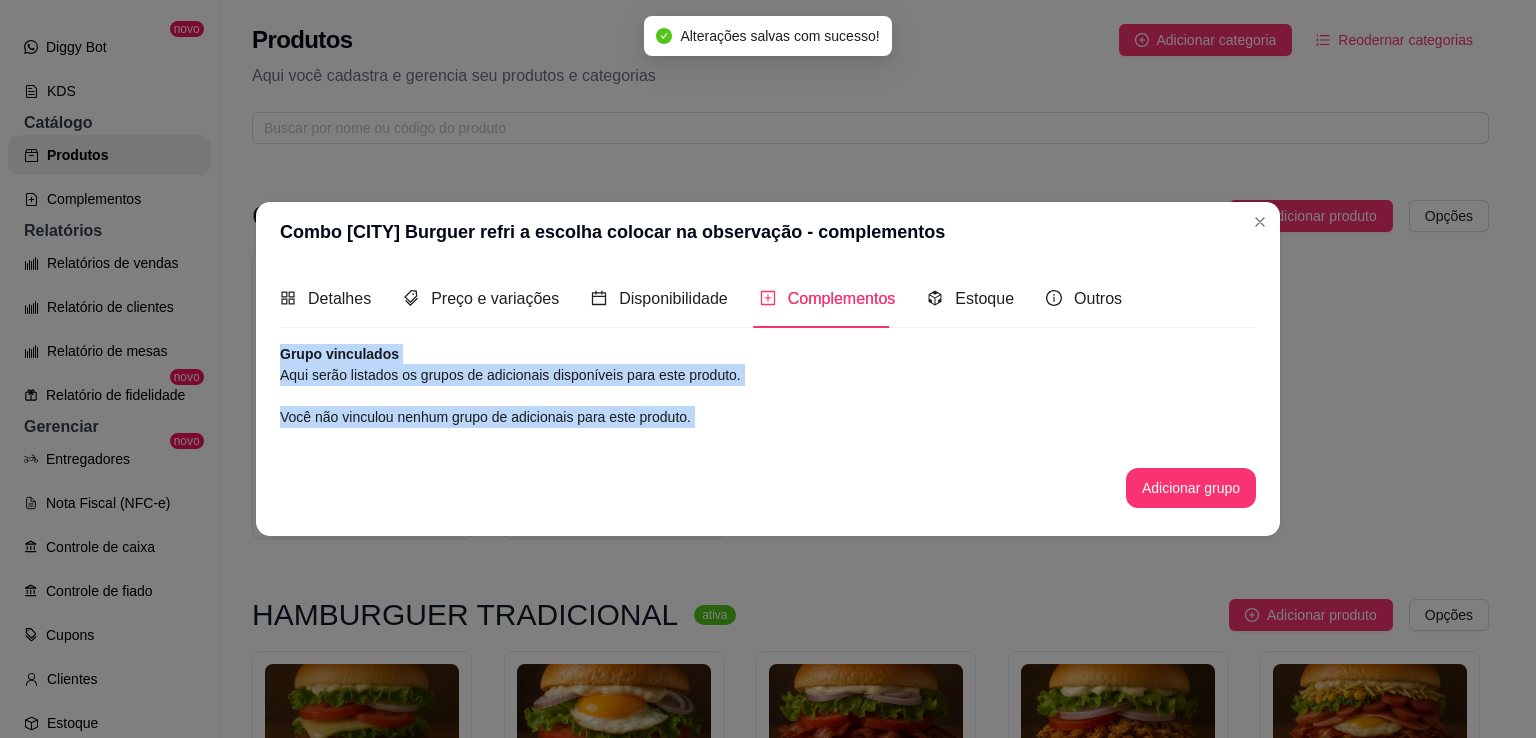 scroll, scrollTop: 0, scrollLeft: 0, axis: both 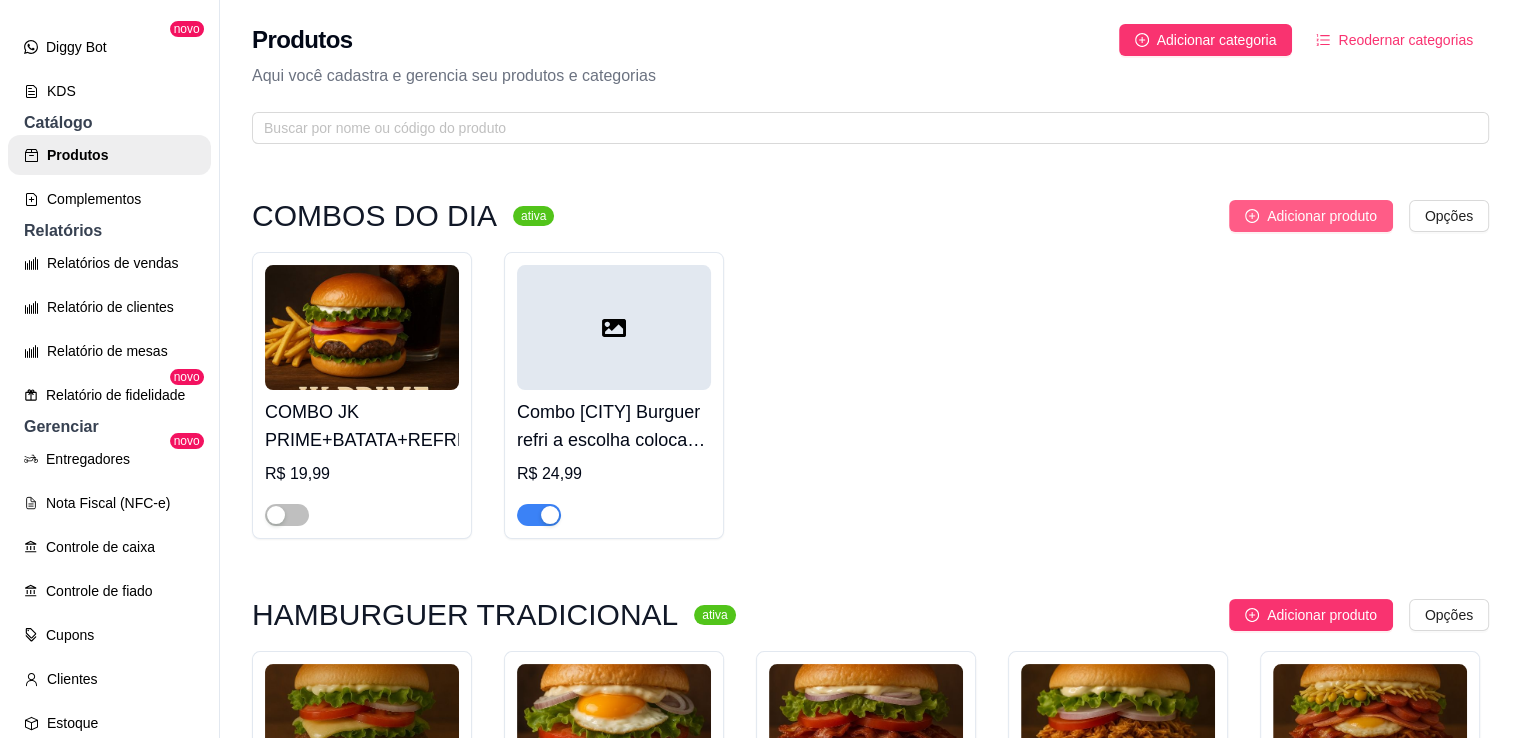click on "Adicionar produto" at bounding box center (1322, 216) 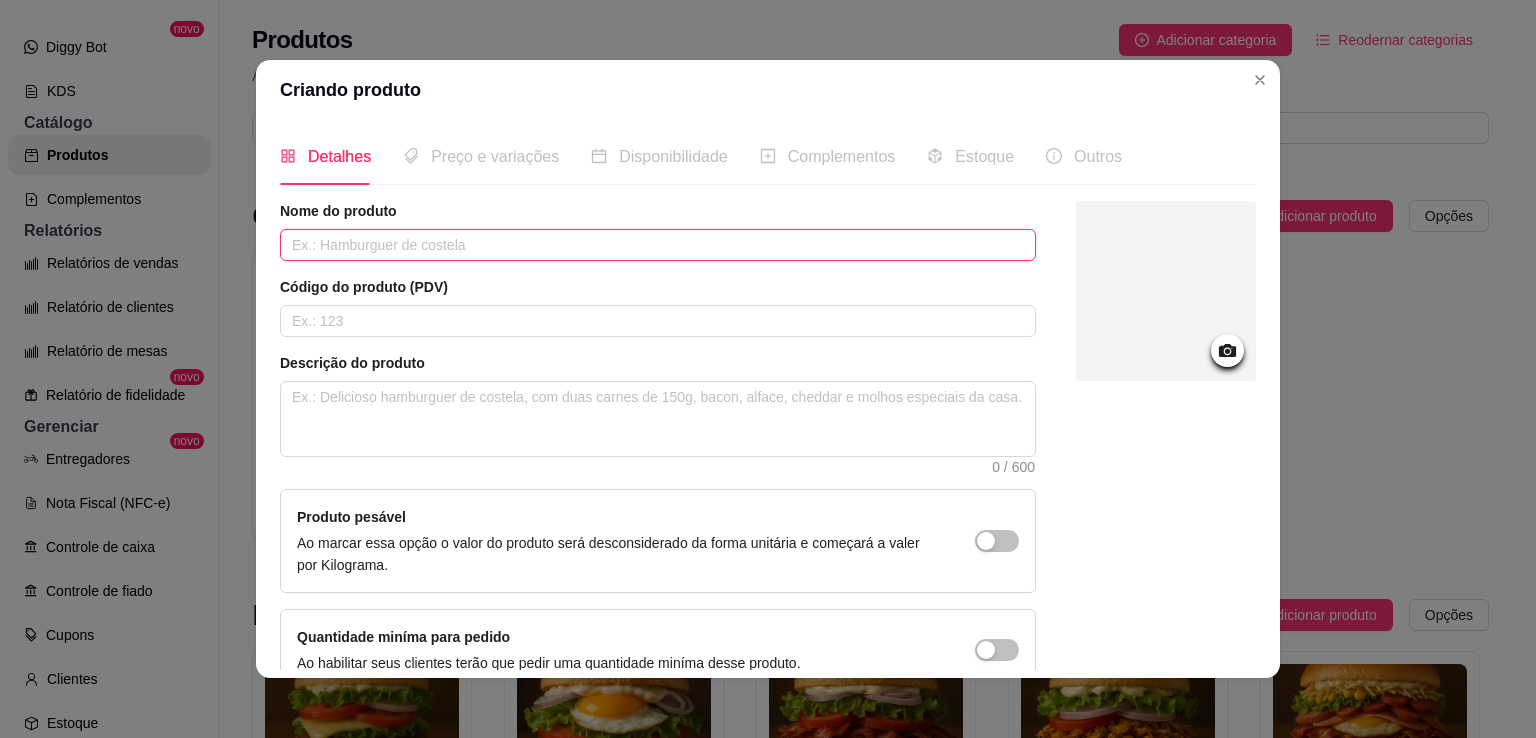 click at bounding box center [658, 245] 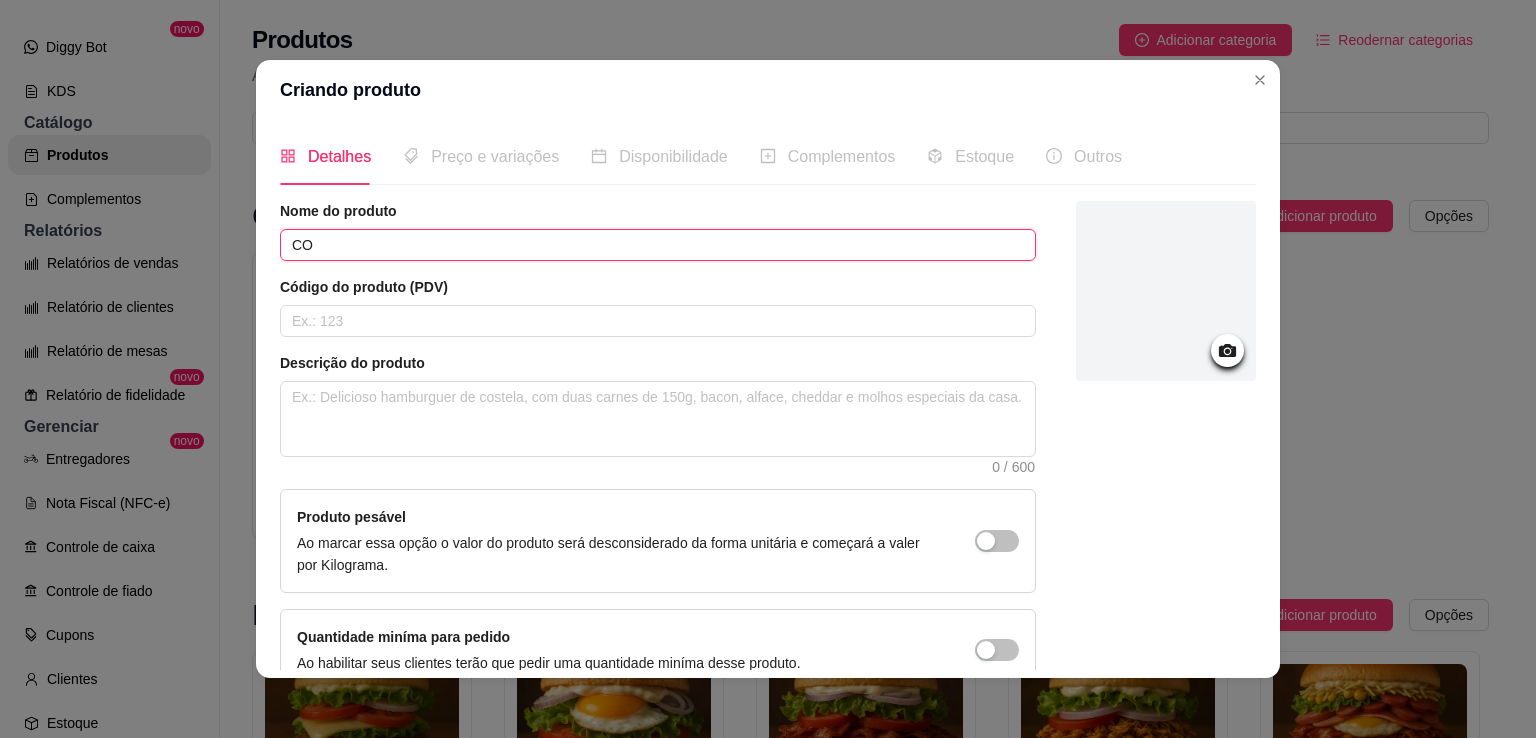 type on "C" 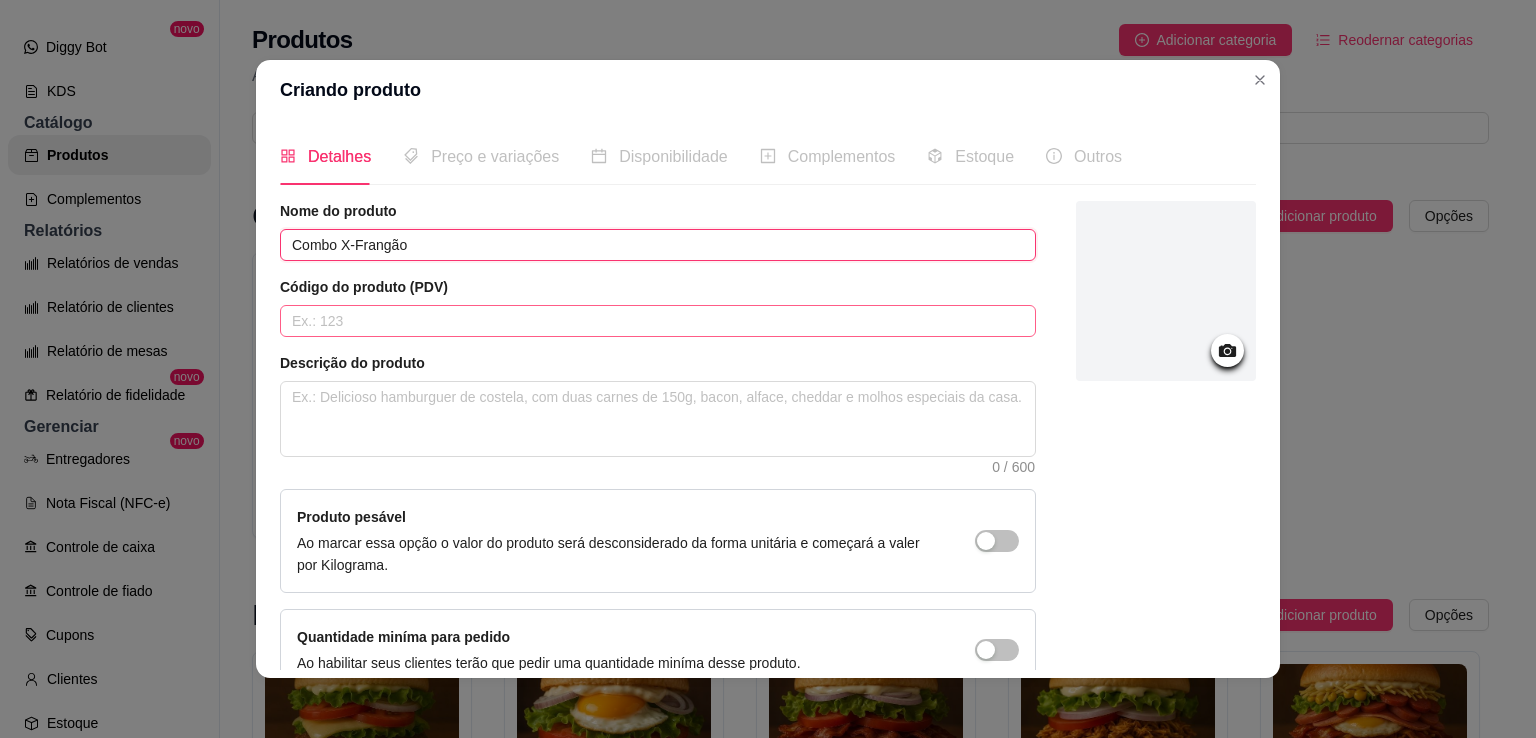 type on "Combo X-Frangão" 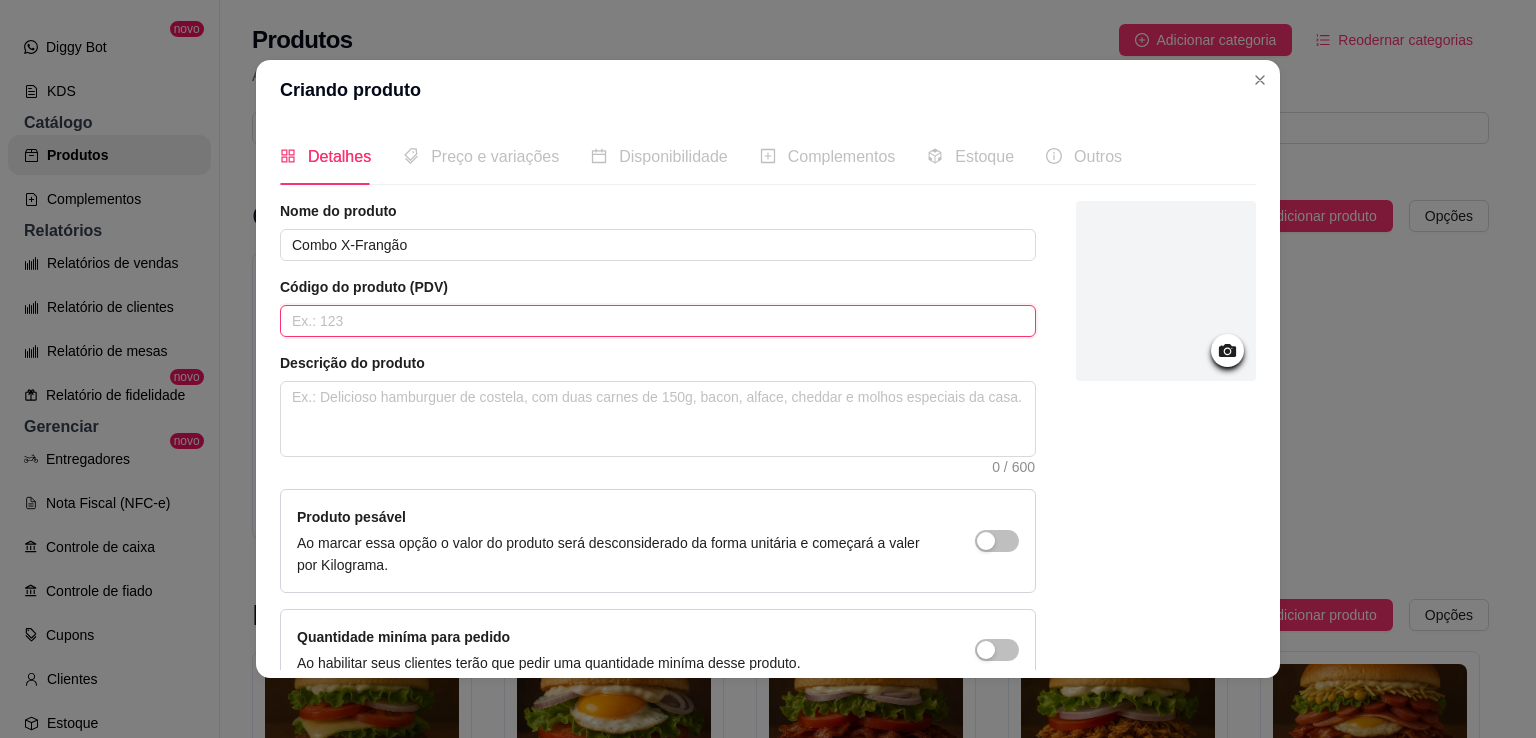 click at bounding box center [658, 321] 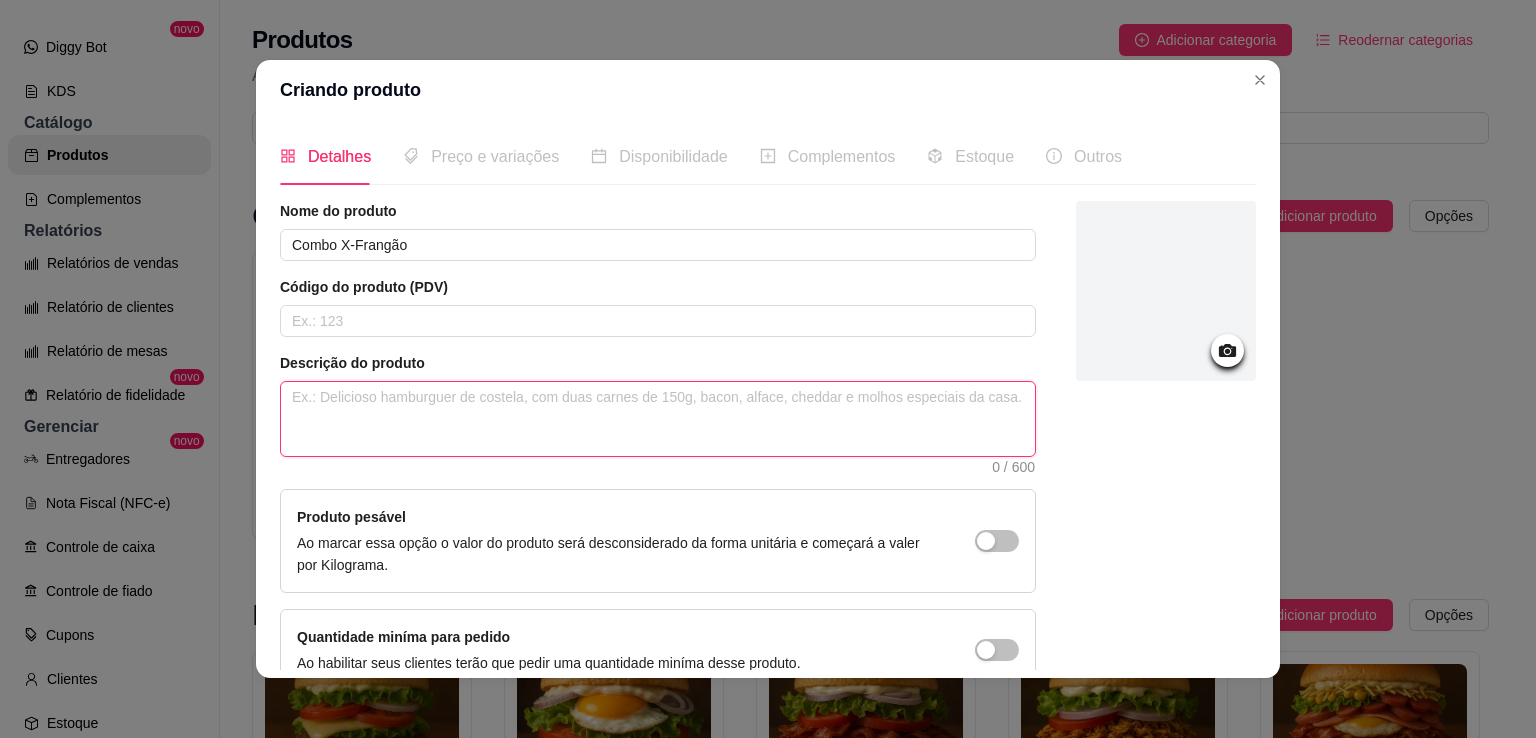 click at bounding box center (658, 419) 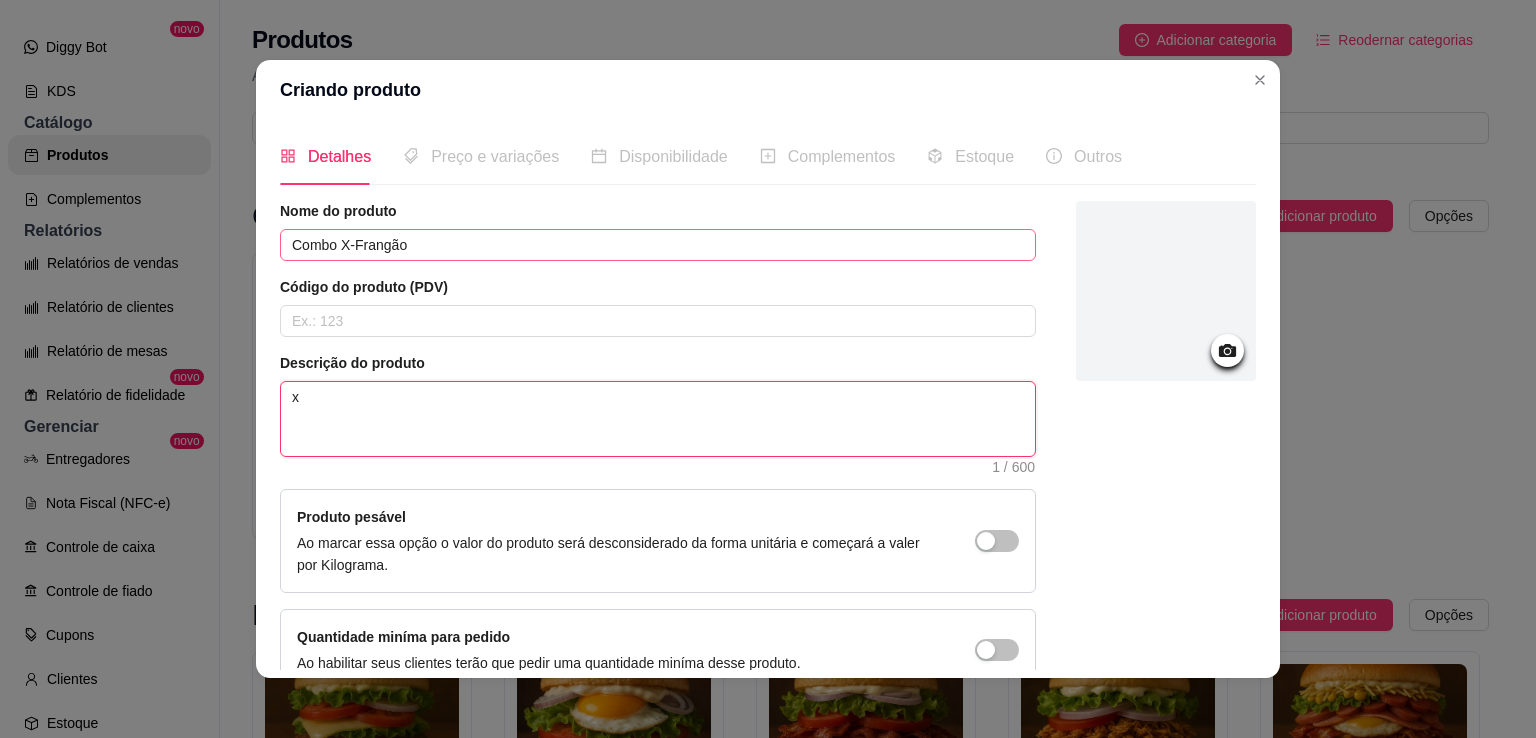 type on "x" 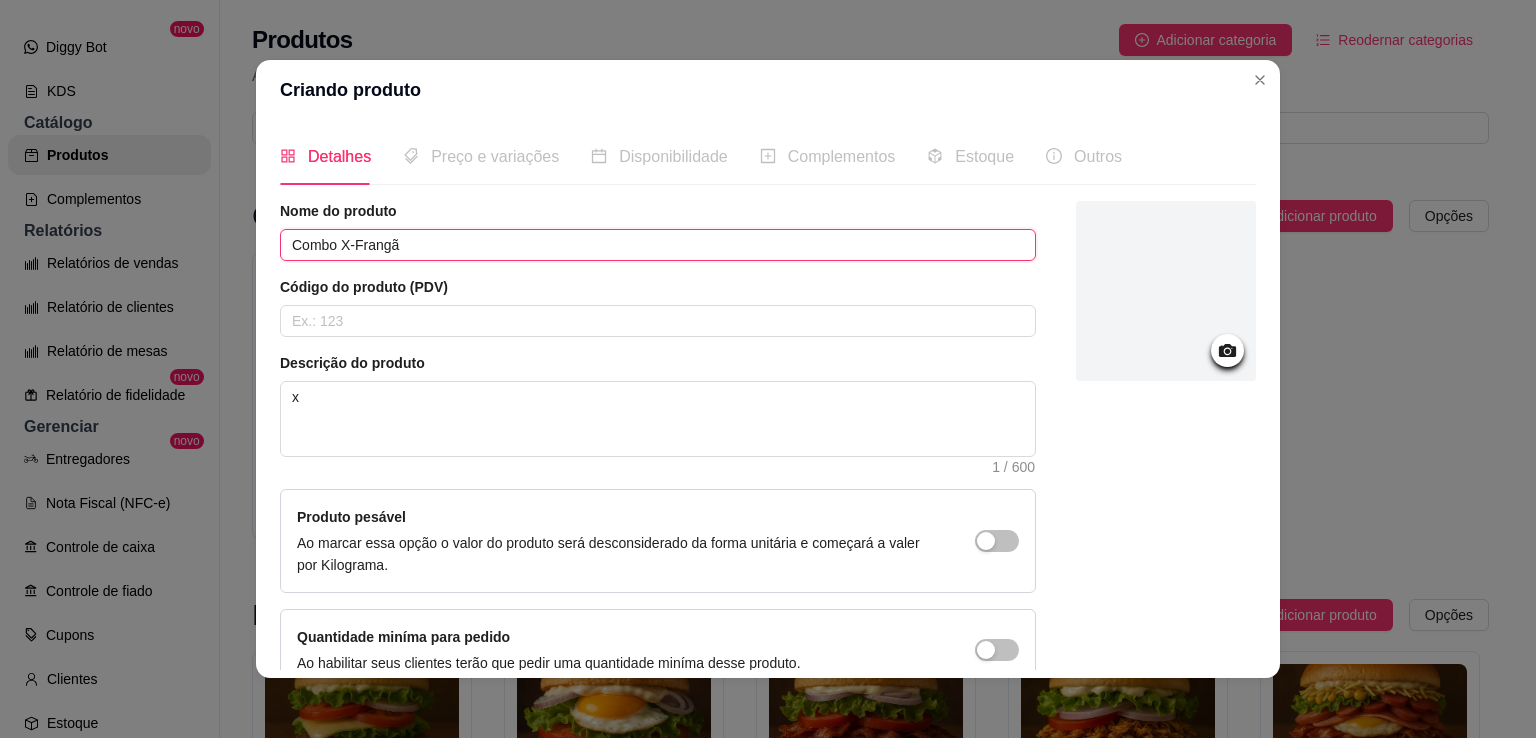 click on "Combo X-Frangã" at bounding box center (658, 245) 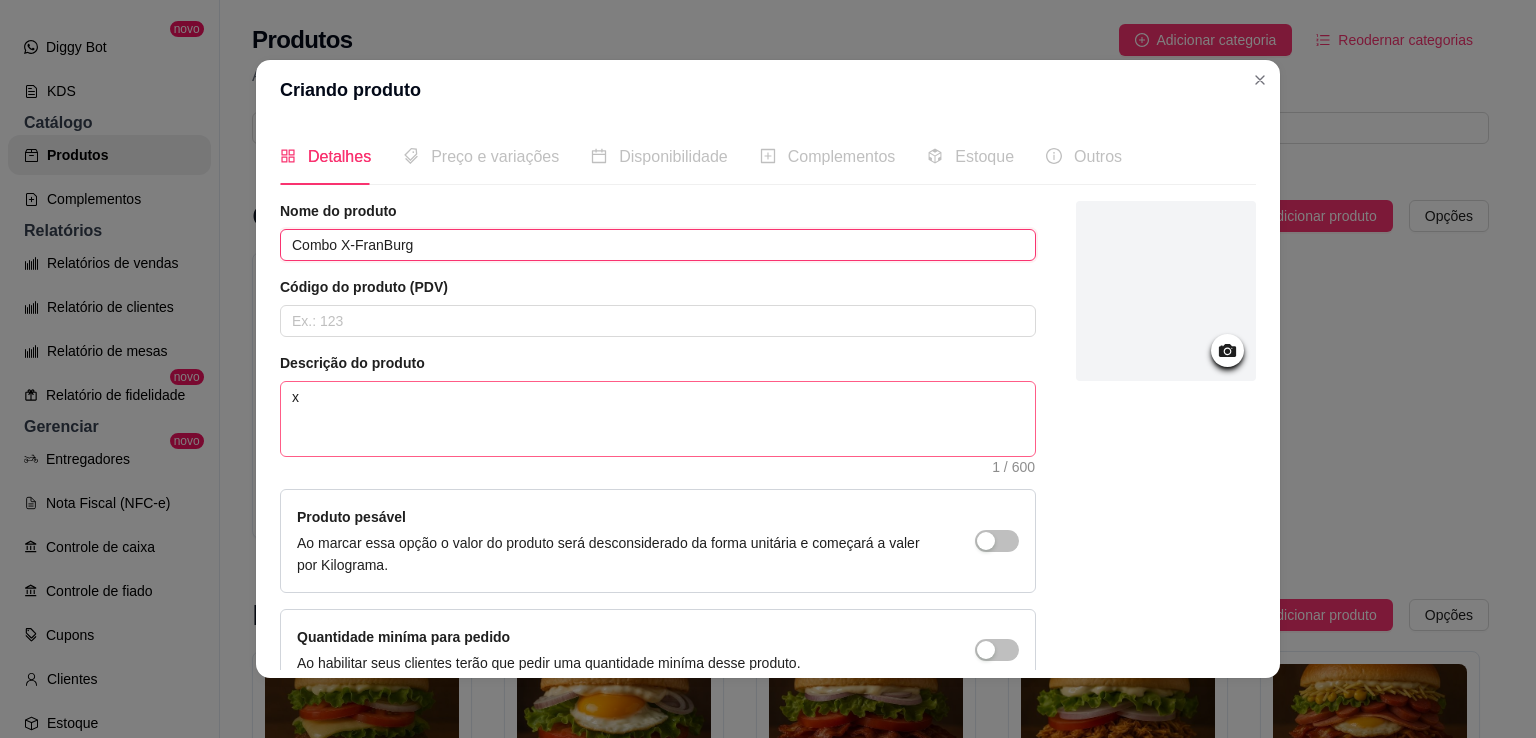 type 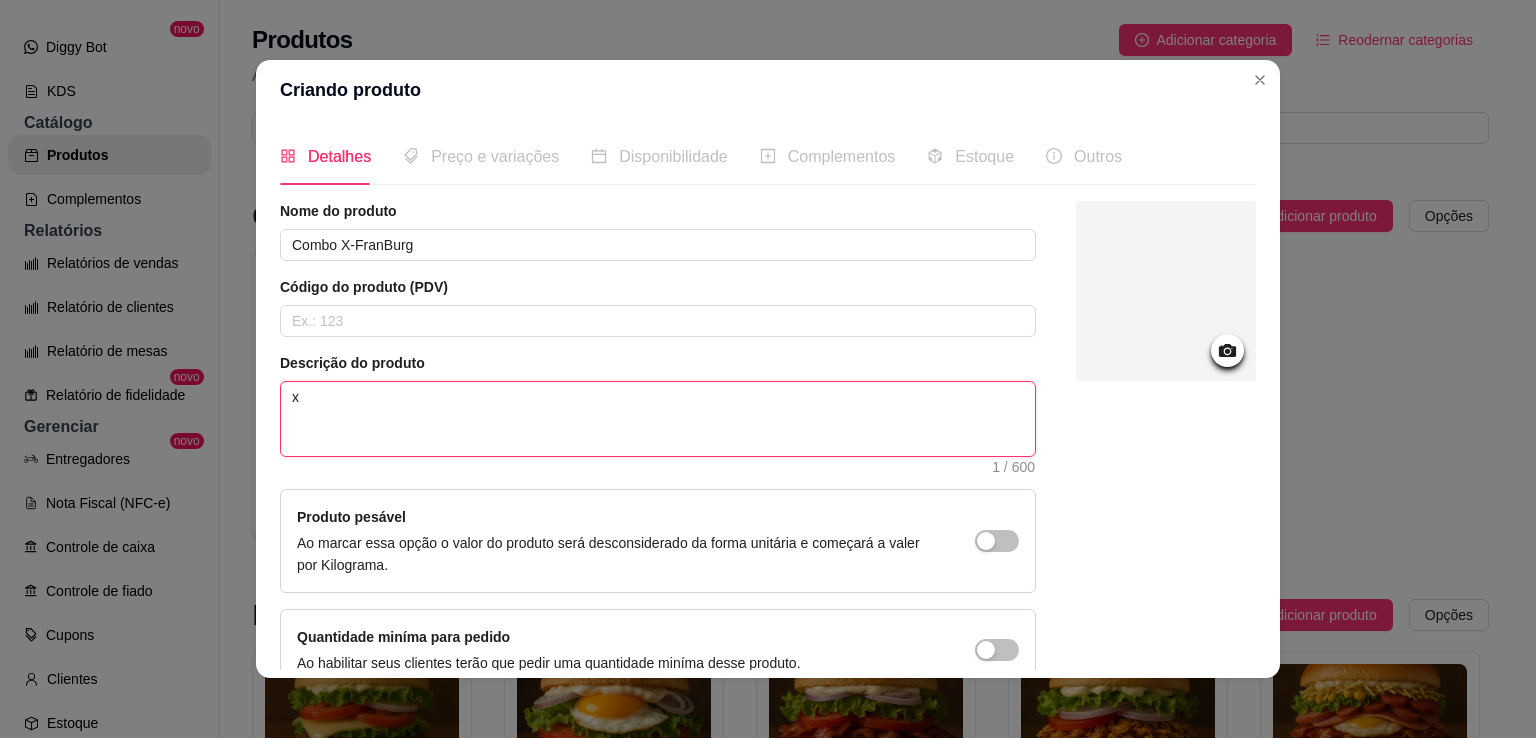 click on "x" at bounding box center [658, 419] 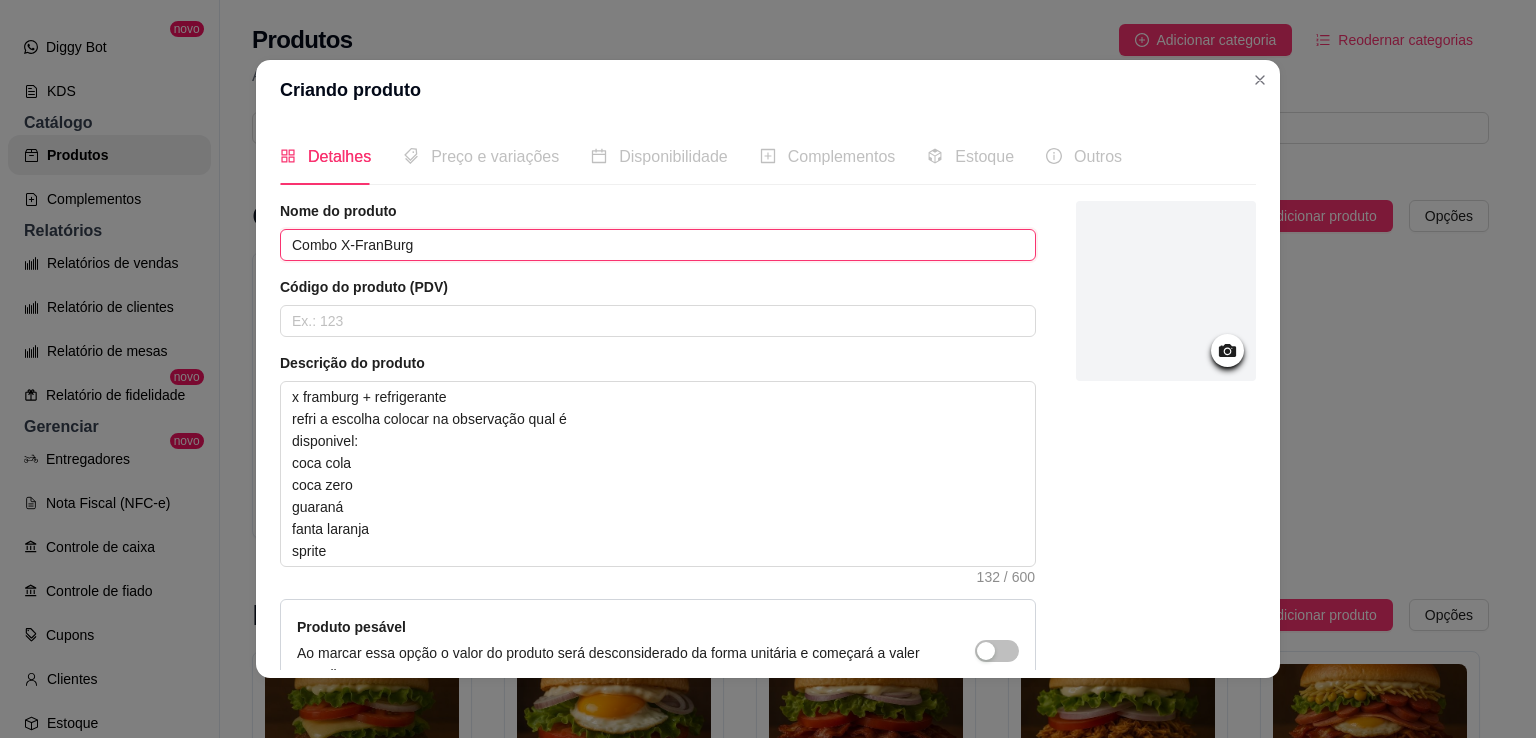 click on "Combo X-FranBurg" at bounding box center (658, 245) 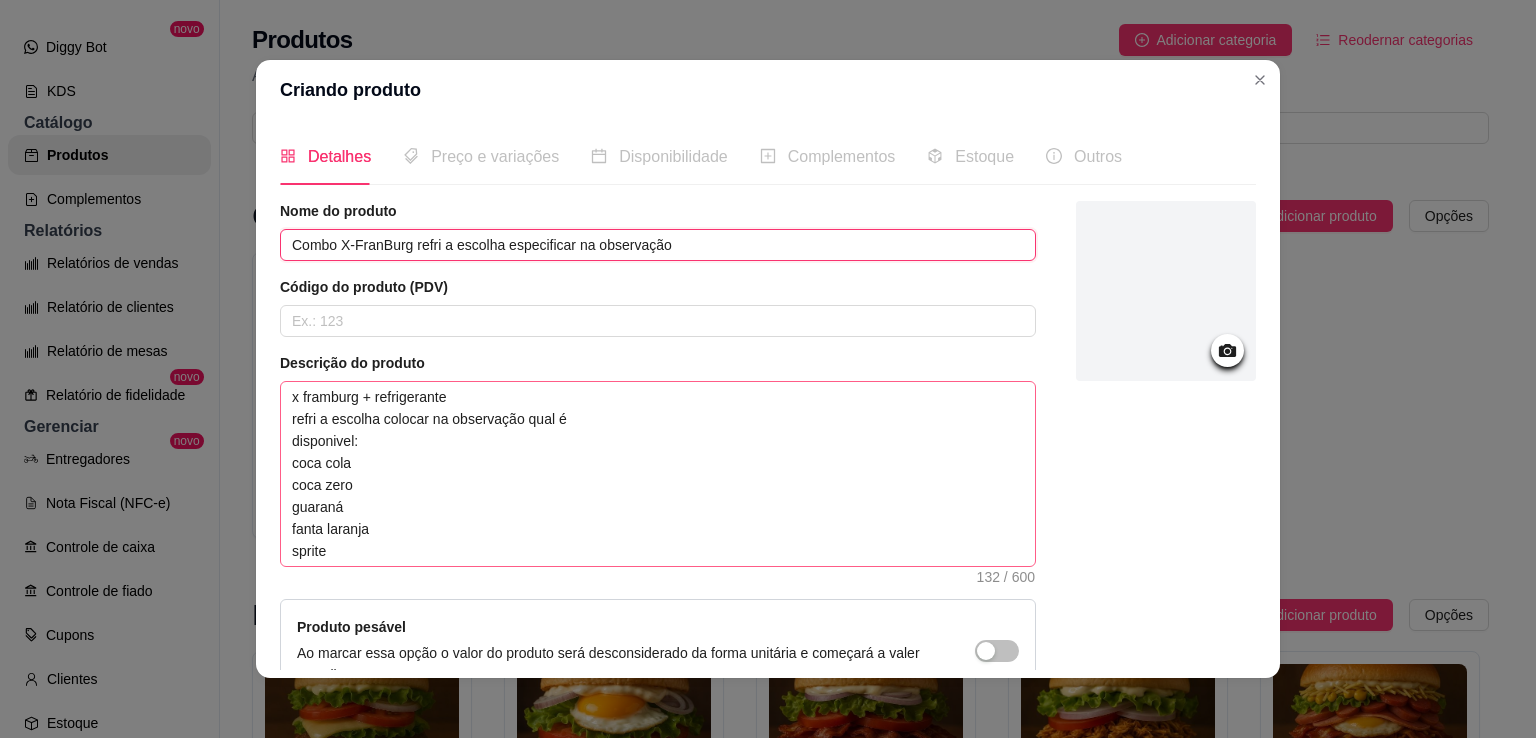 scroll, scrollTop: 218, scrollLeft: 0, axis: vertical 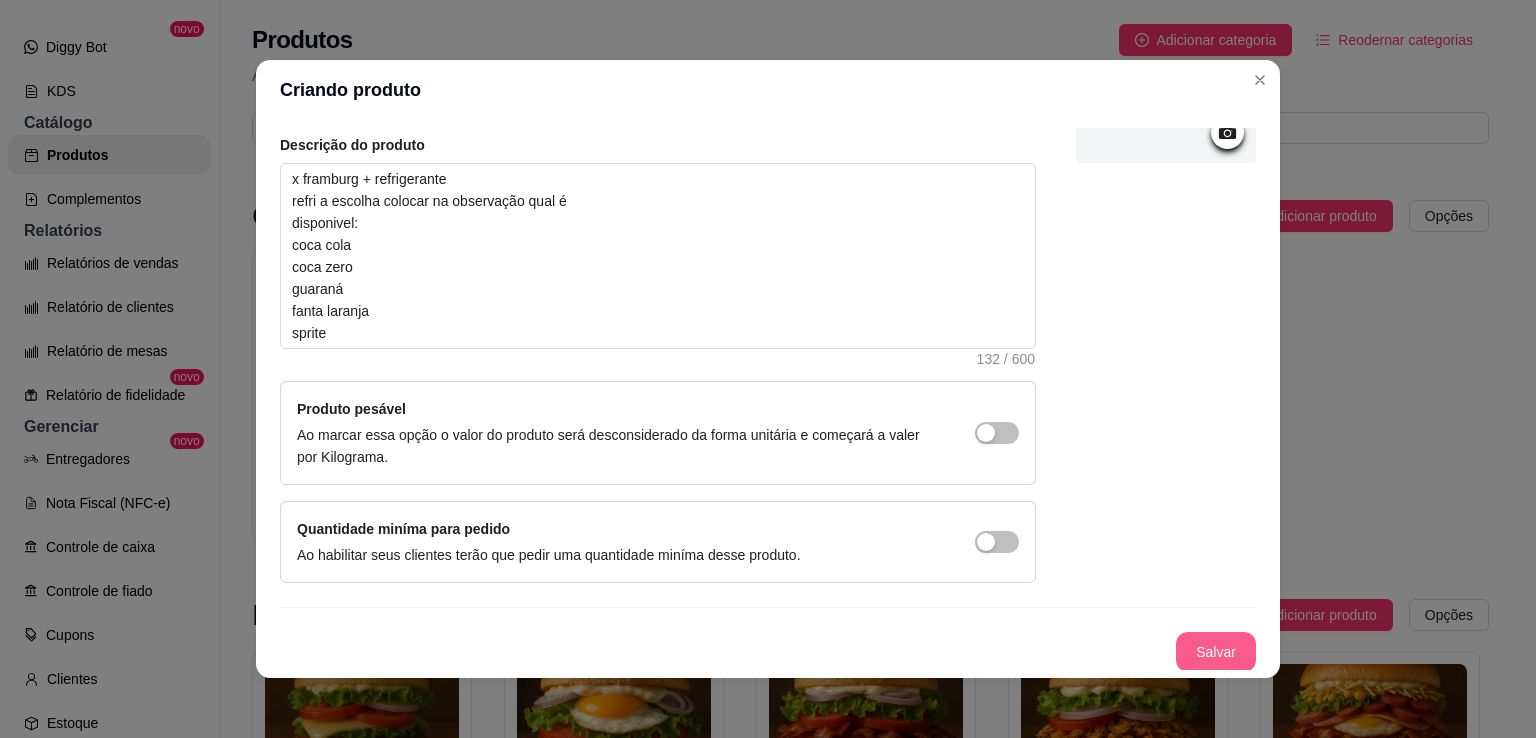 click on "Salvar" at bounding box center [1216, 652] 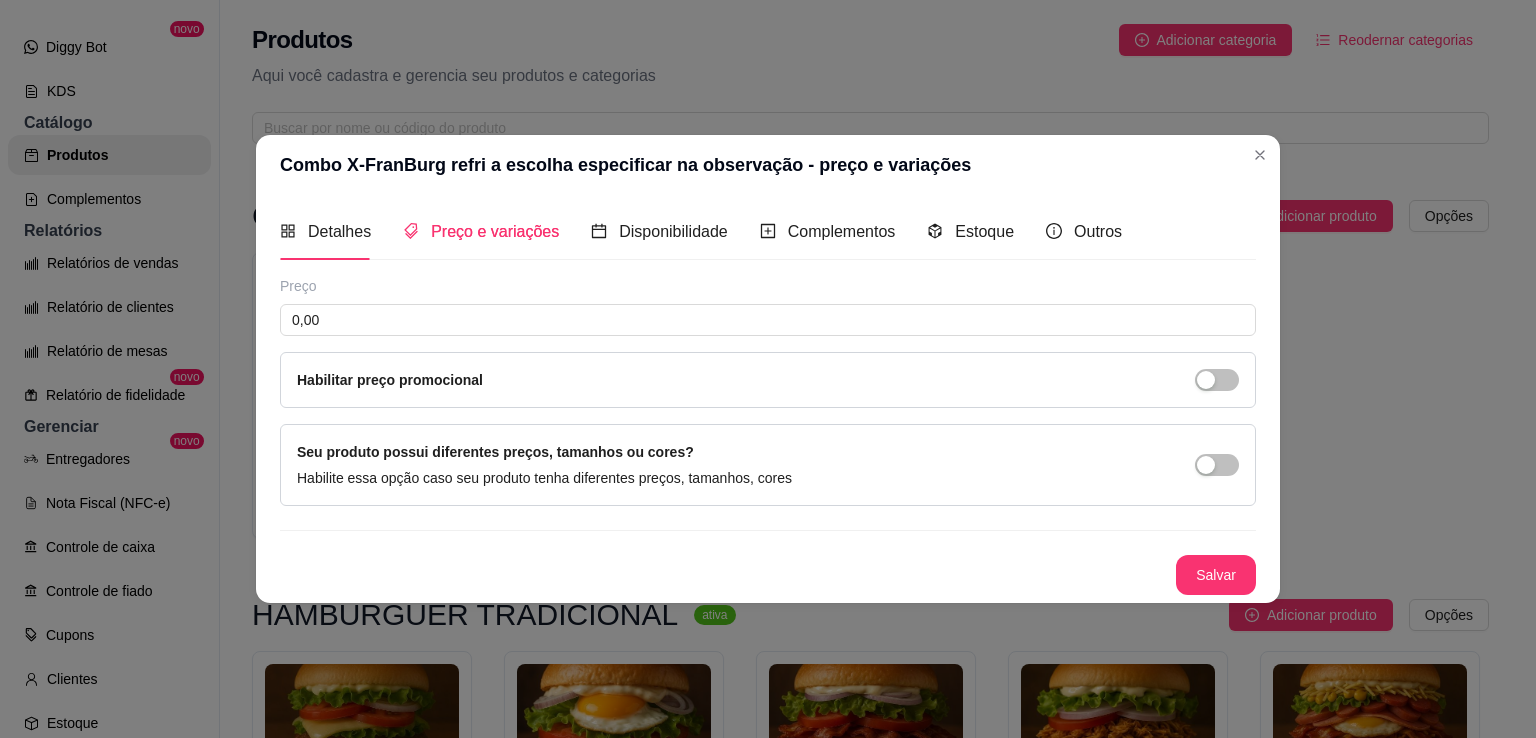 scroll, scrollTop: 0, scrollLeft: 0, axis: both 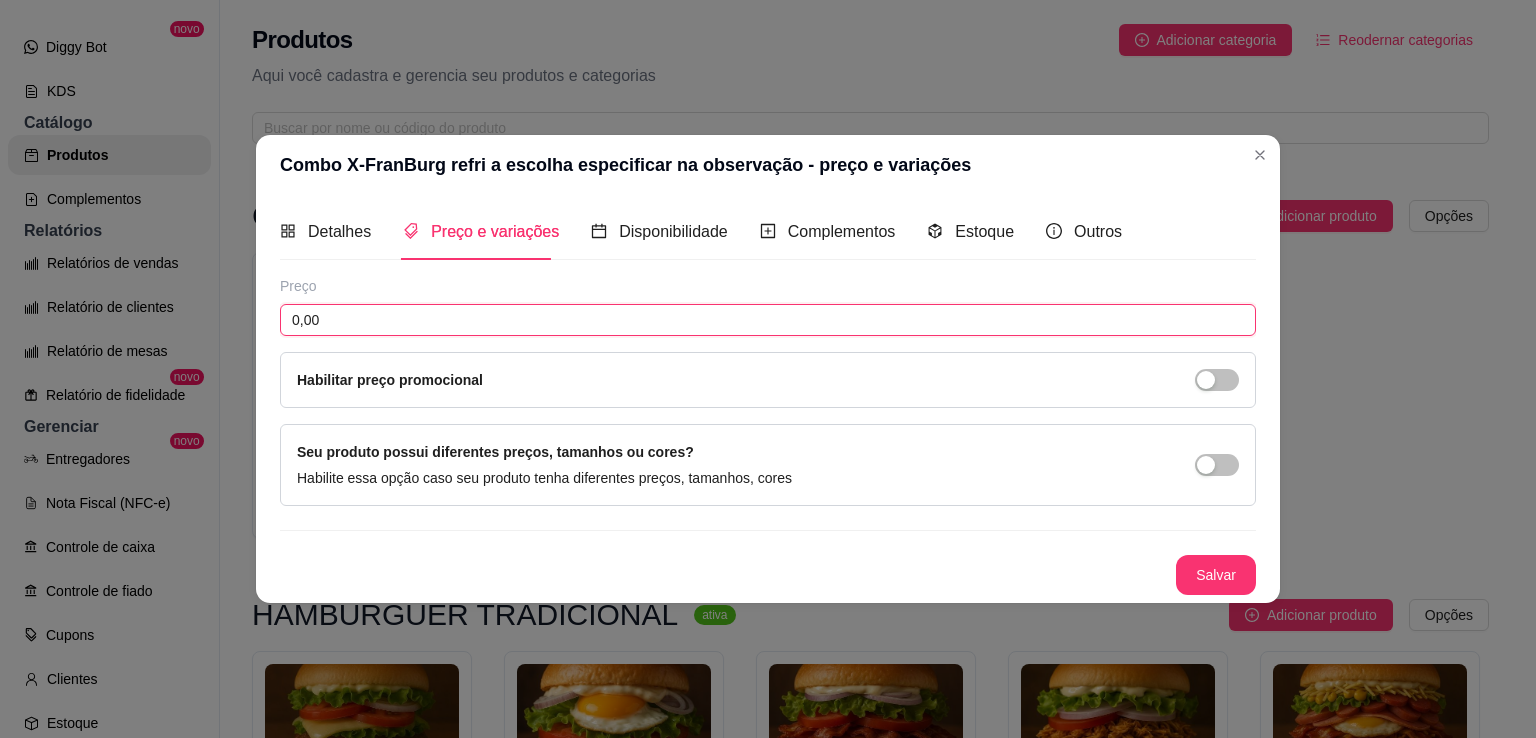 click on "0,00" at bounding box center [768, 320] 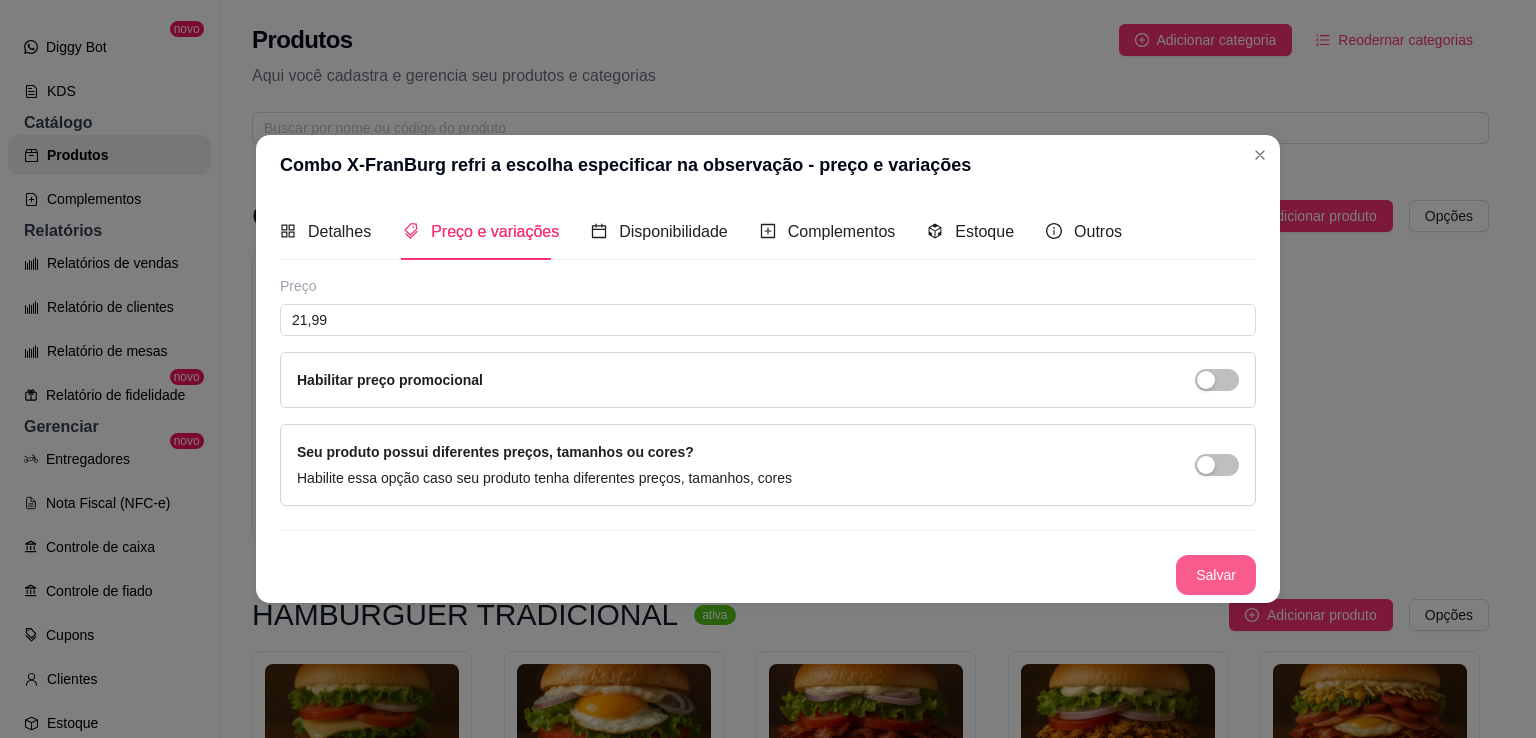 click on "Salvar" at bounding box center [1216, 575] 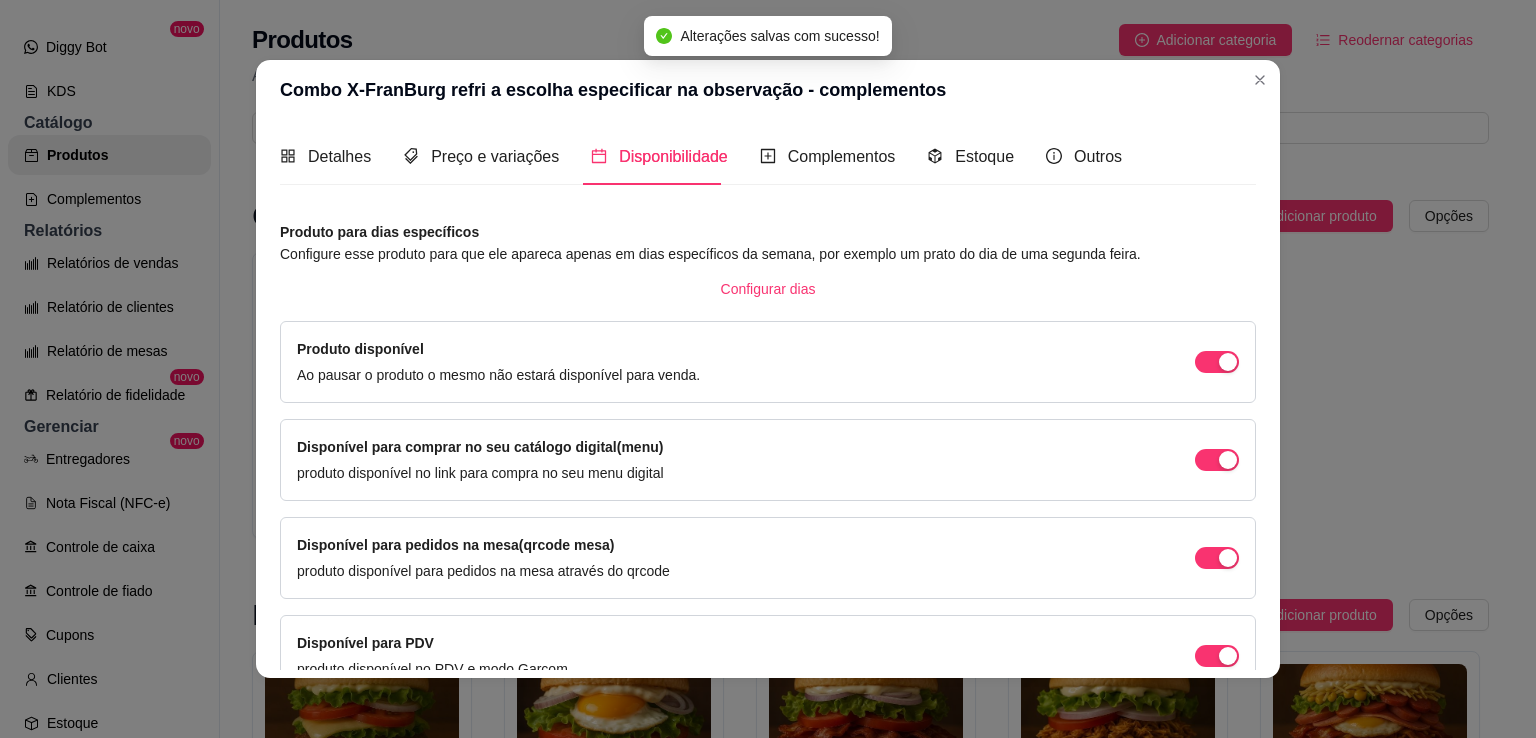 click on "Disponível para pedidos na mesa(qrcode mesa) produto disponível para pedidos na mesa através do qrcode" at bounding box center (768, 558) 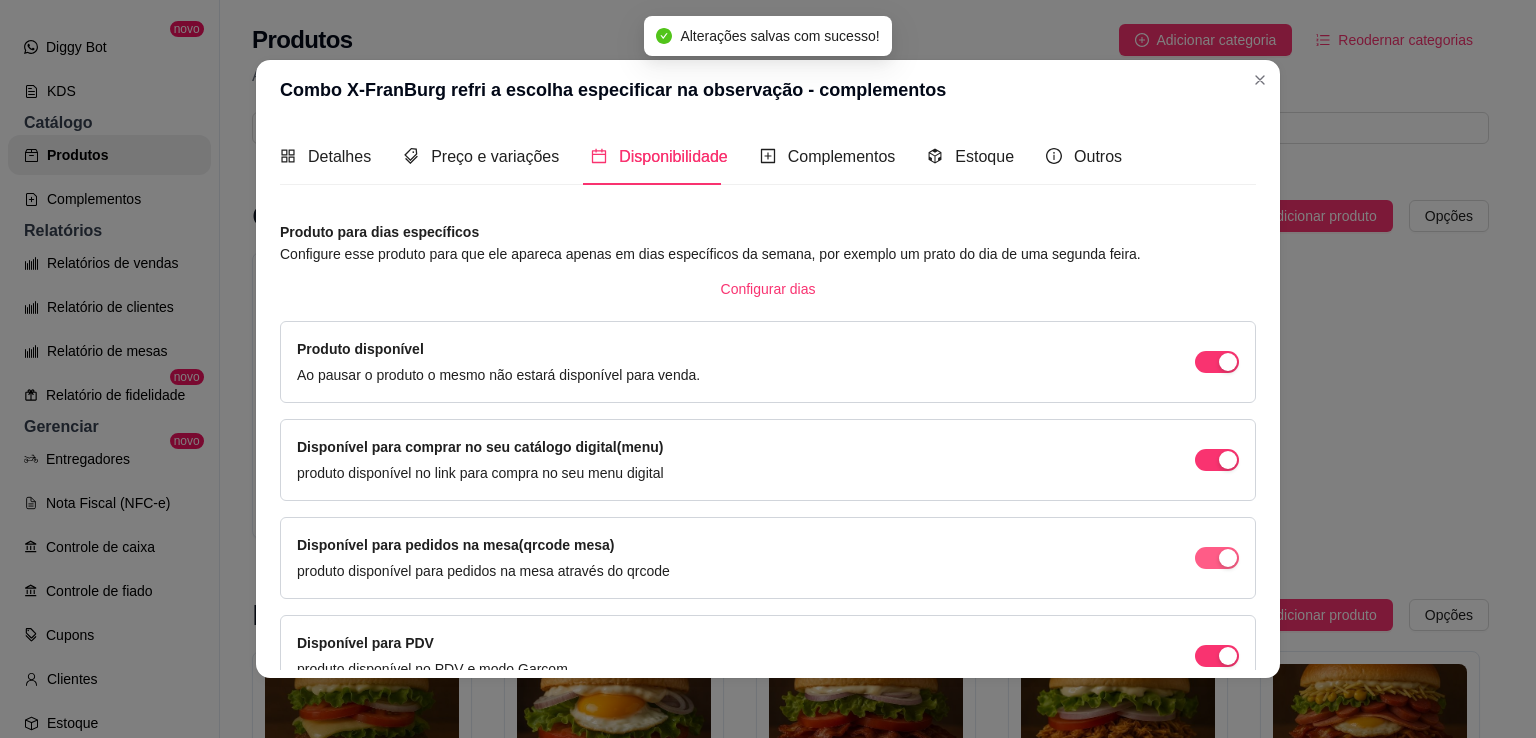 click at bounding box center (1217, 362) 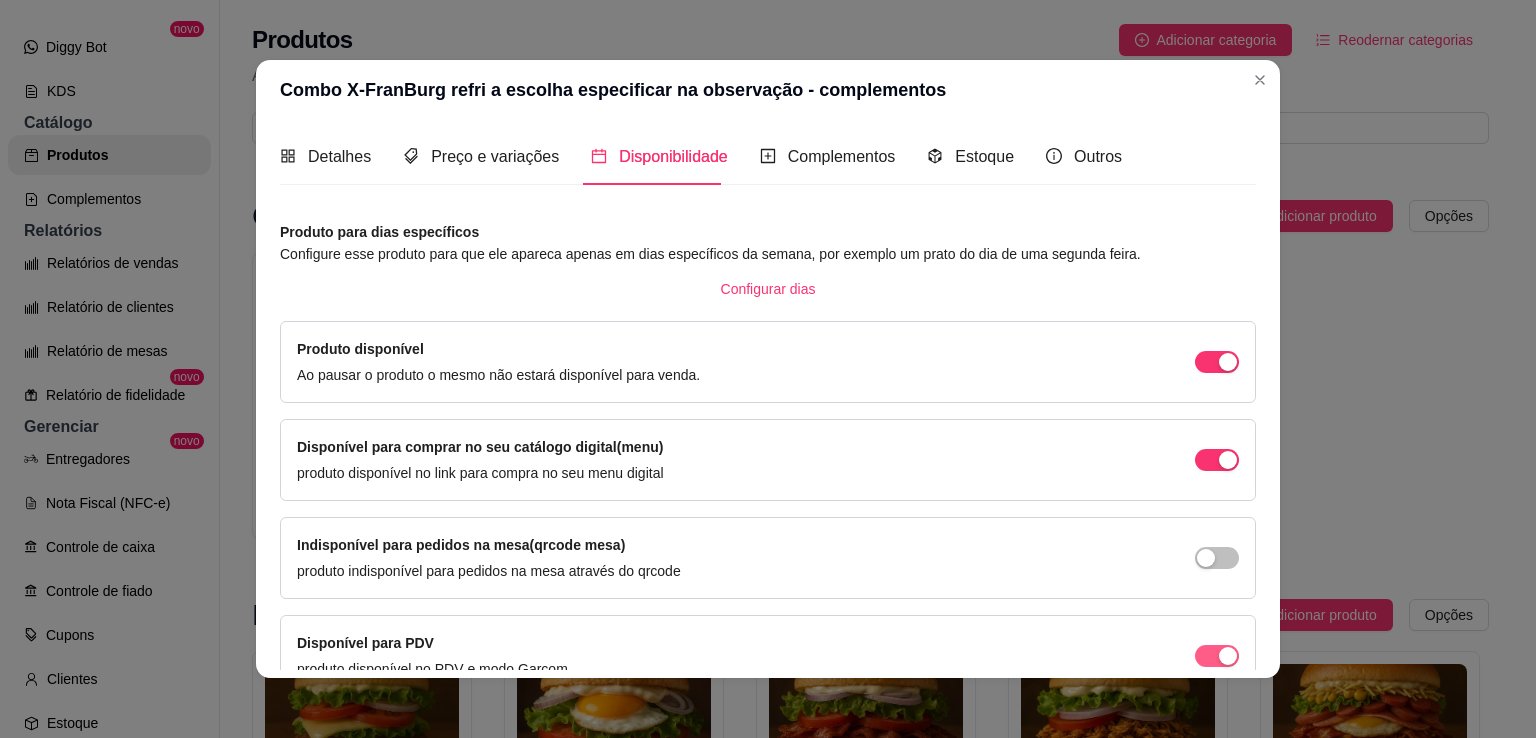 click on "Disponível para PDV produto disponível no PDV e modo Garçom" at bounding box center [768, 656] 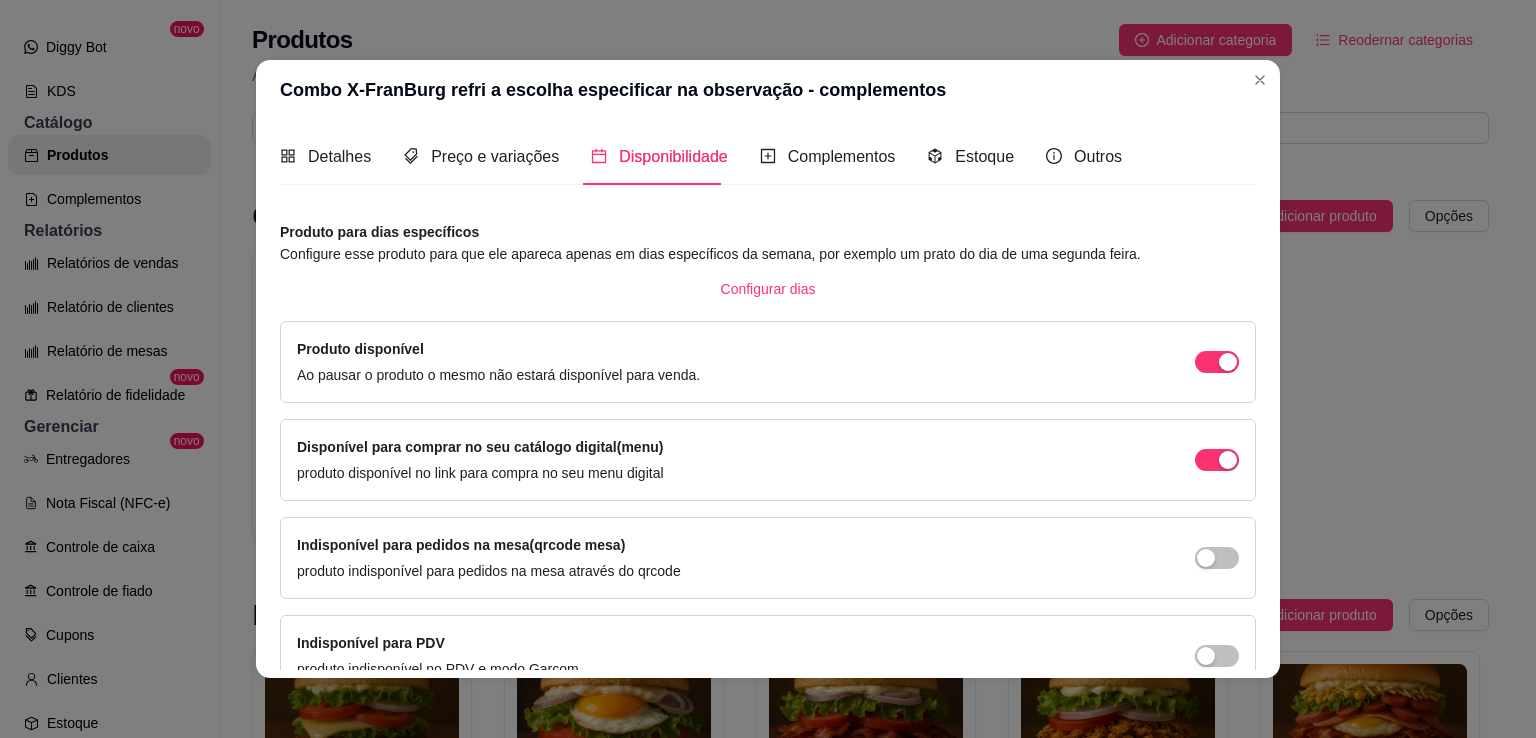 scroll, scrollTop: 106, scrollLeft: 0, axis: vertical 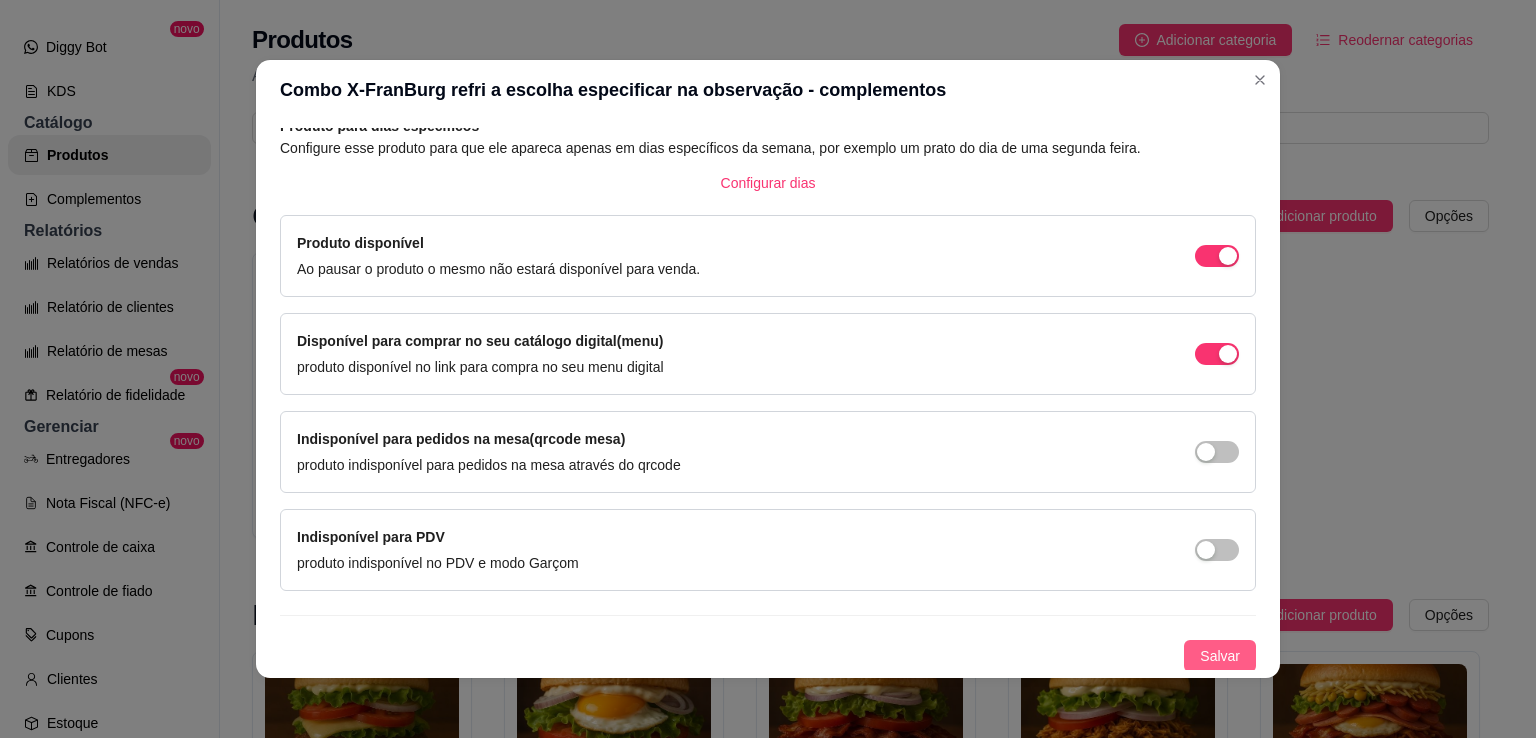 click on "Salvar" at bounding box center [1220, 656] 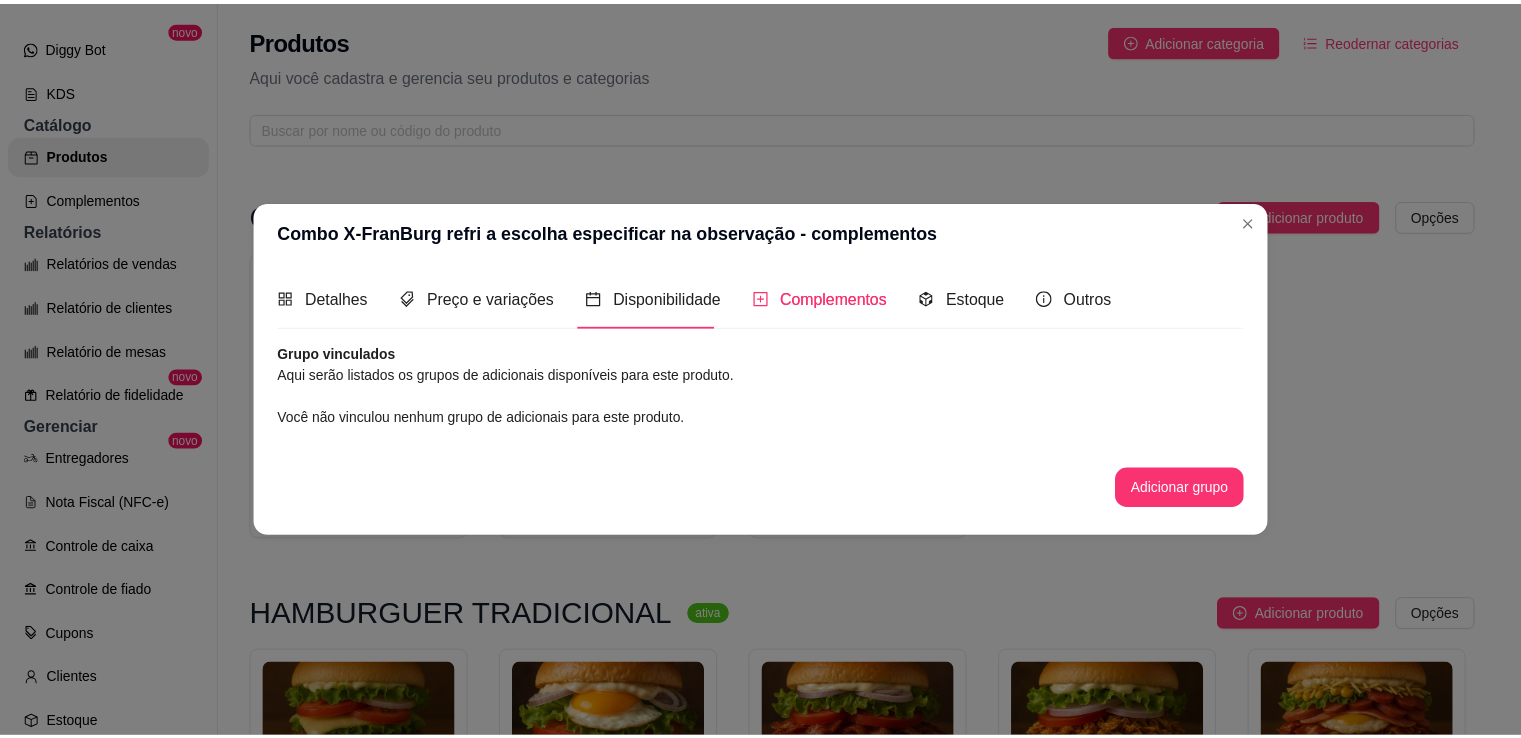 scroll, scrollTop: 0, scrollLeft: 0, axis: both 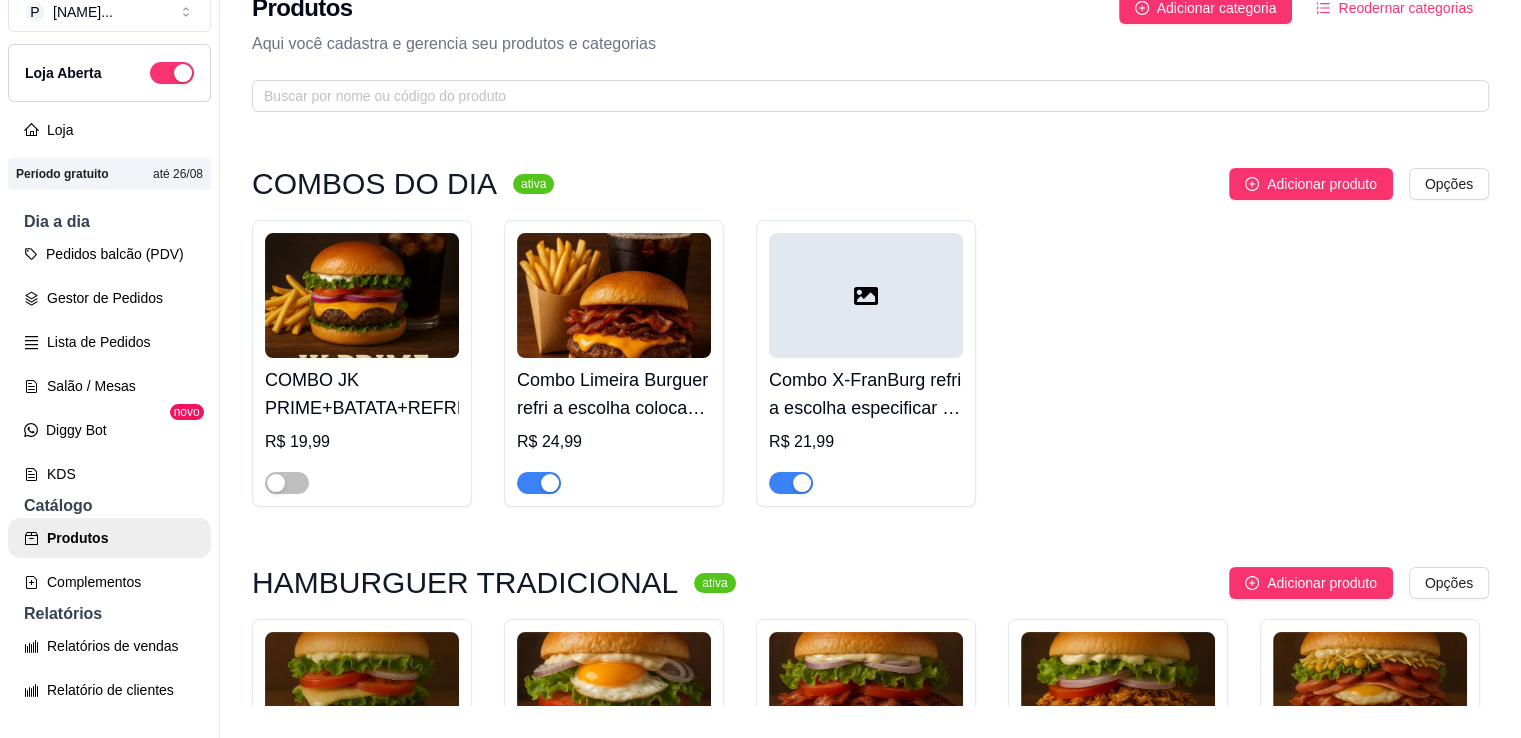 click at bounding box center (866, 295) 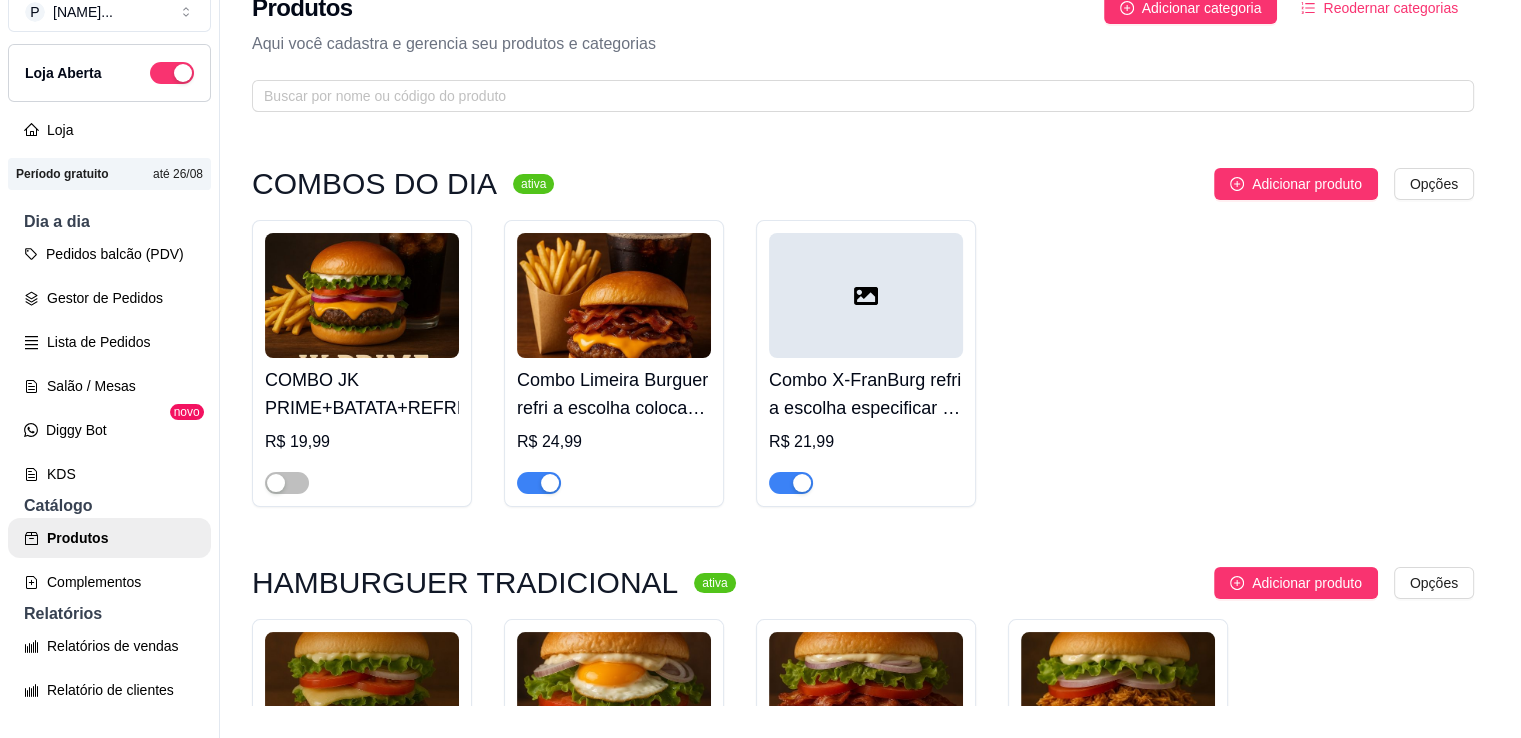 type 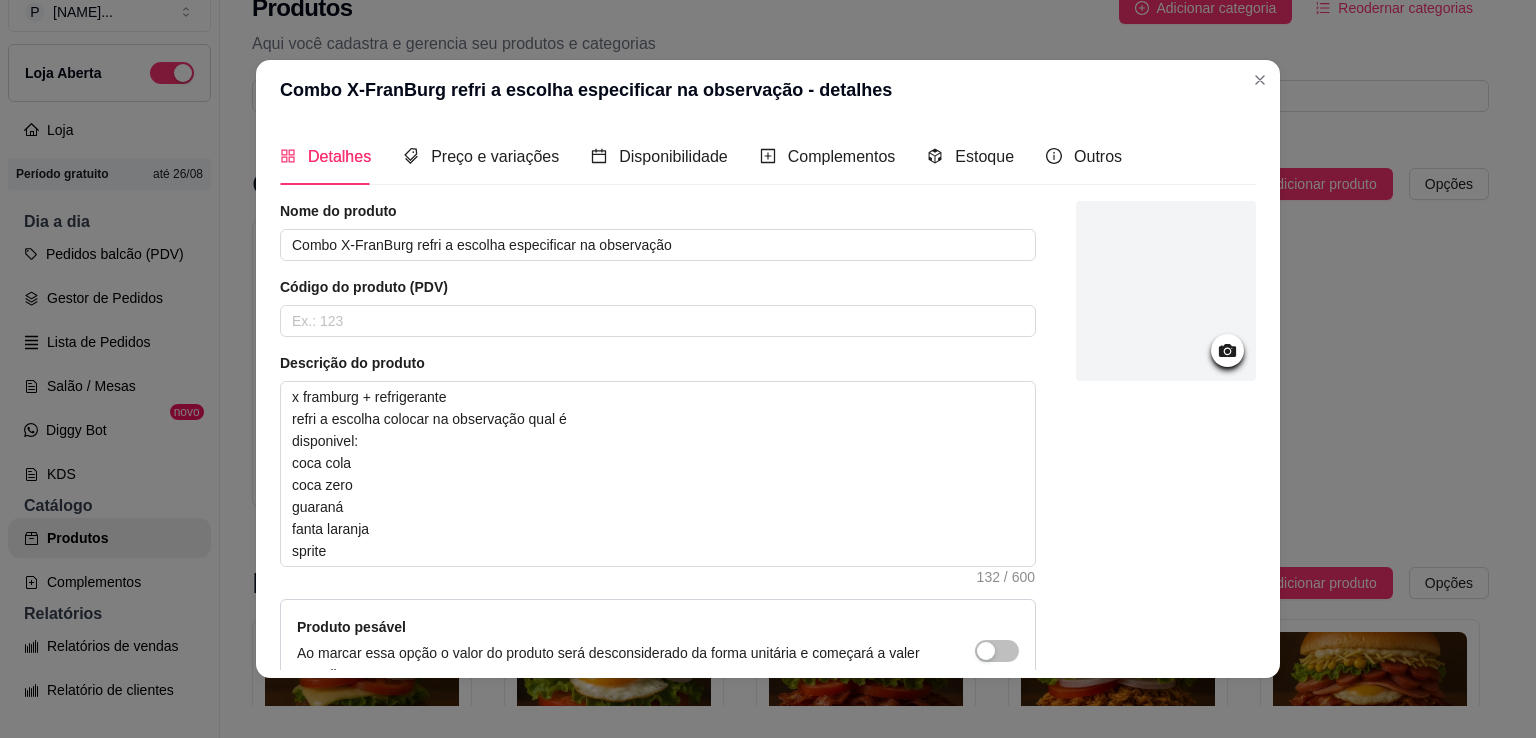 click at bounding box center (1166, 291) 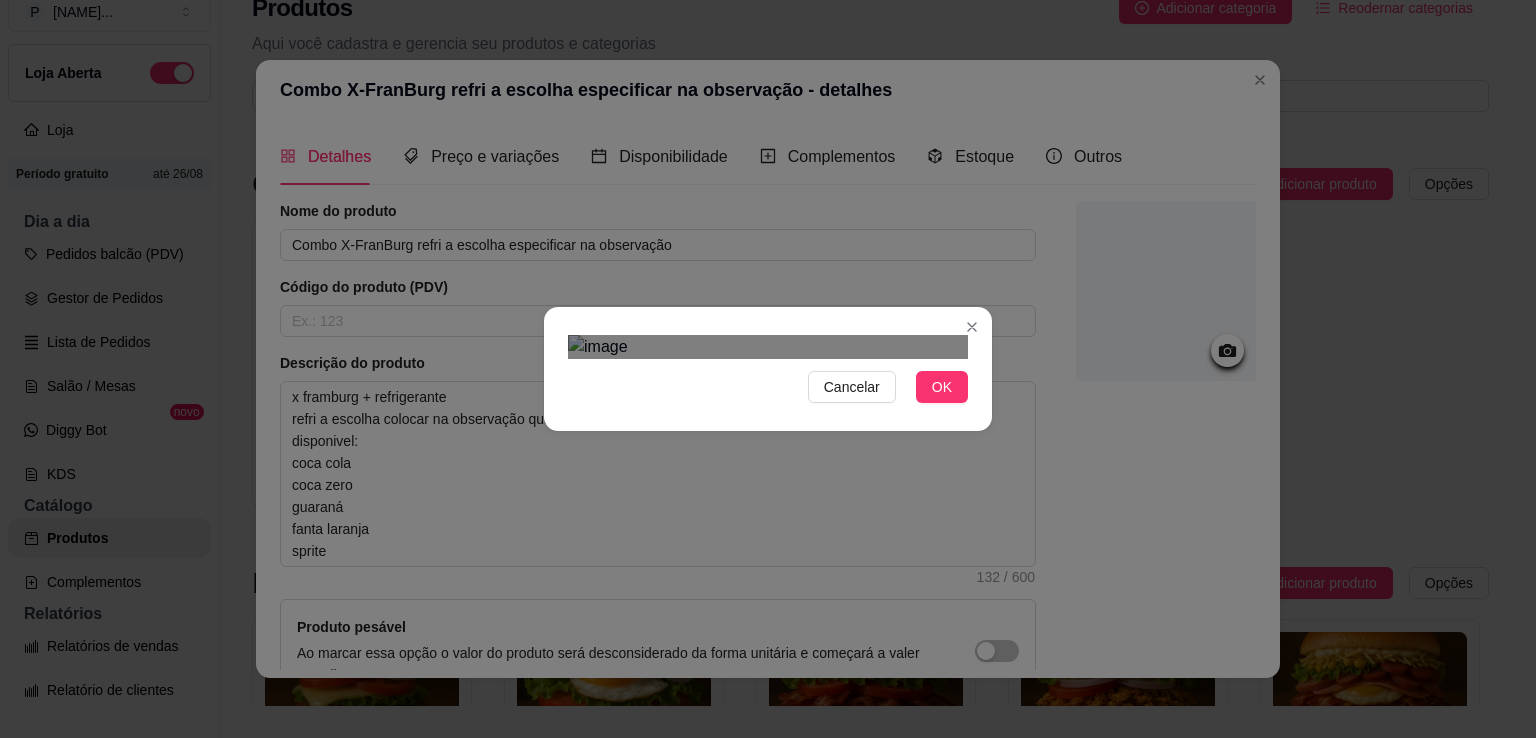 click on "Cancelar OK" at bounding box center [768, 369] 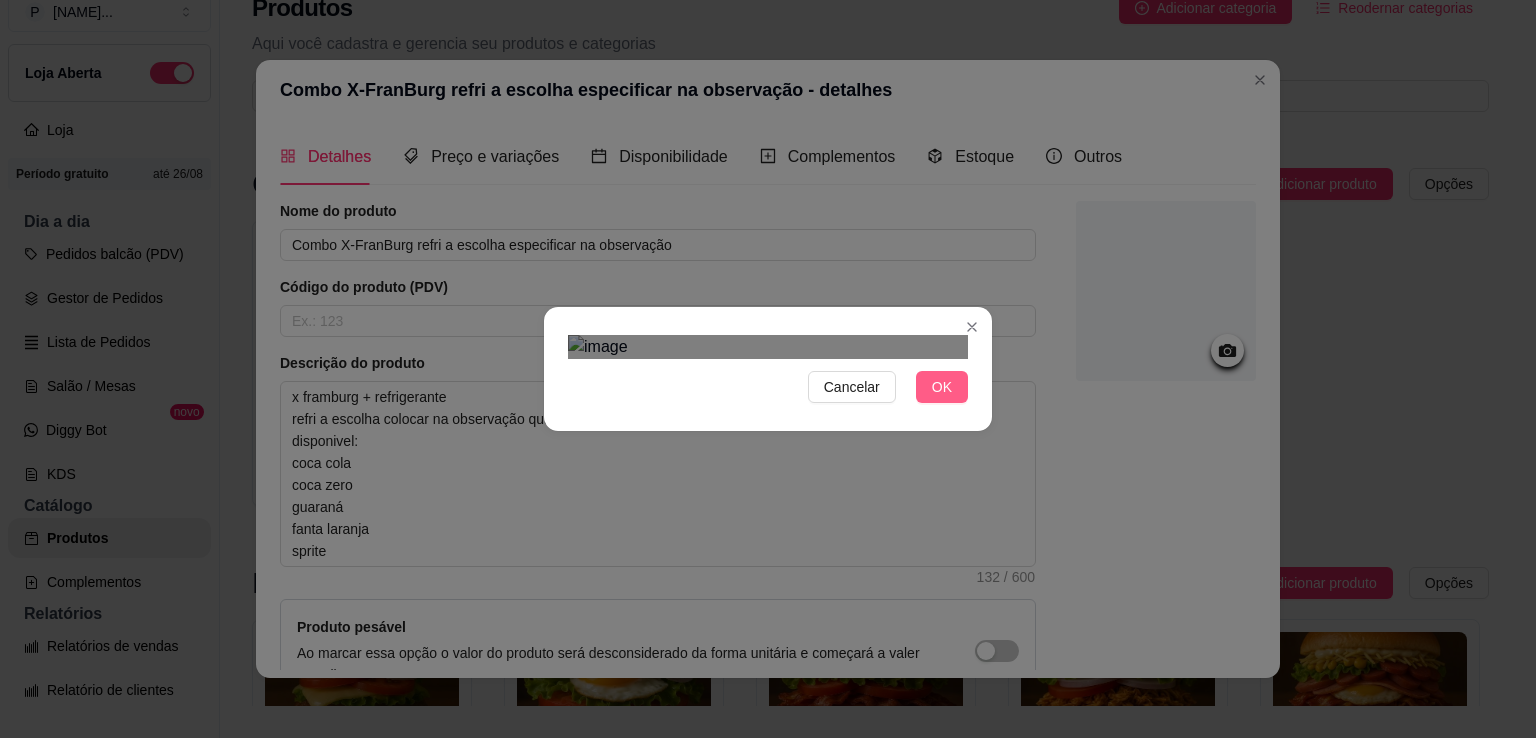 click on "OK" at bounding box center [942, 387] 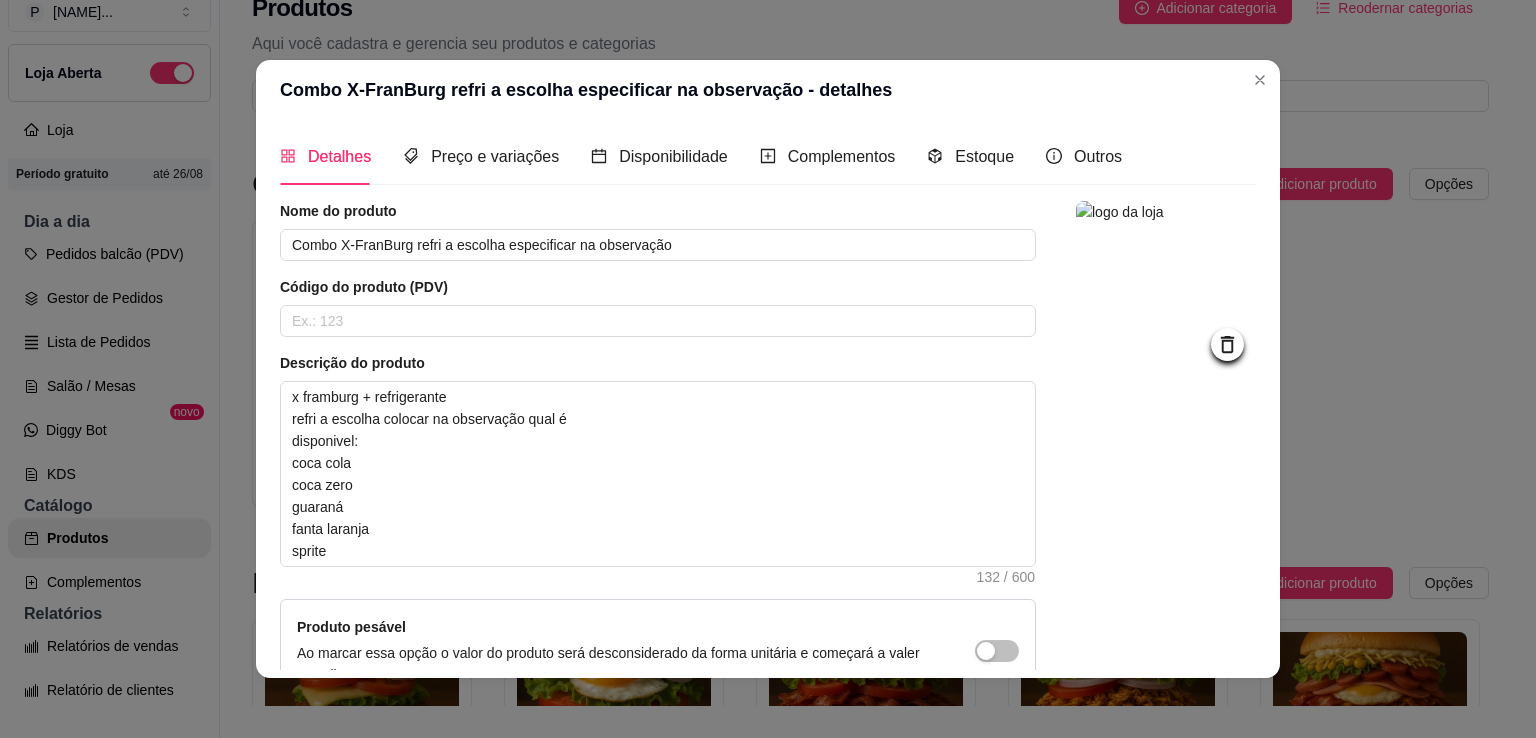 scroll, scrollTop: 218, scrollLeft: 0, axis: vertical 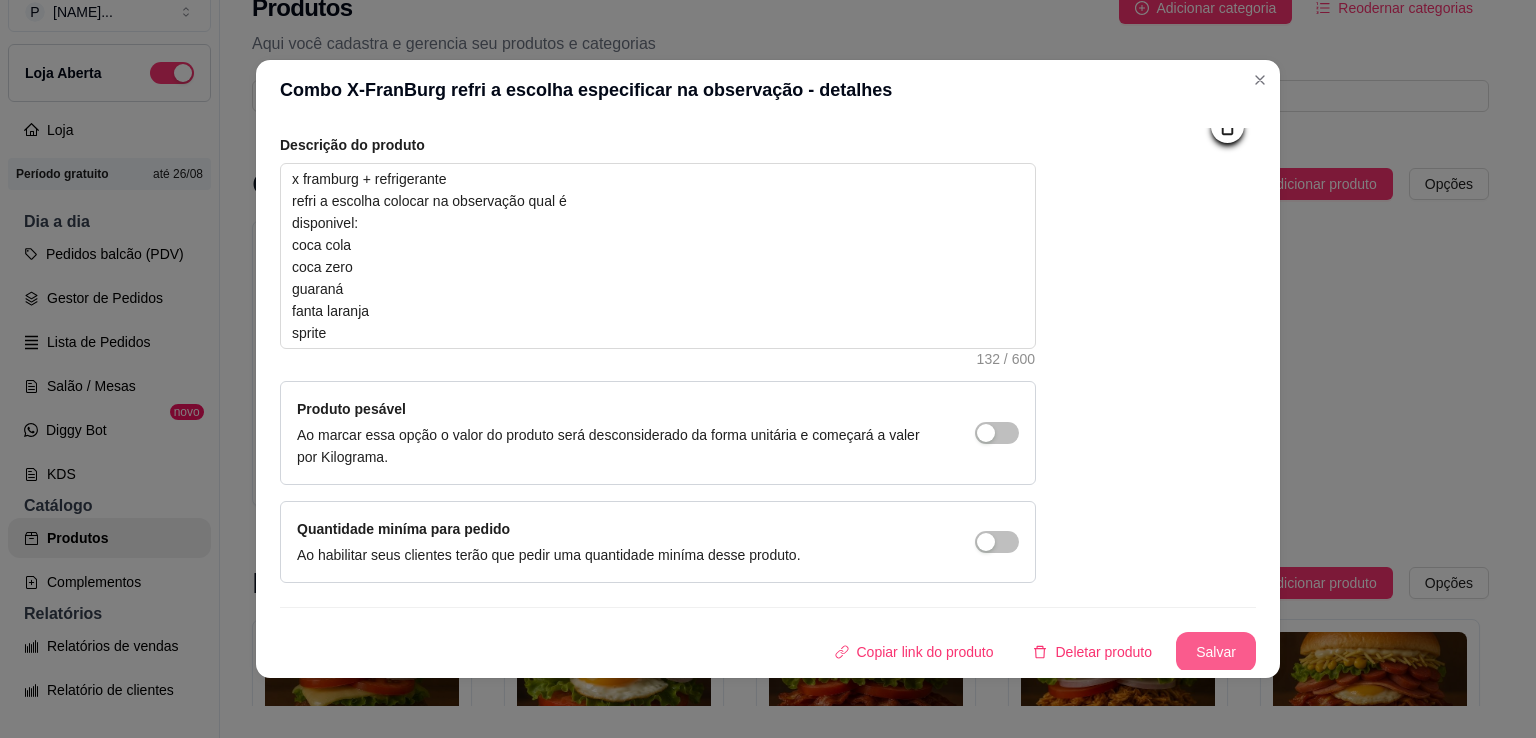 click on "Salvar" at bounding box center (1216, 652) 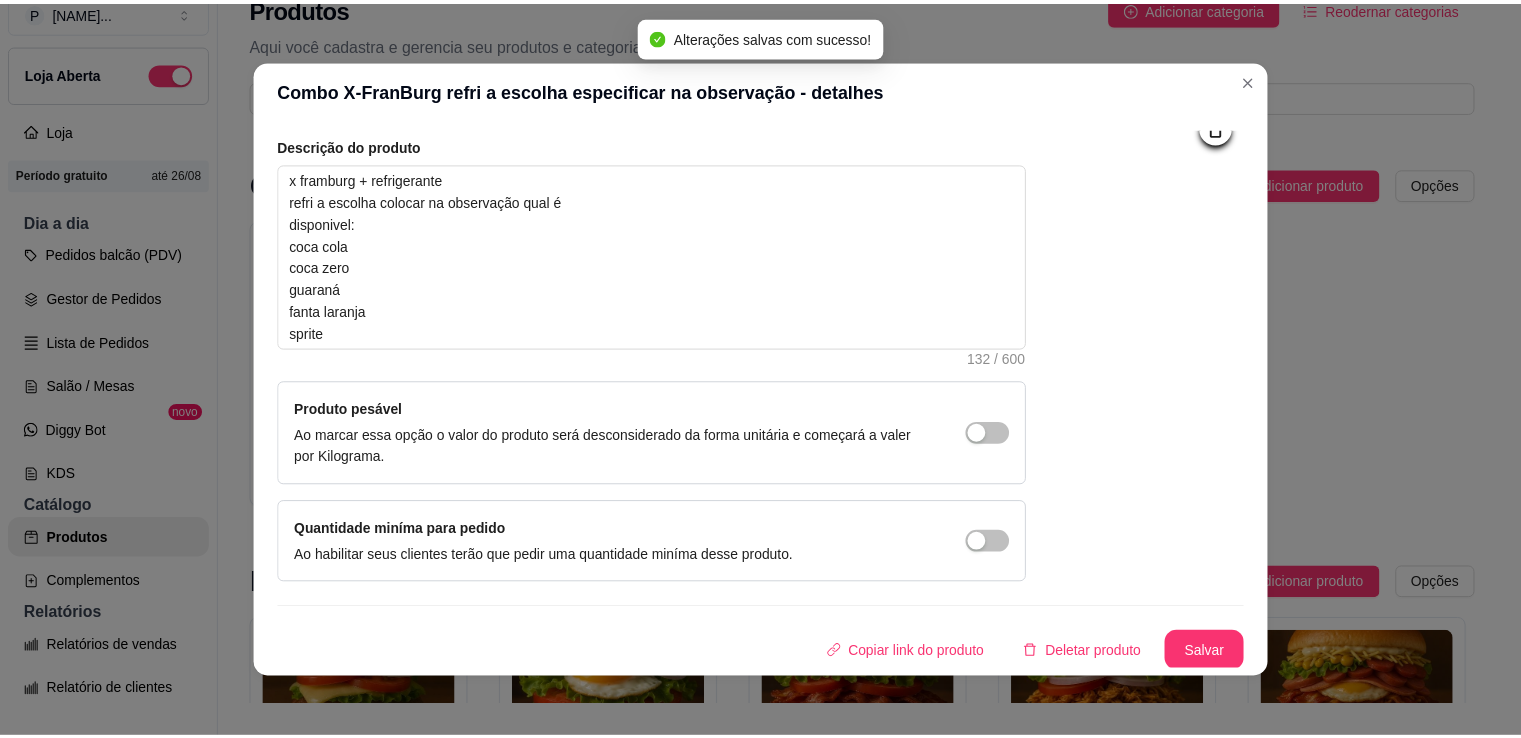 scroll, scrollTop: 0, scrollLeft: 0, axis: both 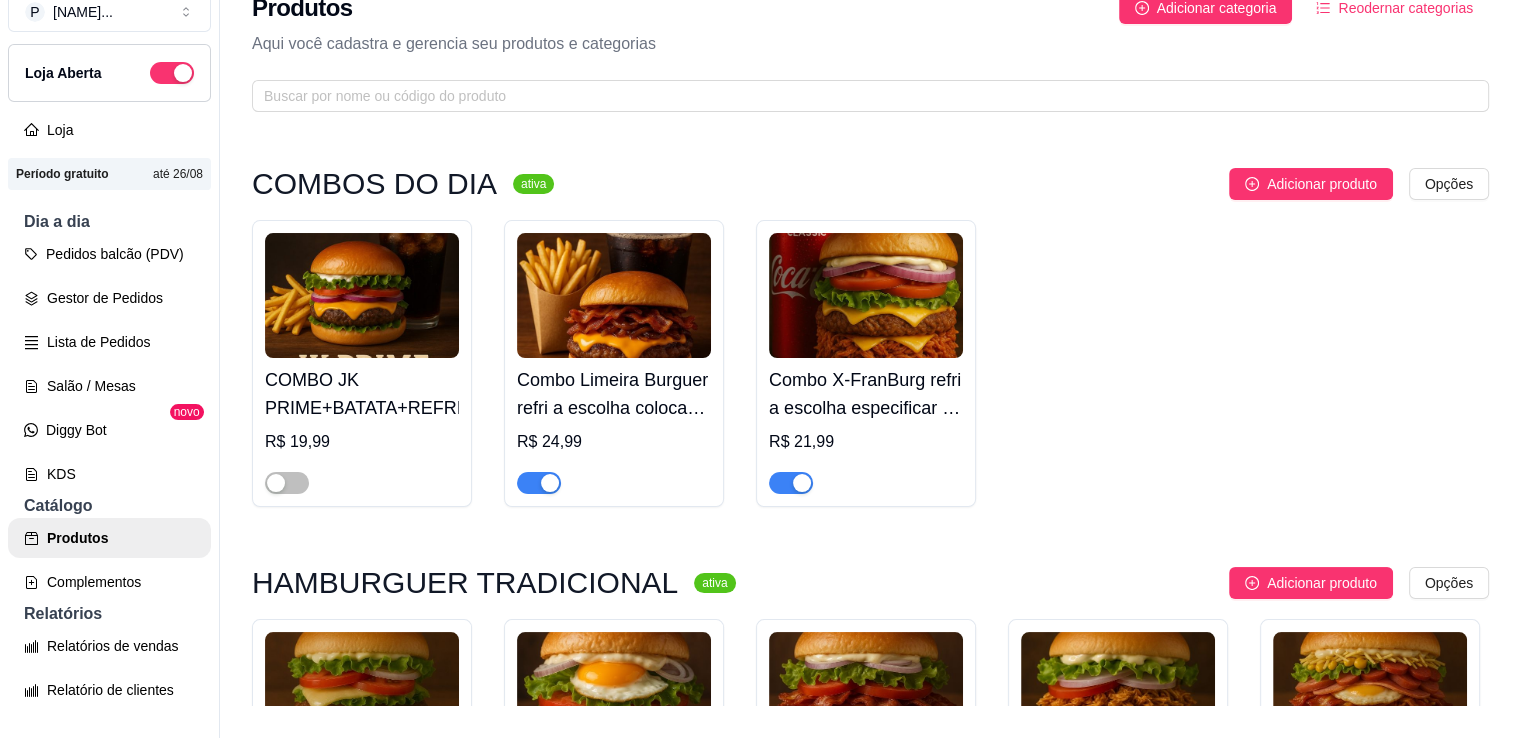 click on "COMBO JK PRIME+BATATA+REFRI   R$ 19,99 Combo Limeira Burguer refri a escolha colocar na observação    R$ 24,99 Combo X-FranBurg refri a escolha especificar na observação   R$ 21,99" at bounding box center (870, 363) 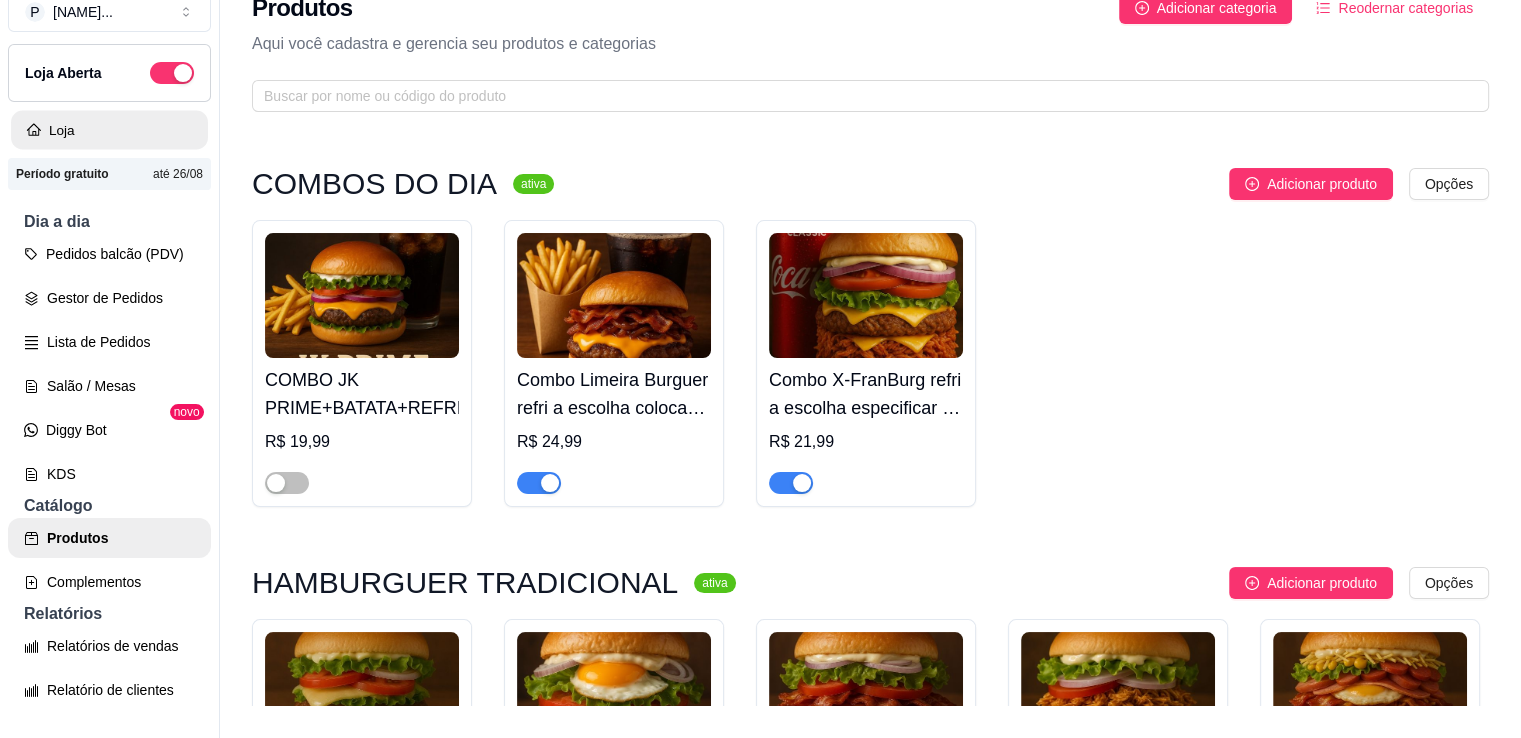 click on "Loja" at bounding box center [109, 130] 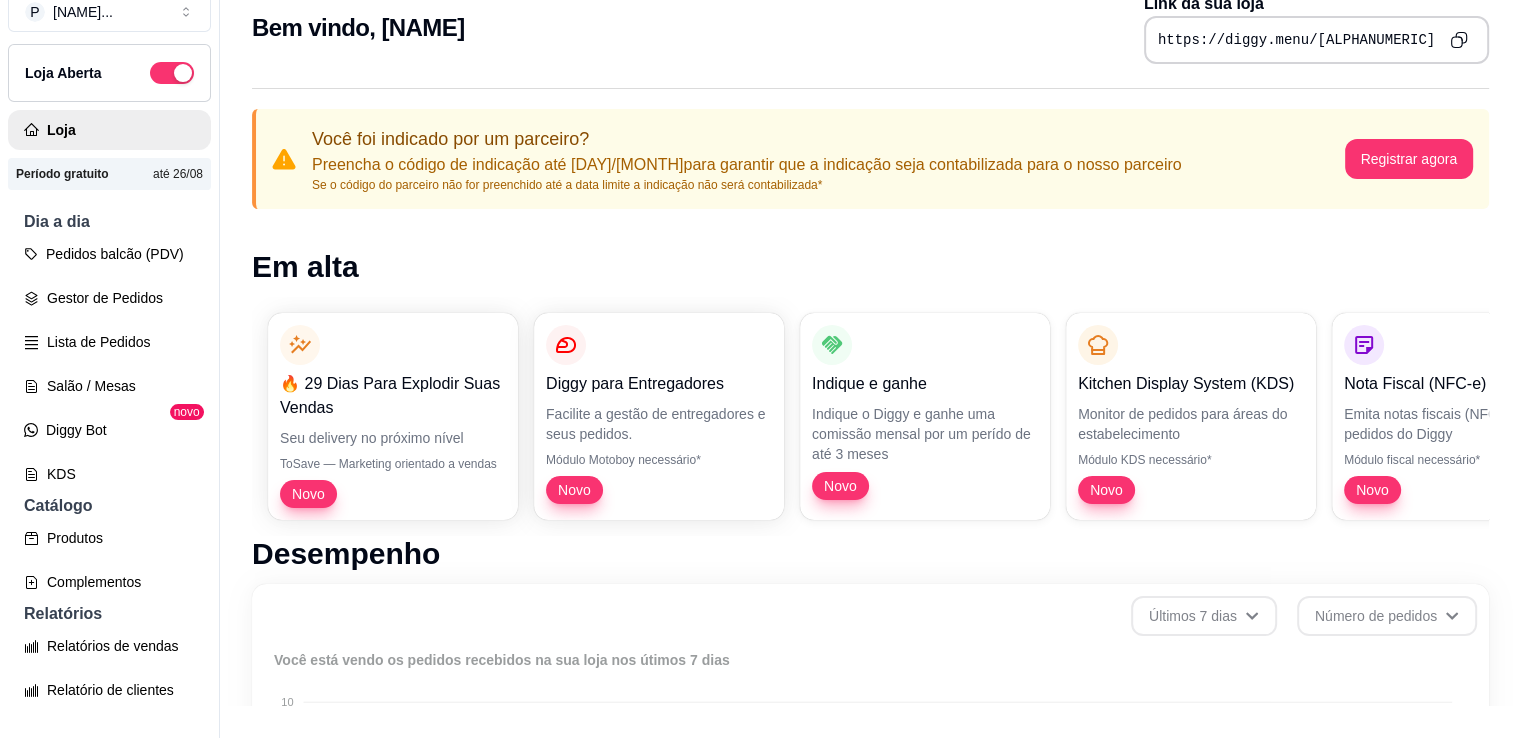 scroll, scrollTop: 0, scrollLeft: 0, axis: both 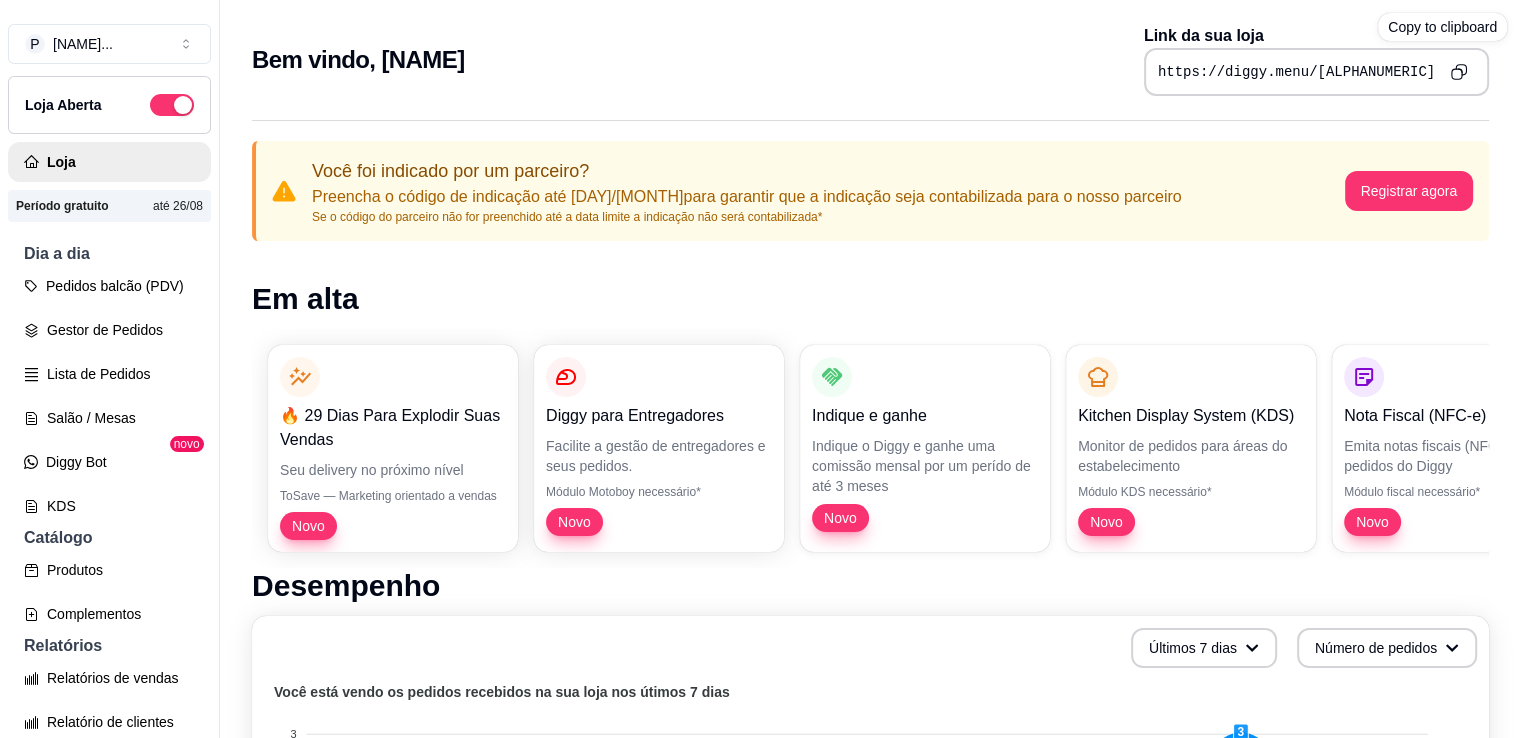 click 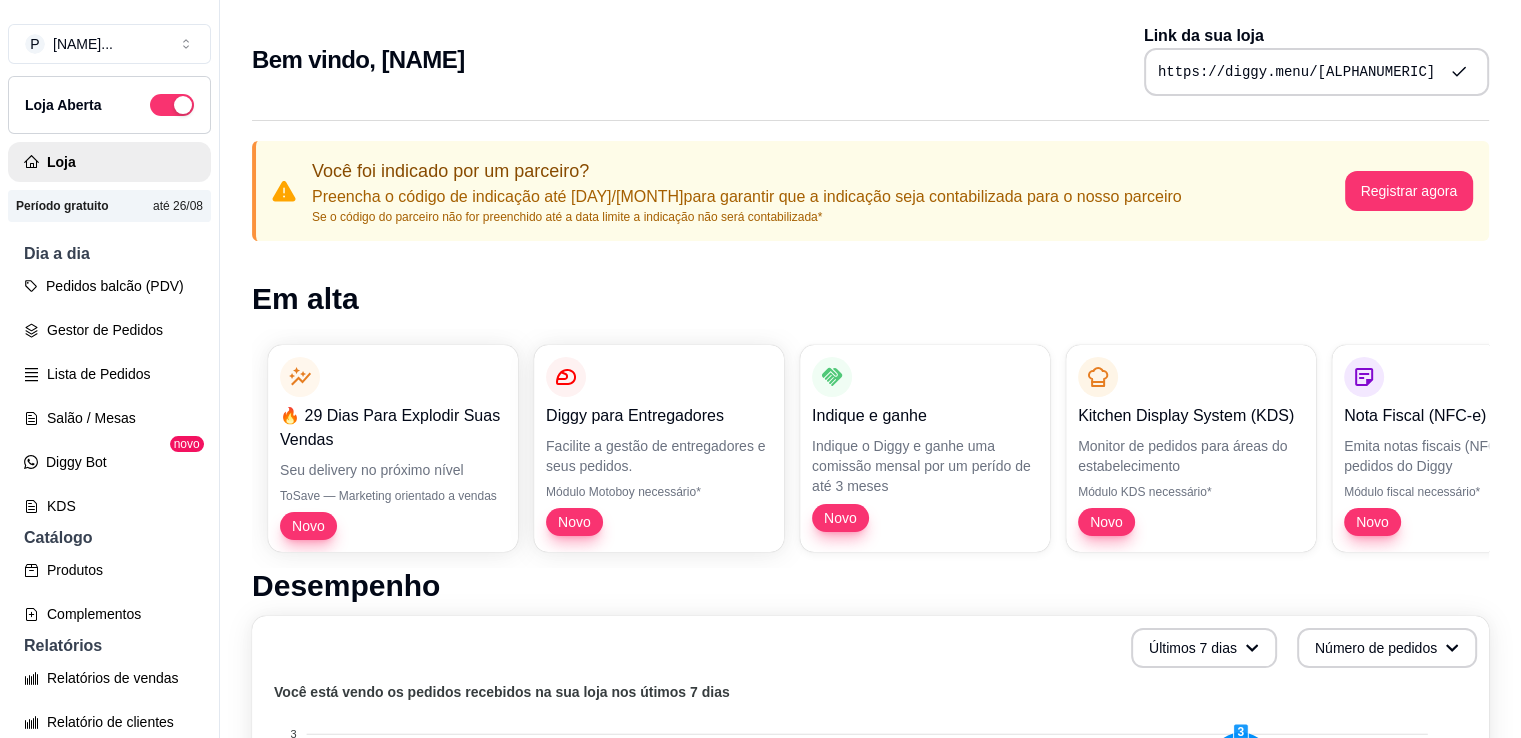 click 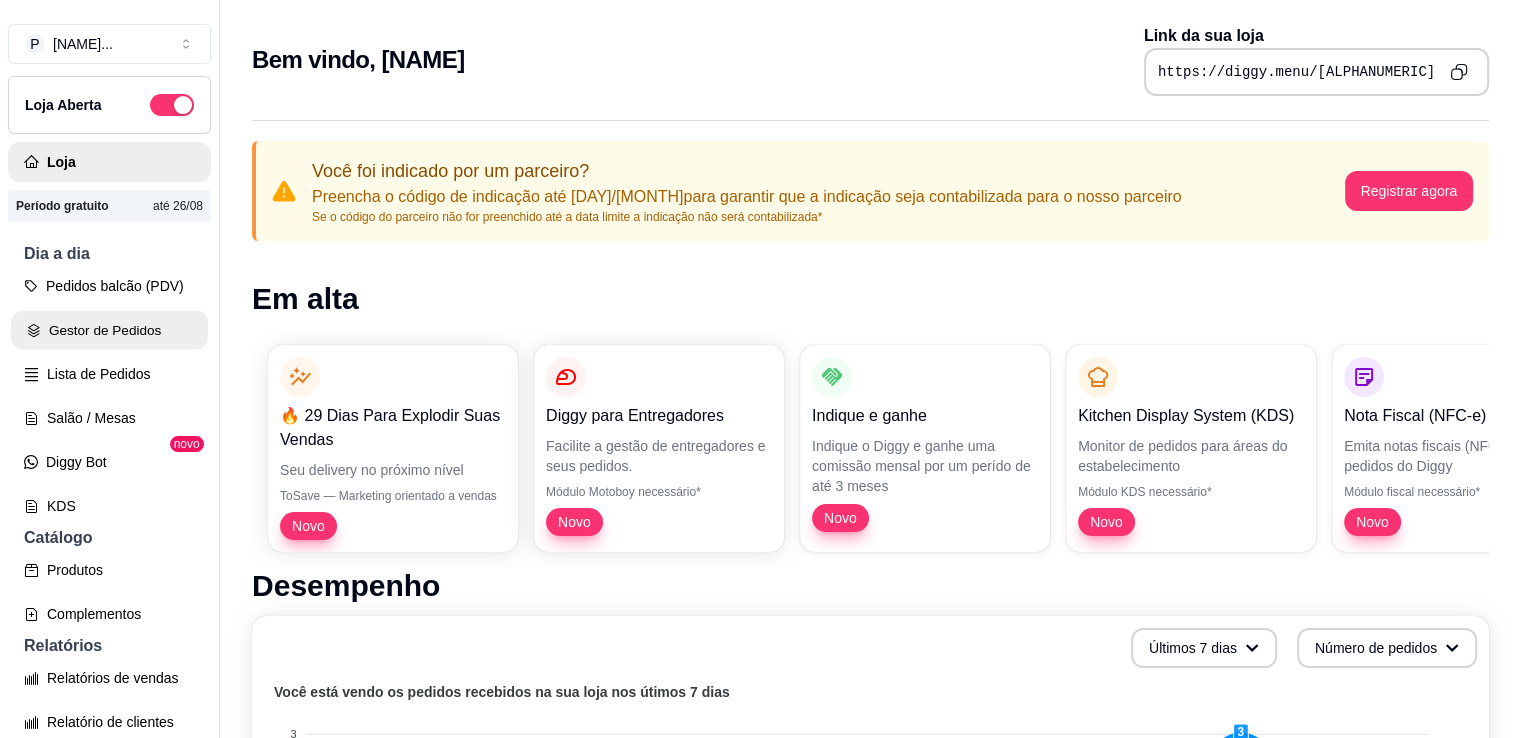 click on "Gestor de Pedidos" at bounding box center (109, 330) 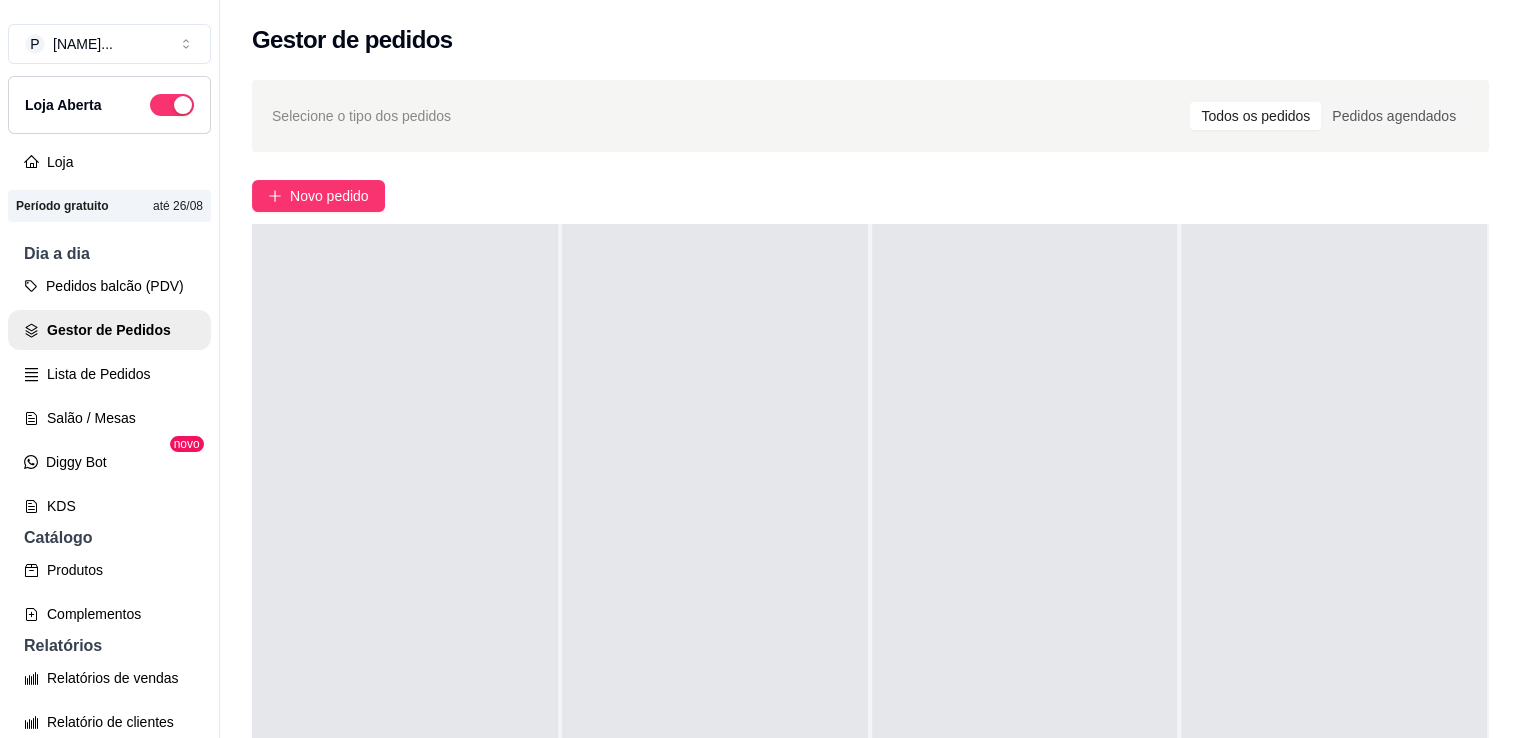 scroll, scrollTop: 0, scrollLeft: 0, axis: both 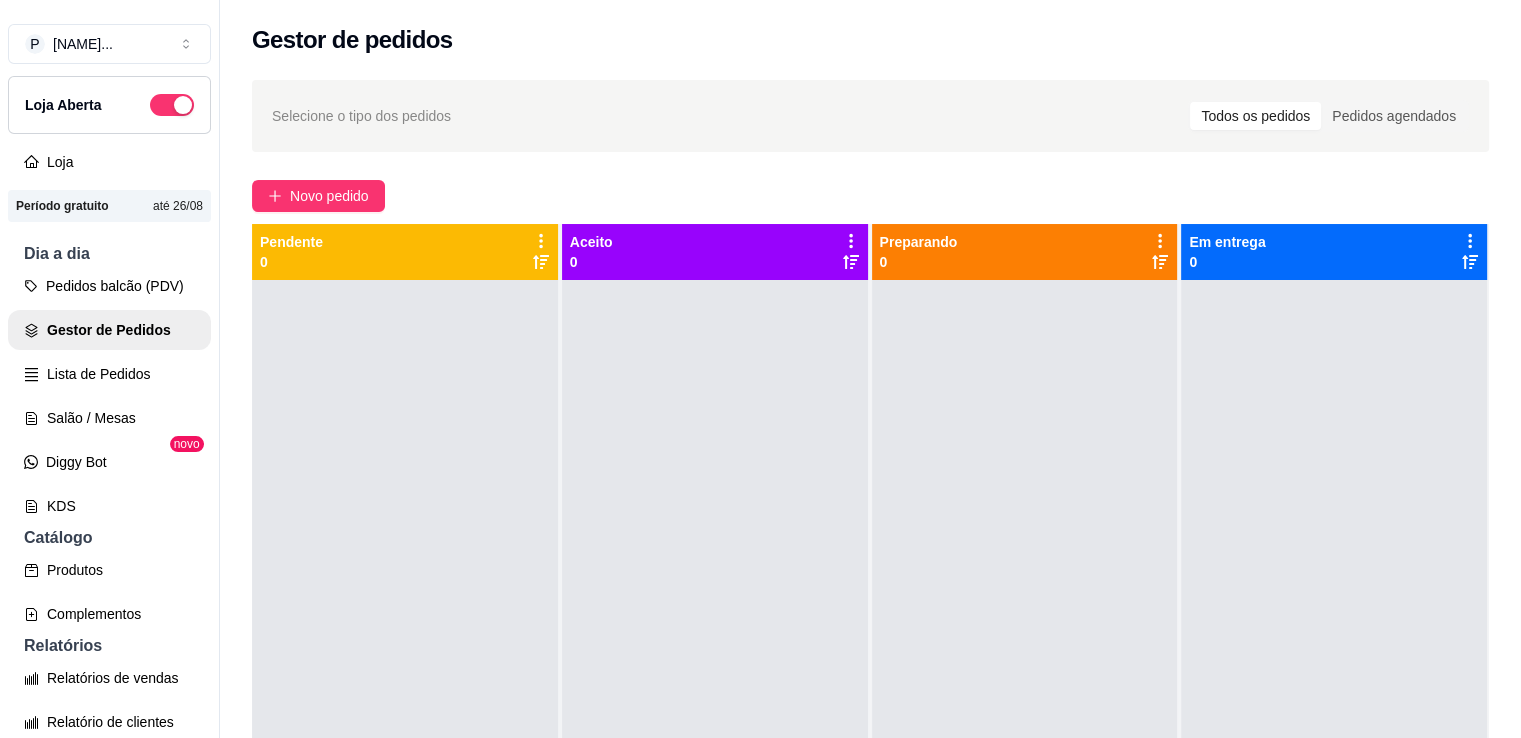 click at bounding box center [1334, 649] 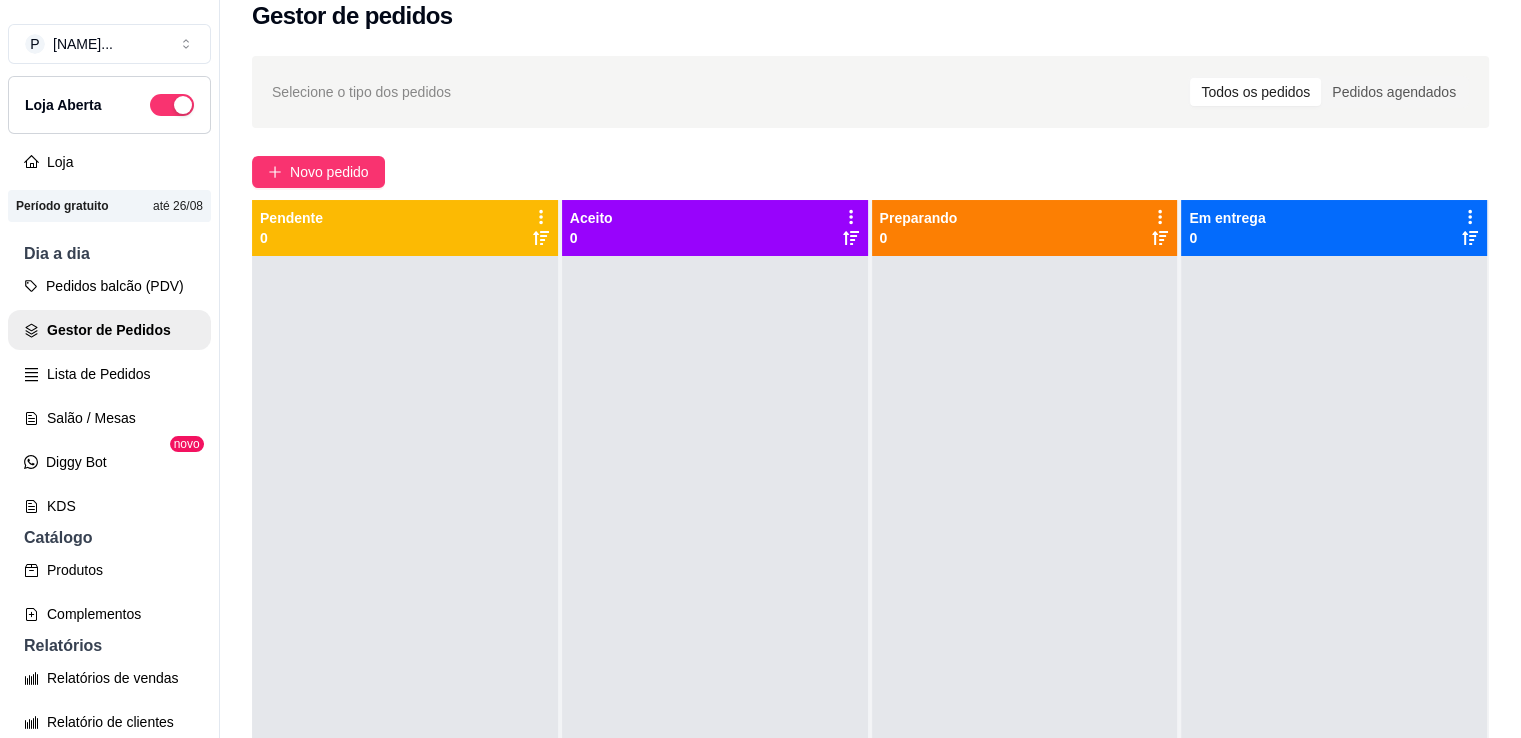 scroll, scrollTop: 0, scrollLeft: 0, axis: both 